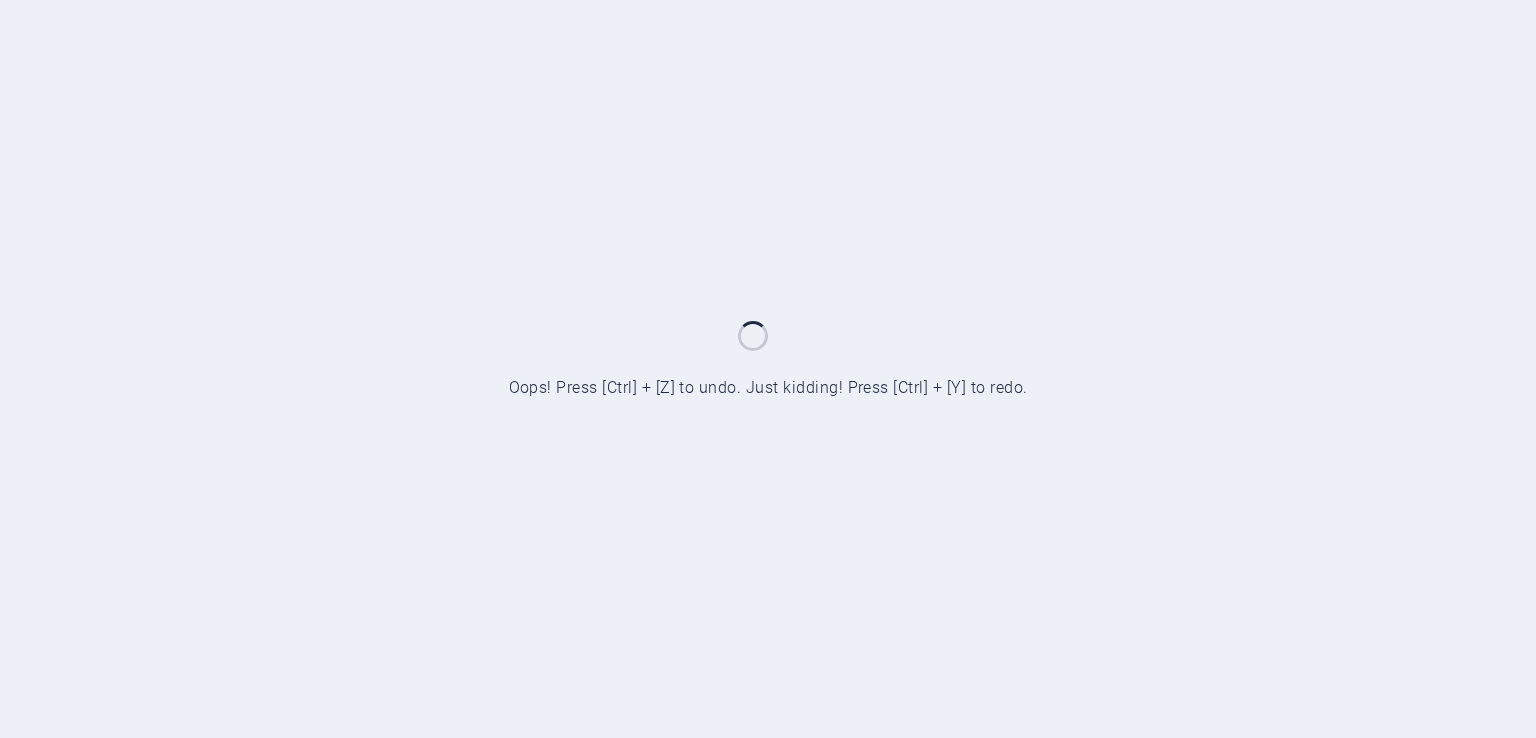 scroll, scrollTop: 0, scrollLeft: 0, axis: both 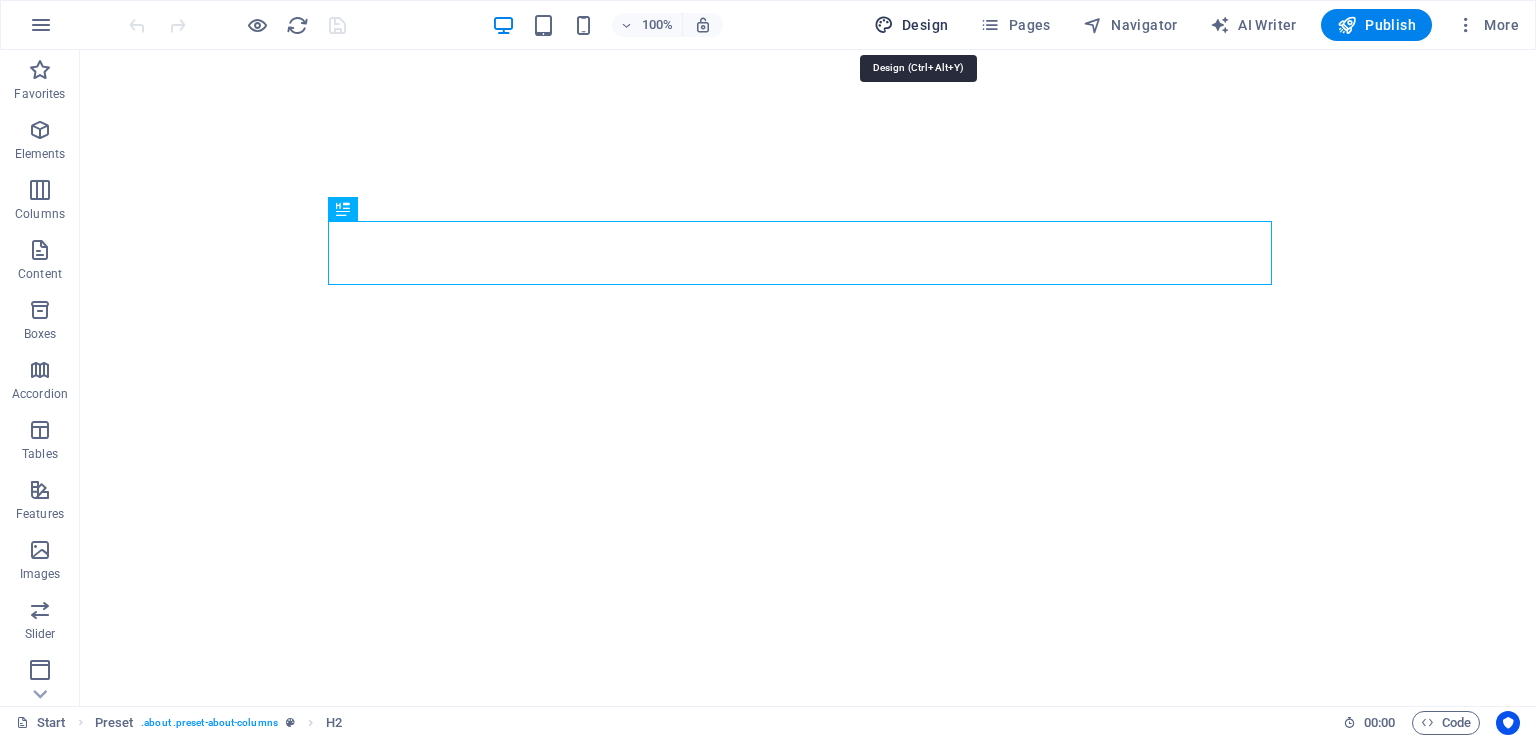 click on "Design" at bounding box center [911, 25] 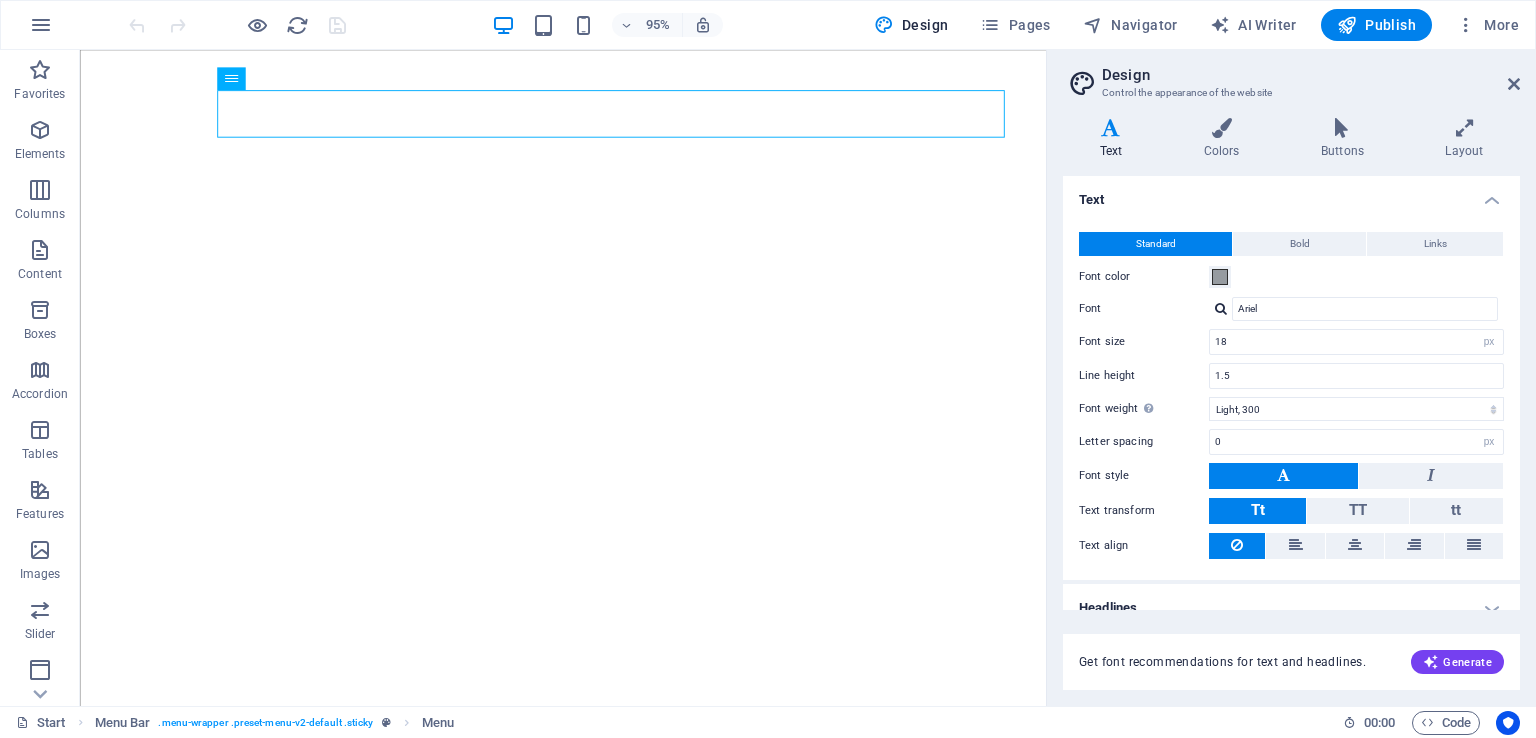 scroll, scrollTop: 19, scrollLeft: 0, axis: vertical 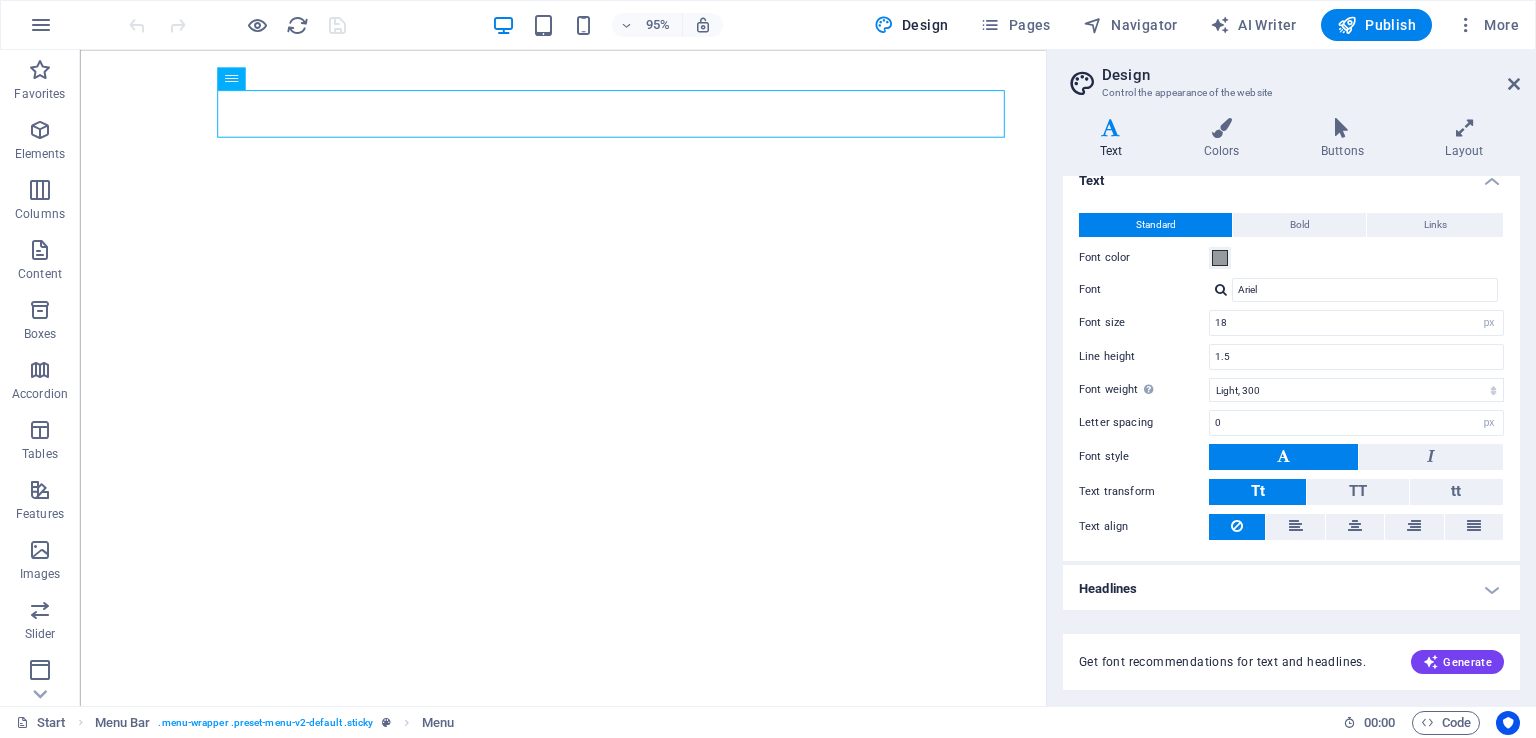 click on "Headlines" at bounding box center (1291, 589) 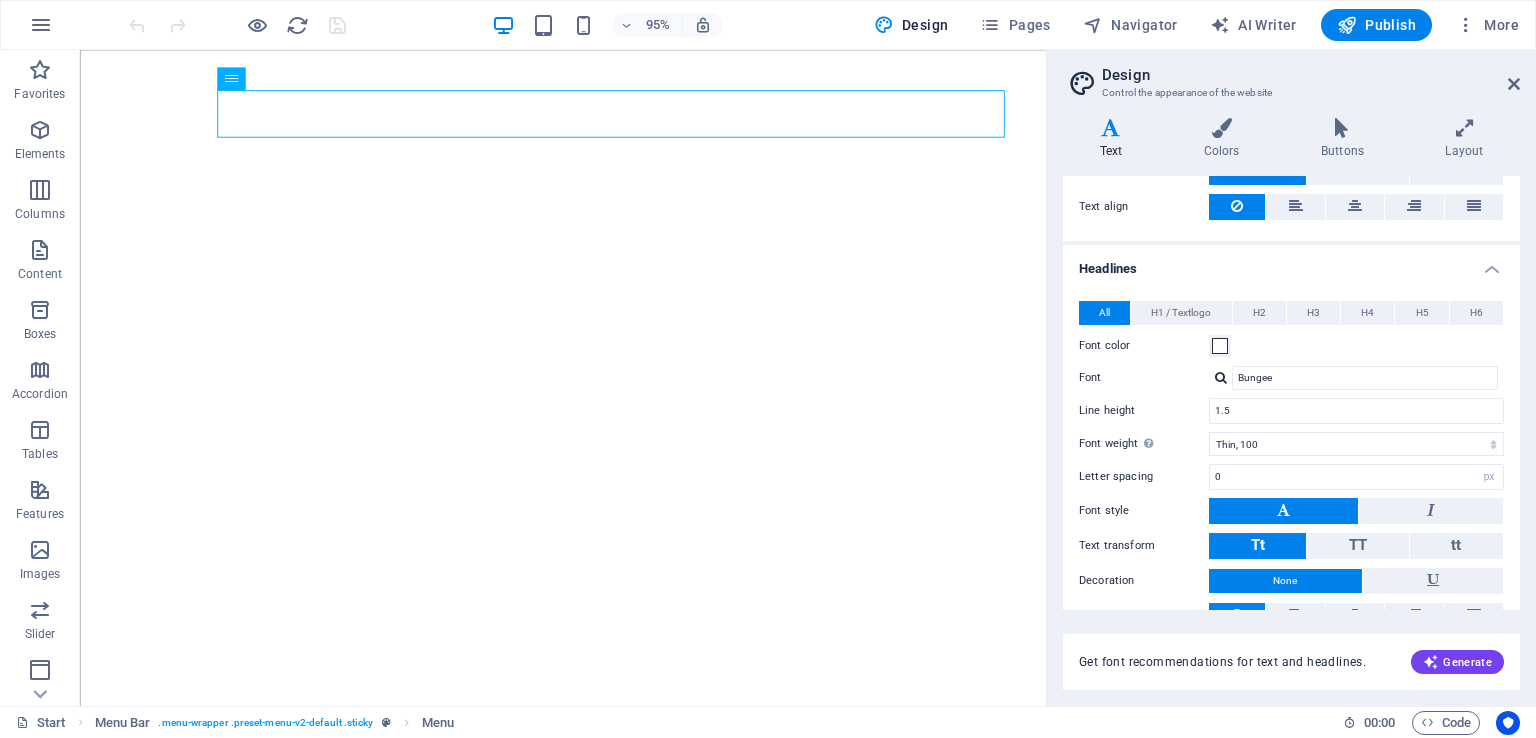 scroll, scrollTop: 307, scrollLeft: 0, axis: vertical 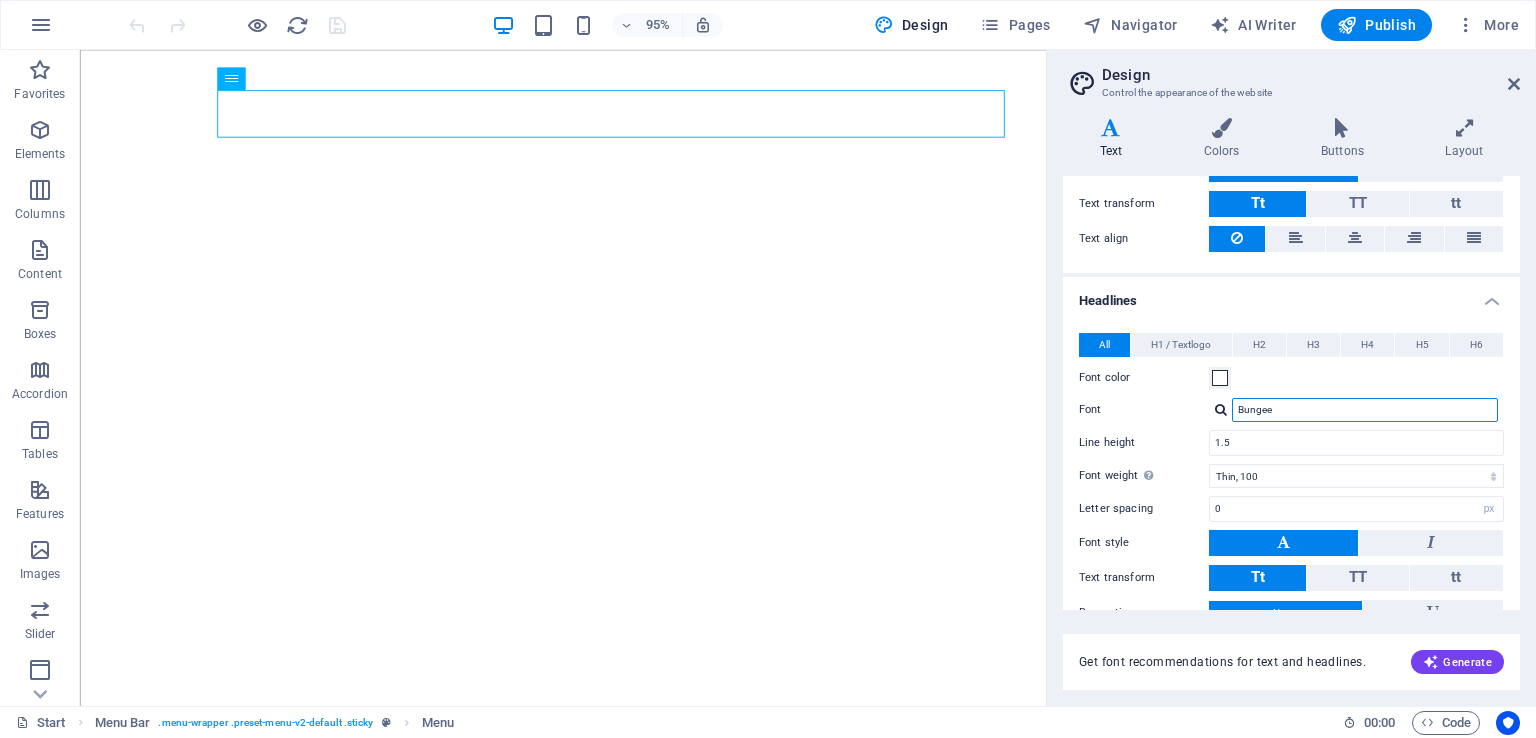 click on "Bungee" at bounding box center [1365, 410] 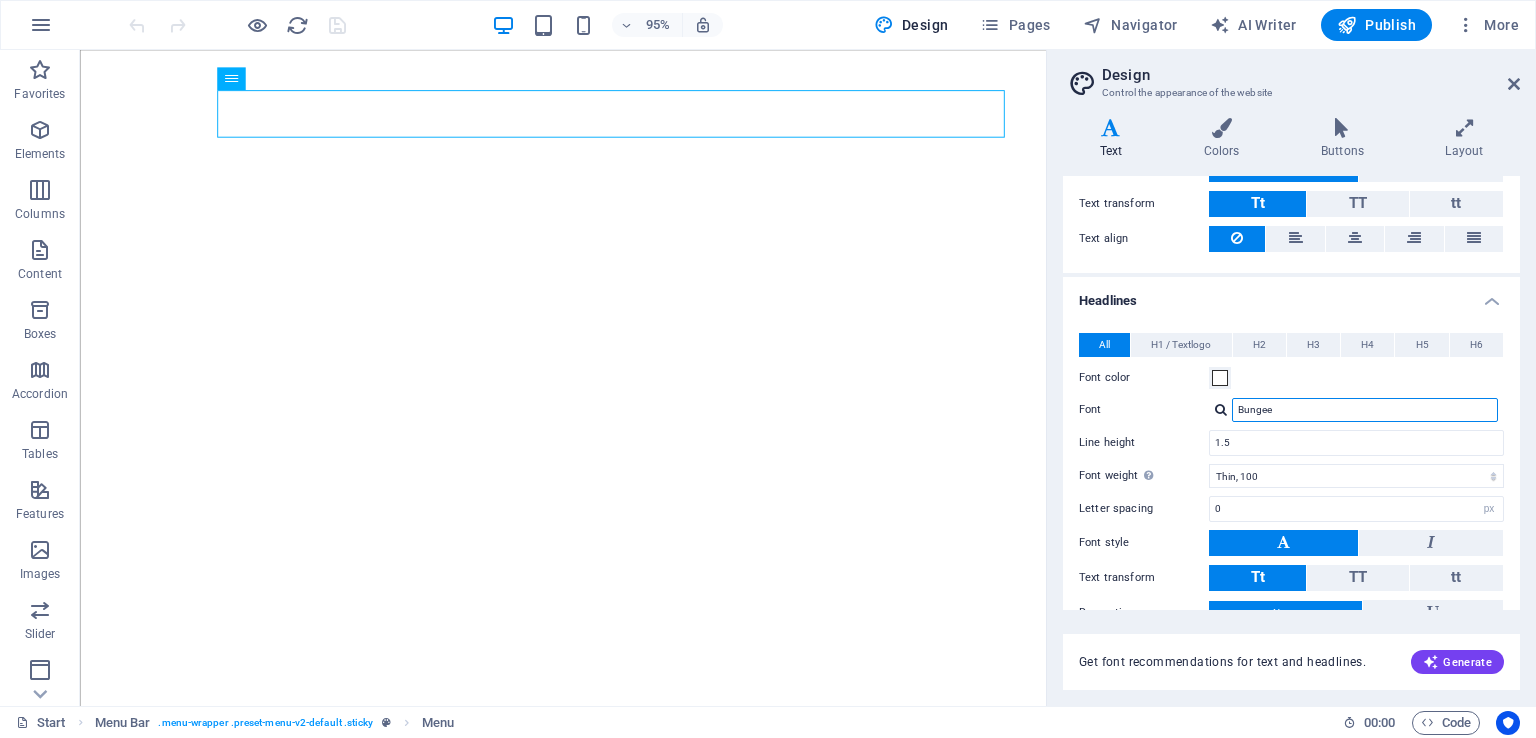 drag, startPoint x: 1285, startPoint y: 404, endPoint x: 1204, endPoint y: 414, distance: 81.61495 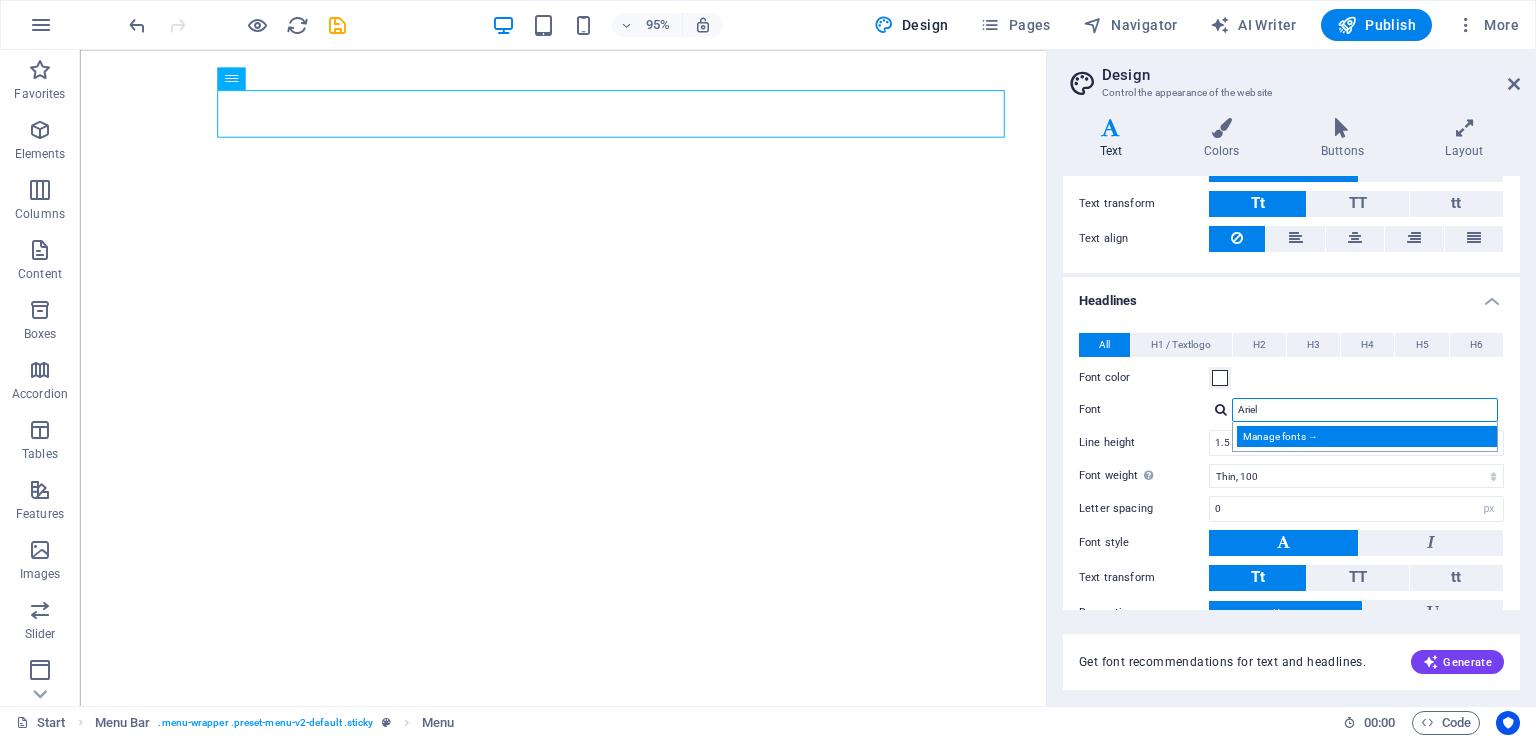 type on "Ariel" 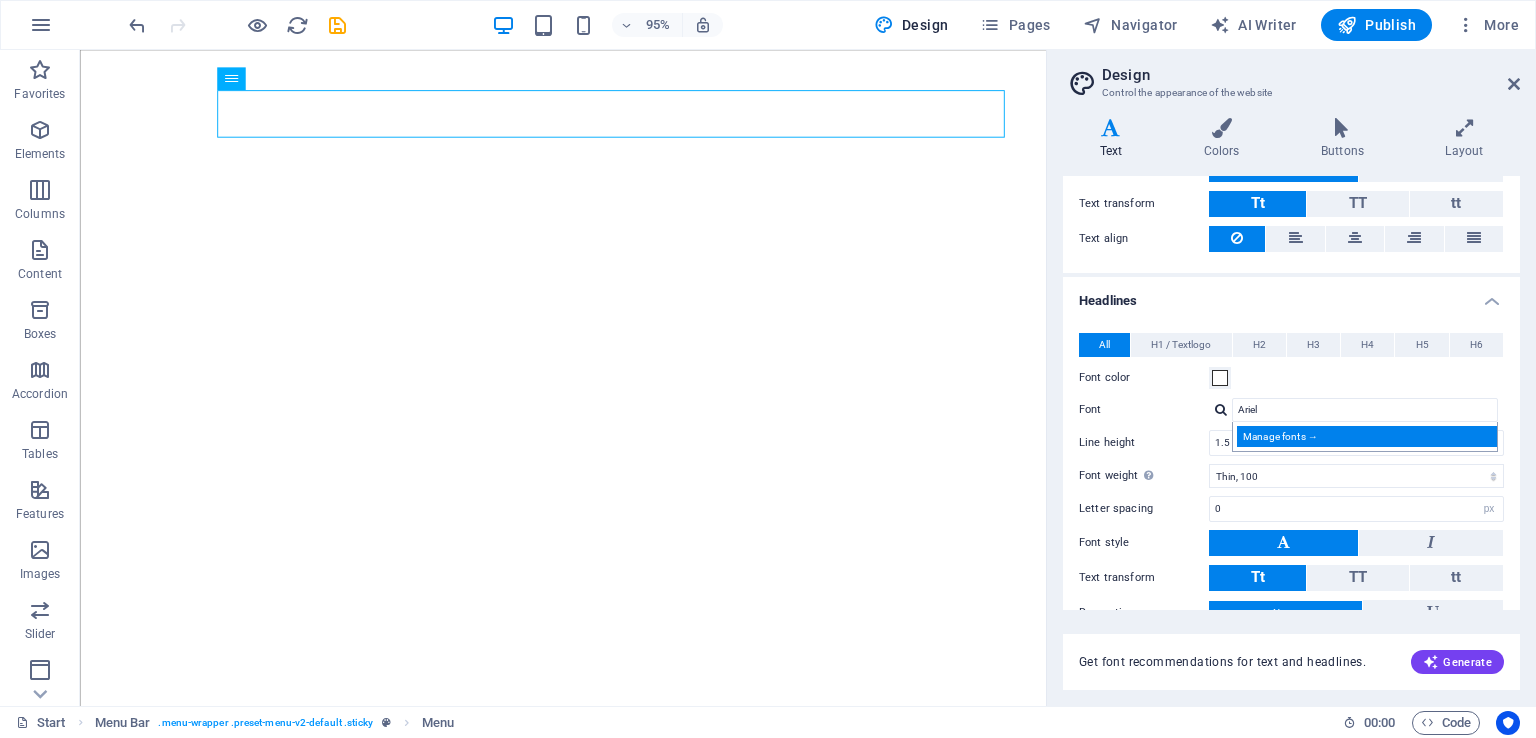 click on "Manage fonts →" at bounding box center (1369, 436) 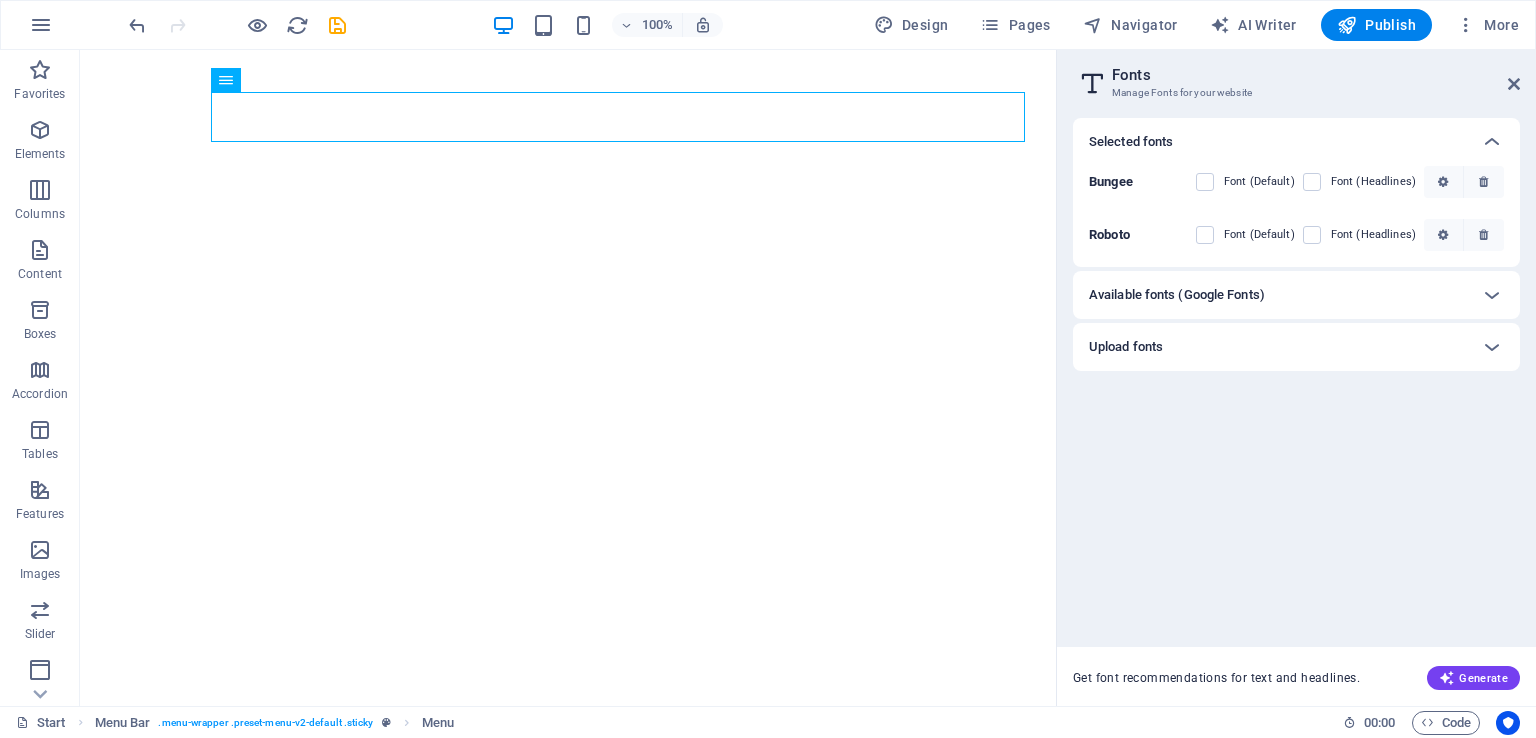 click on "Available fonts (Google Fonts)" at bounding box center (1177, 295) 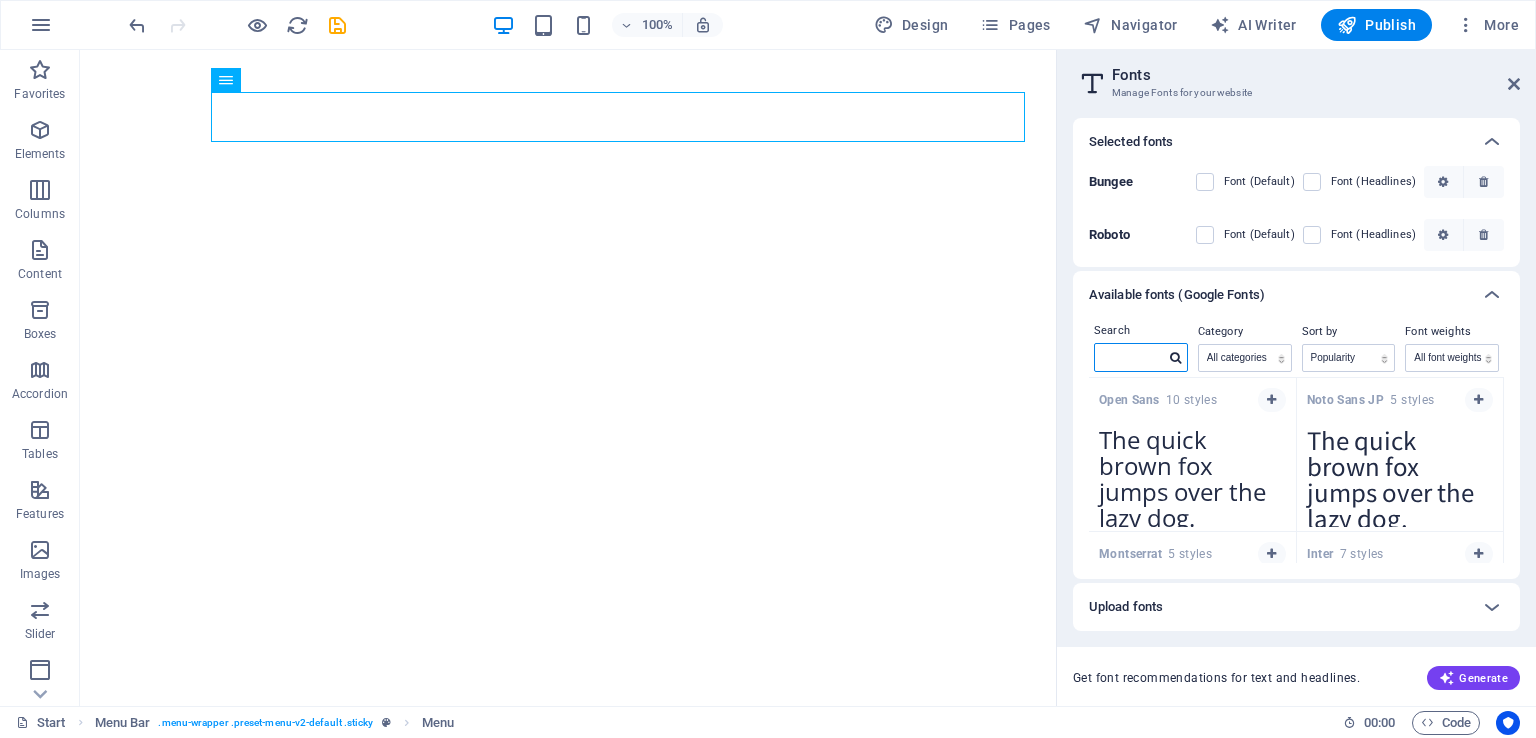 click at bounding box center [1130, 357] 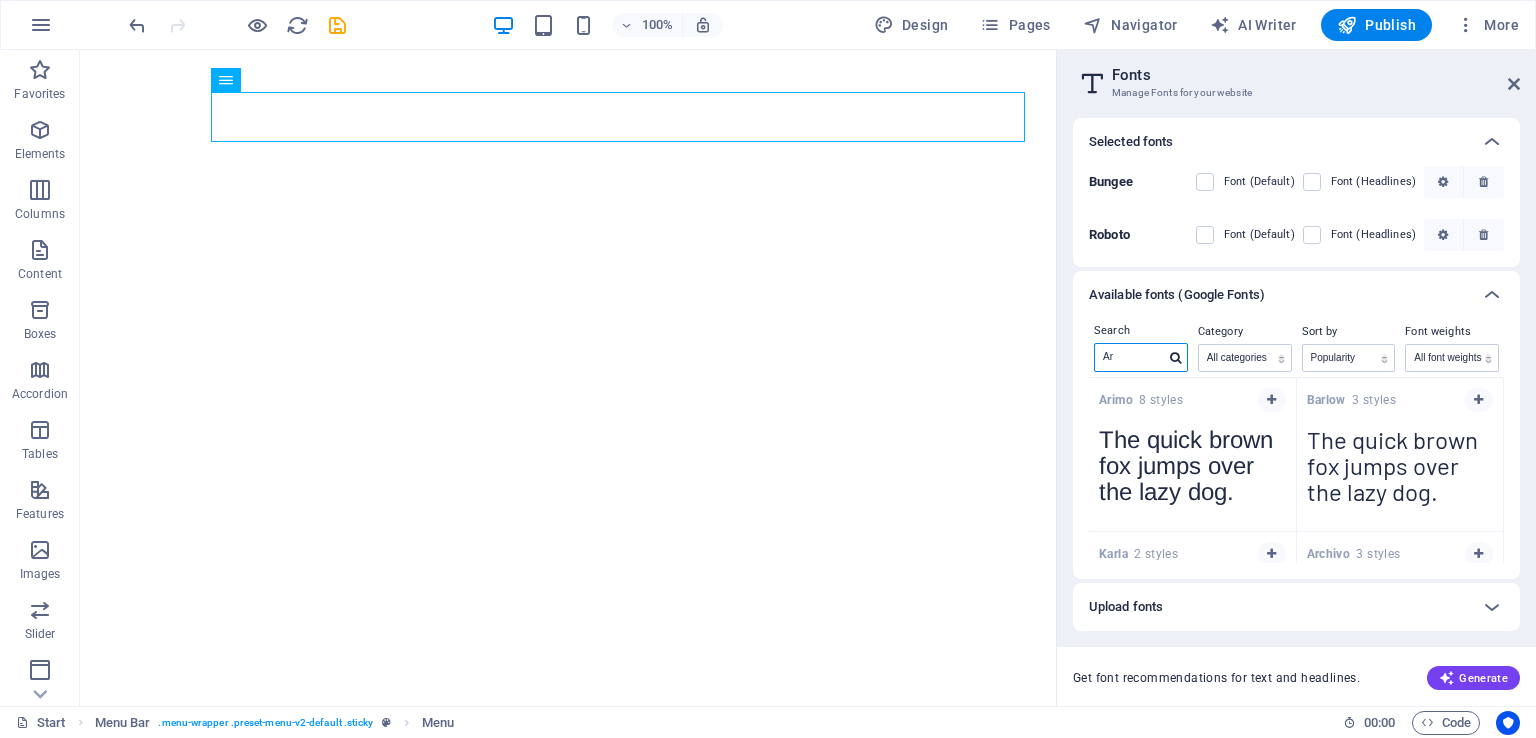 type on "A" 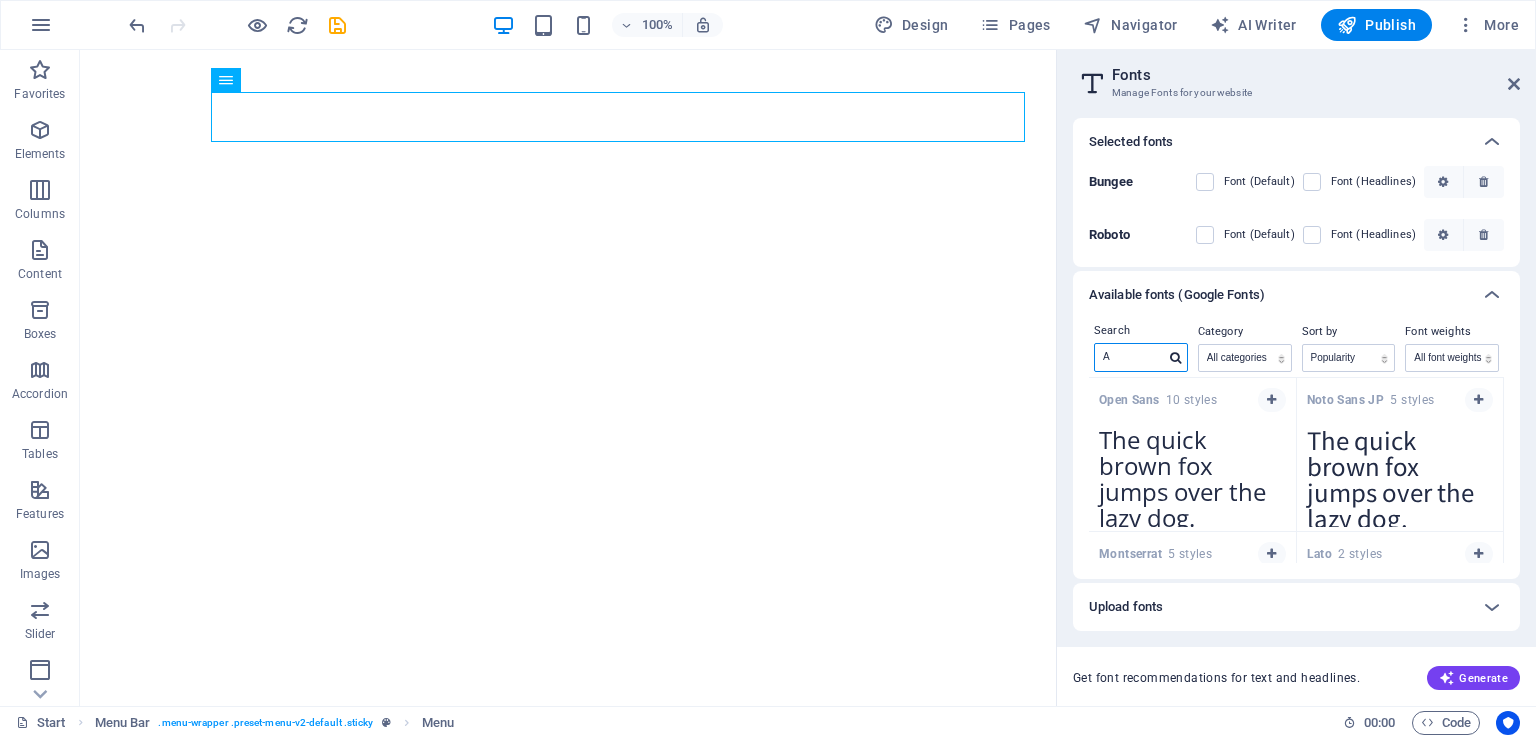 type 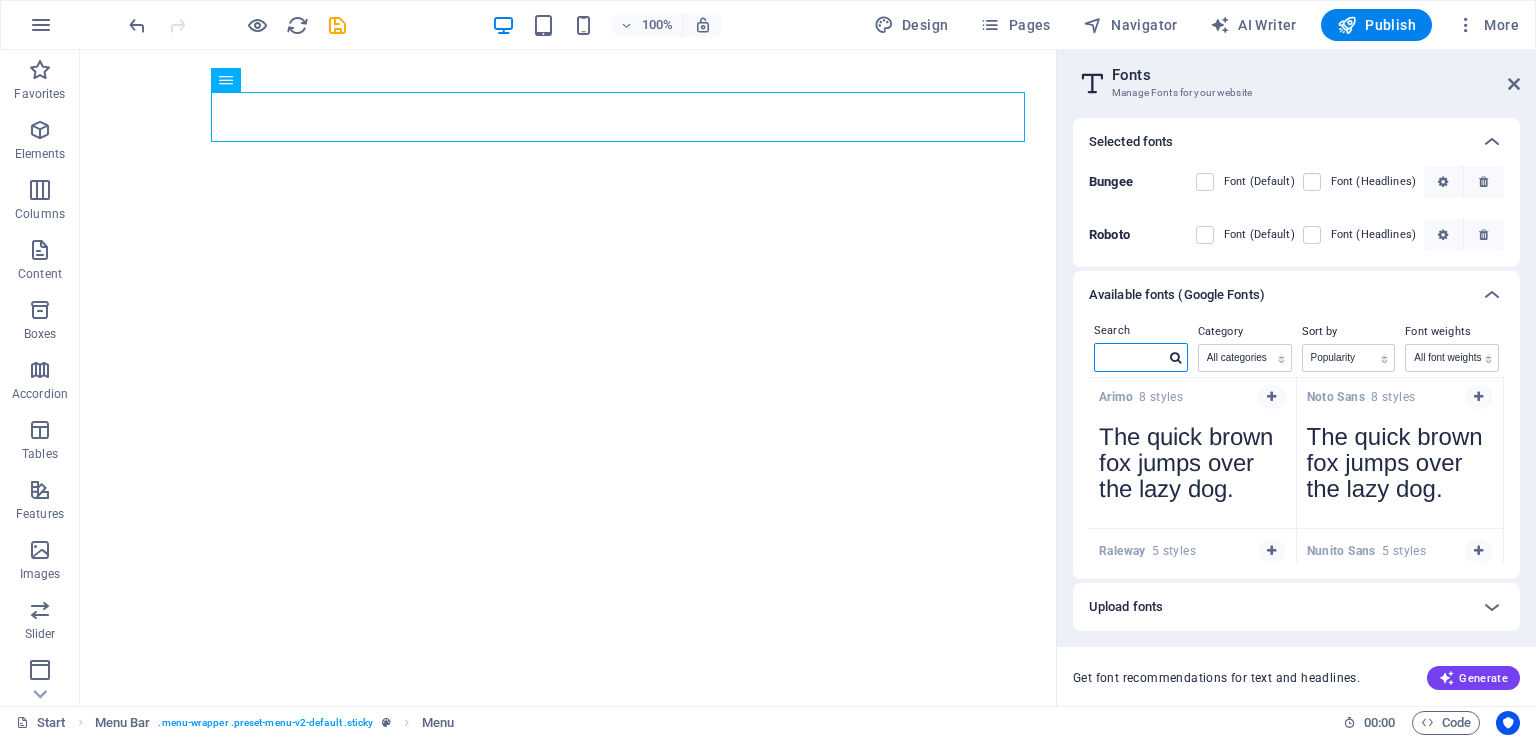 scroll, scrollTop: 800, scrollLeft: 0, axis: vertical 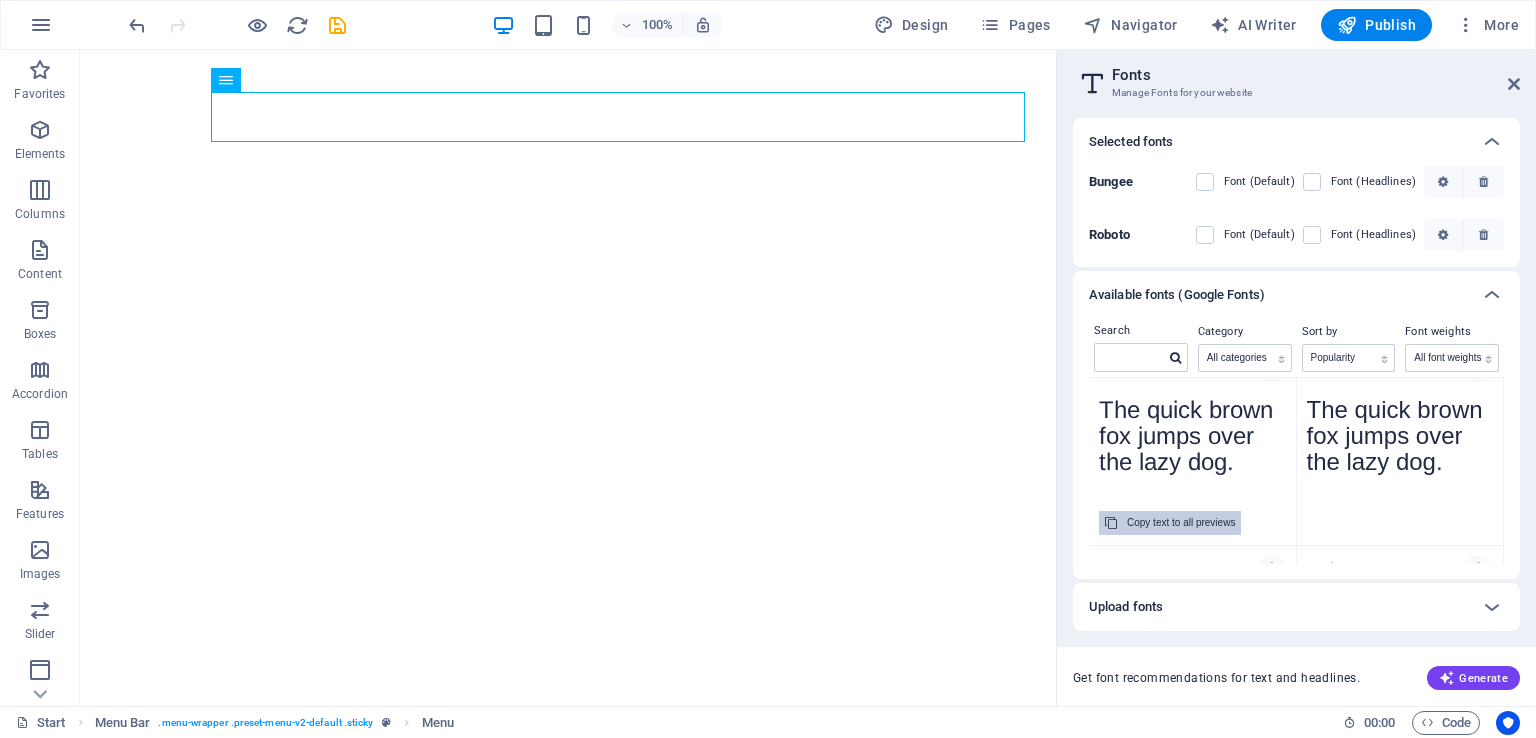 click on "Copy text to all previews" at bounding box center (1181, 523) 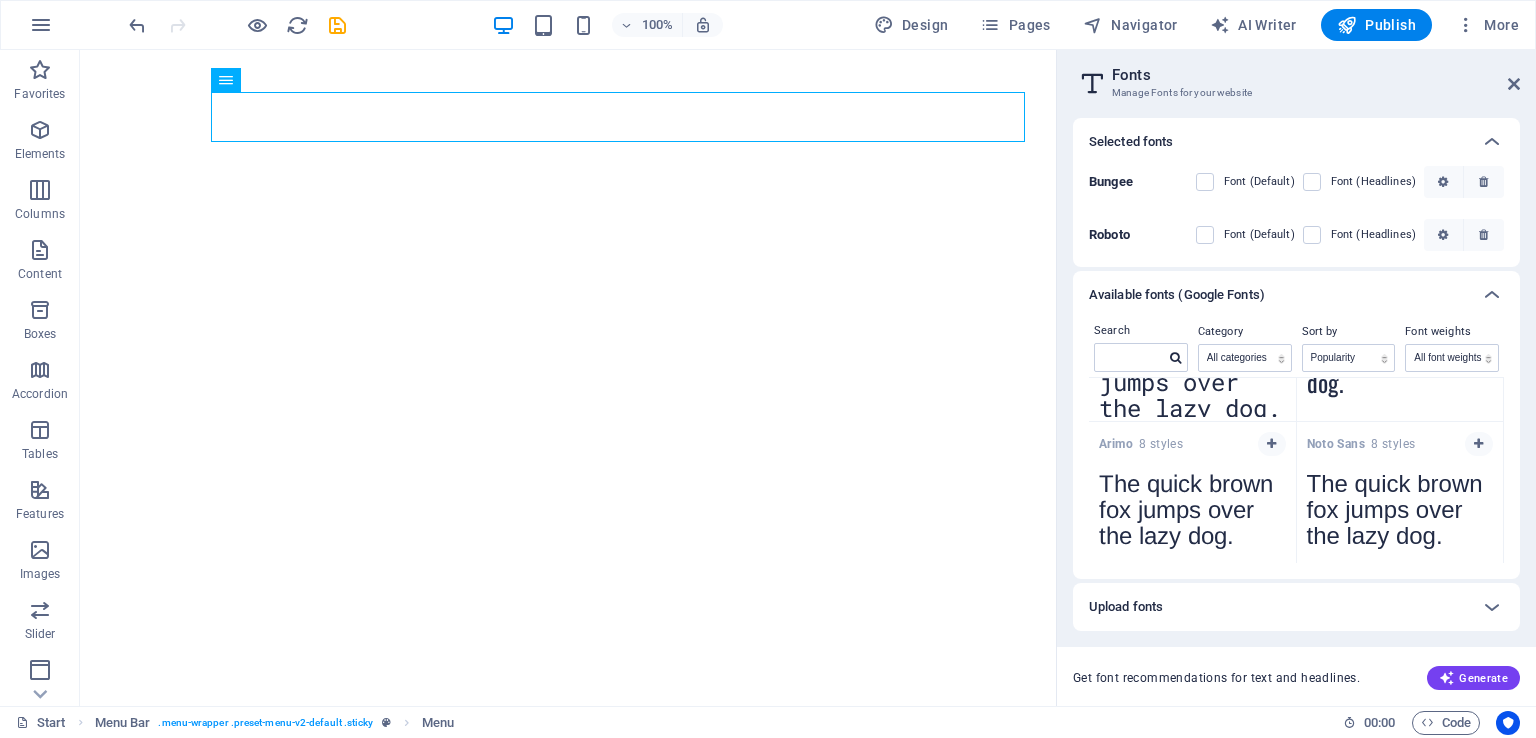 scroll, scrollTop: 700, scrollLeft: 0, axis: vertical 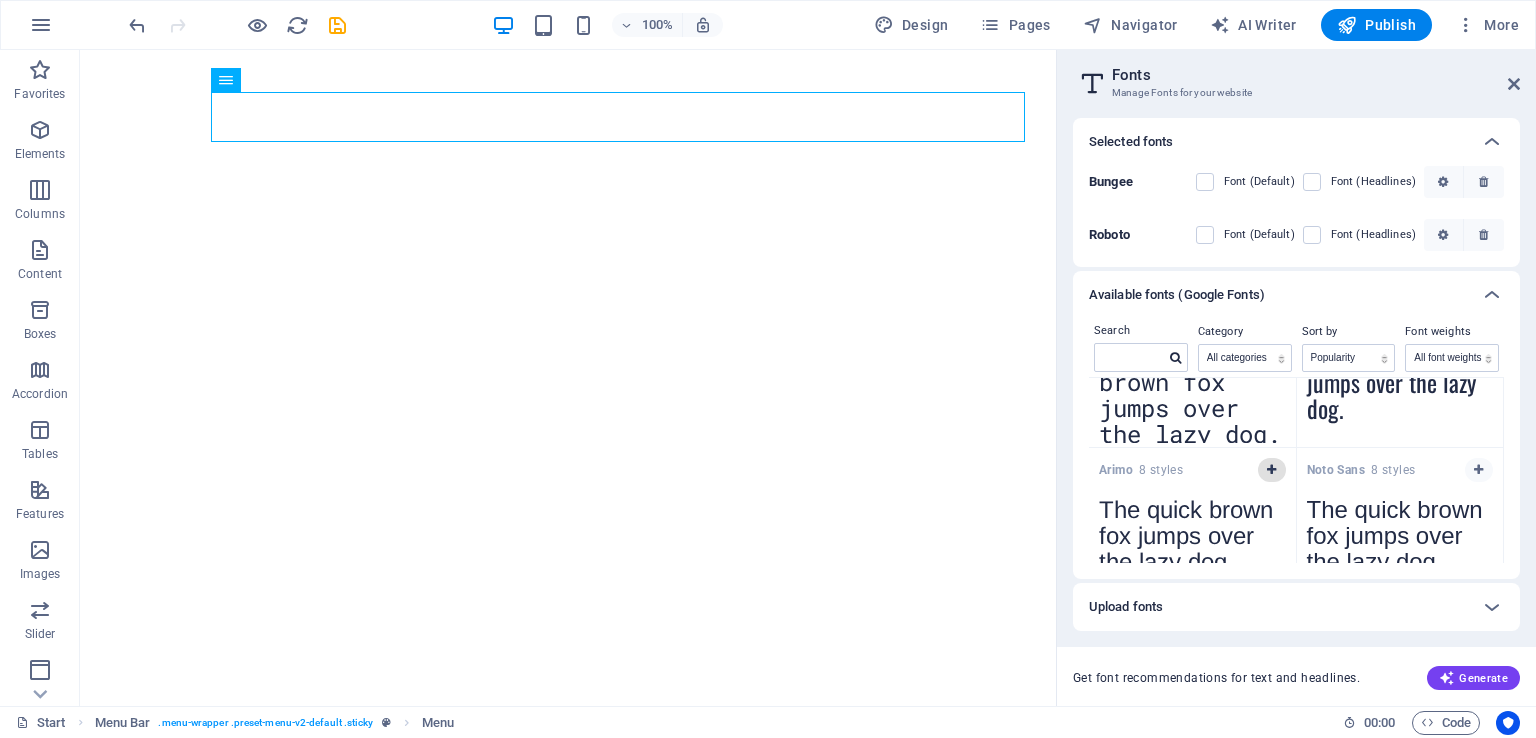 click at bounding box center (1271, 470) 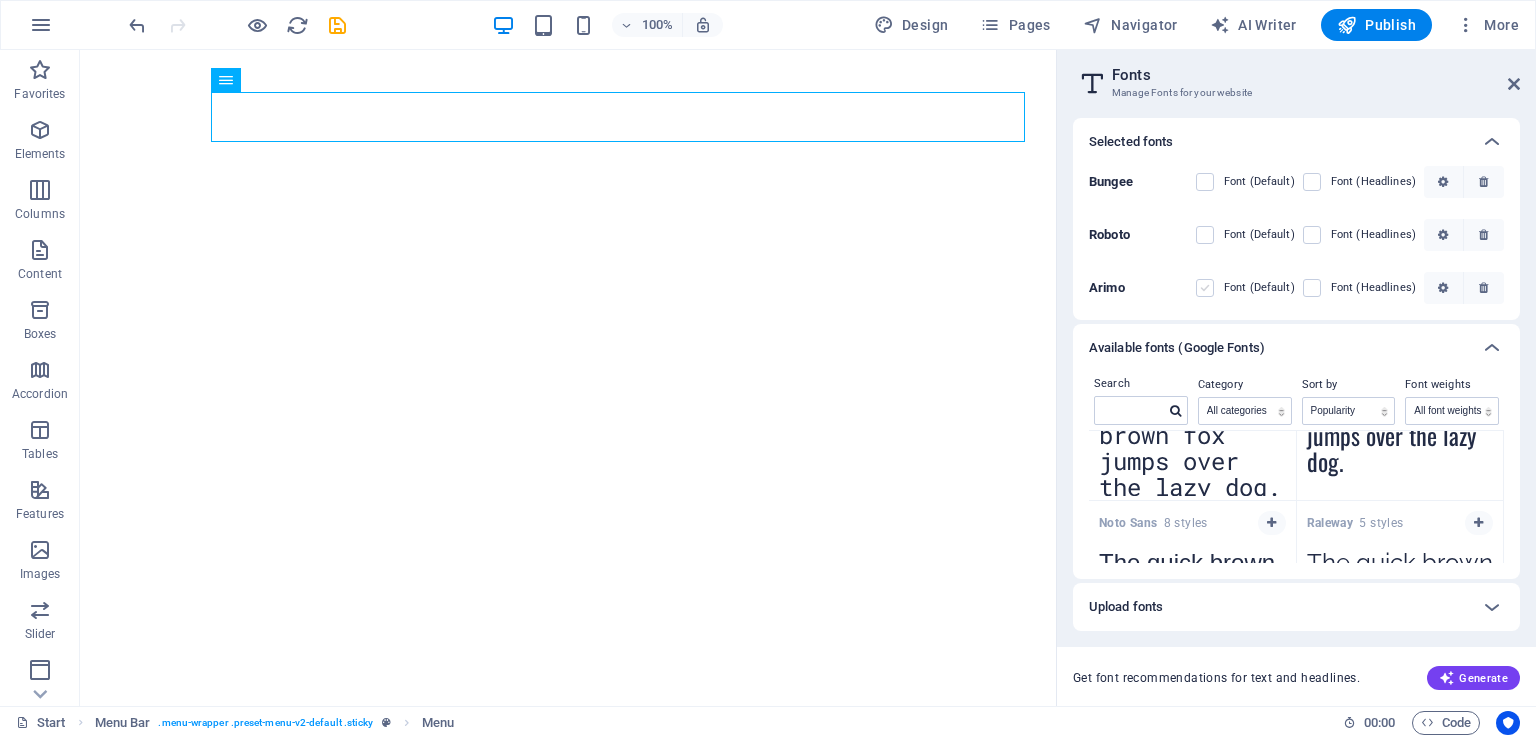 click at bounding box center (1205, 288) 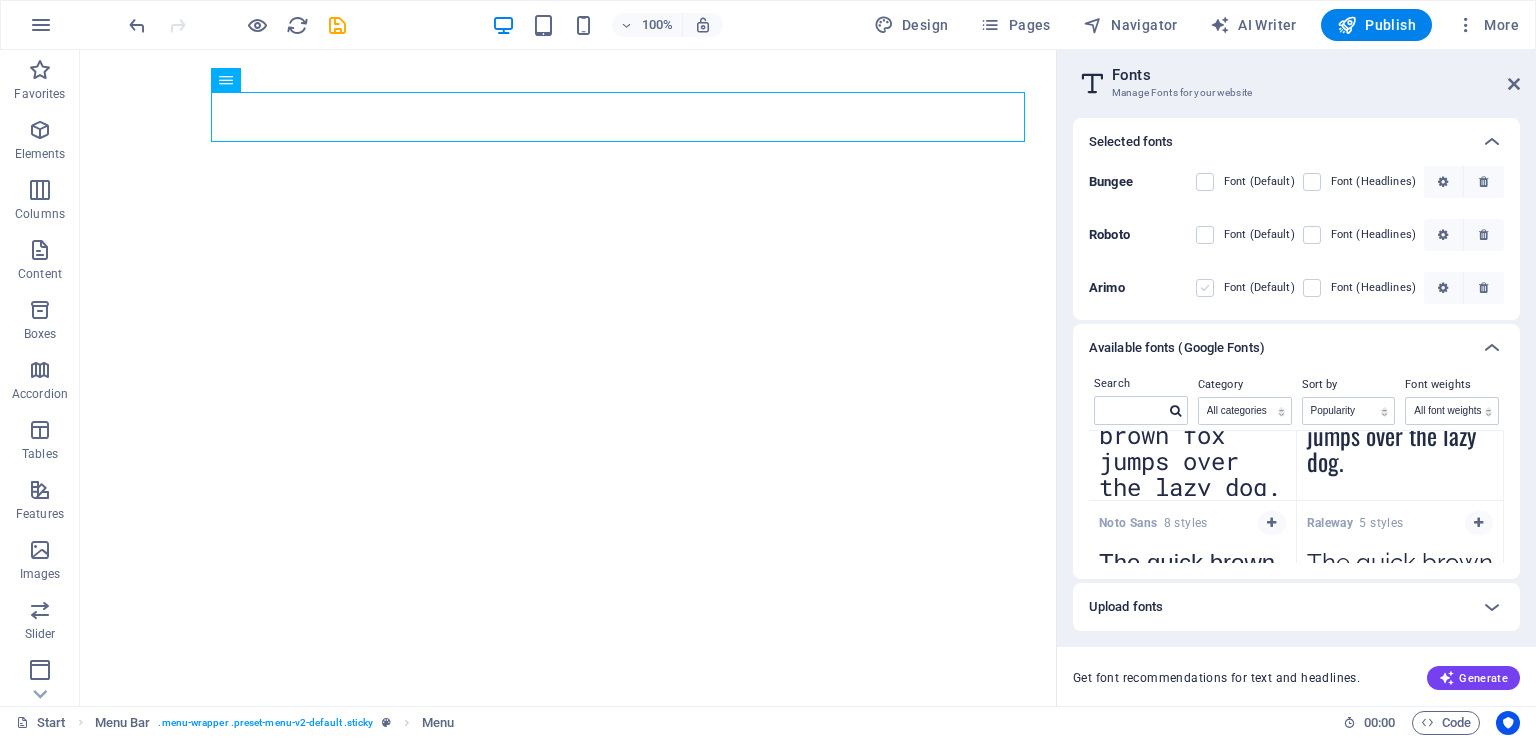 click at bounding box center [0, 0] 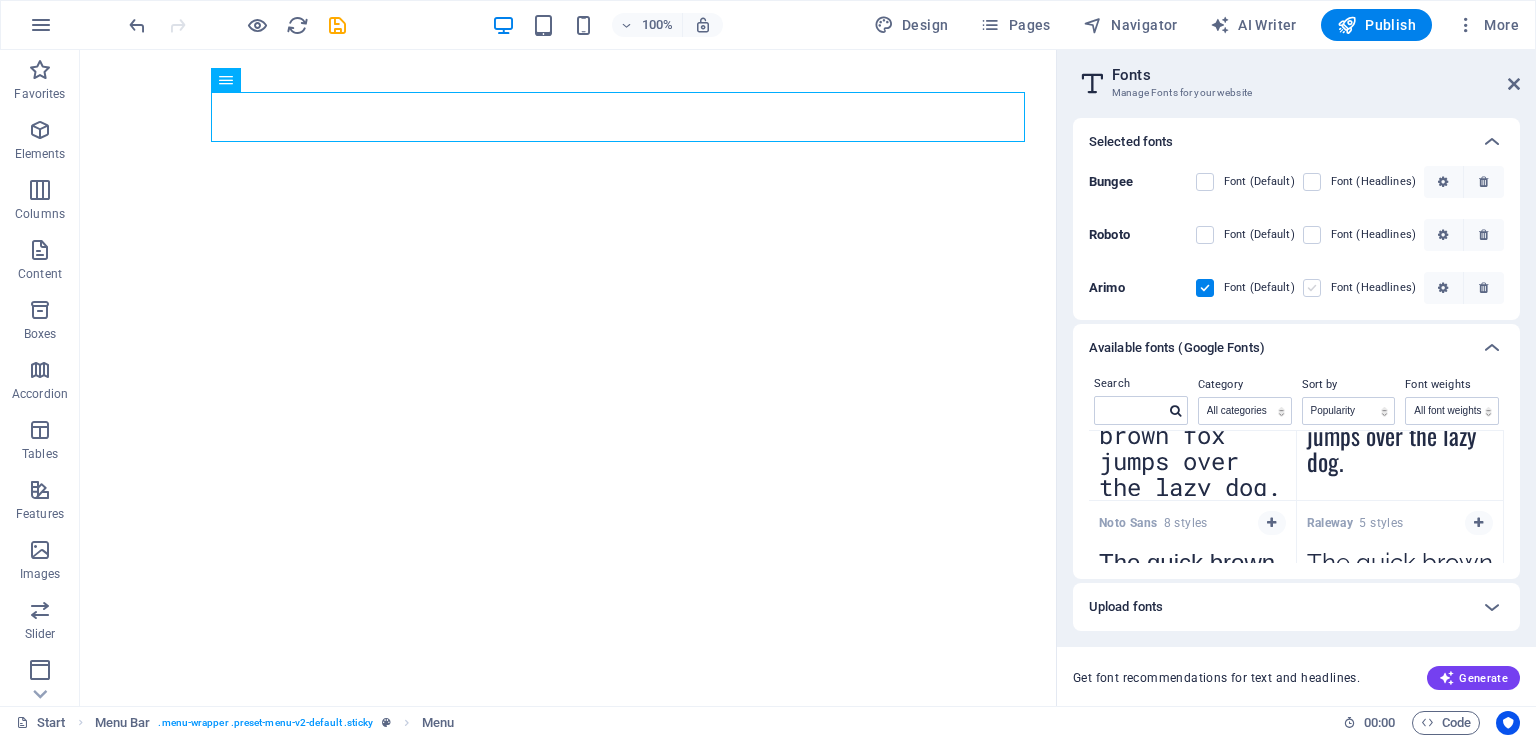 click at bounding box center [1312, 288] 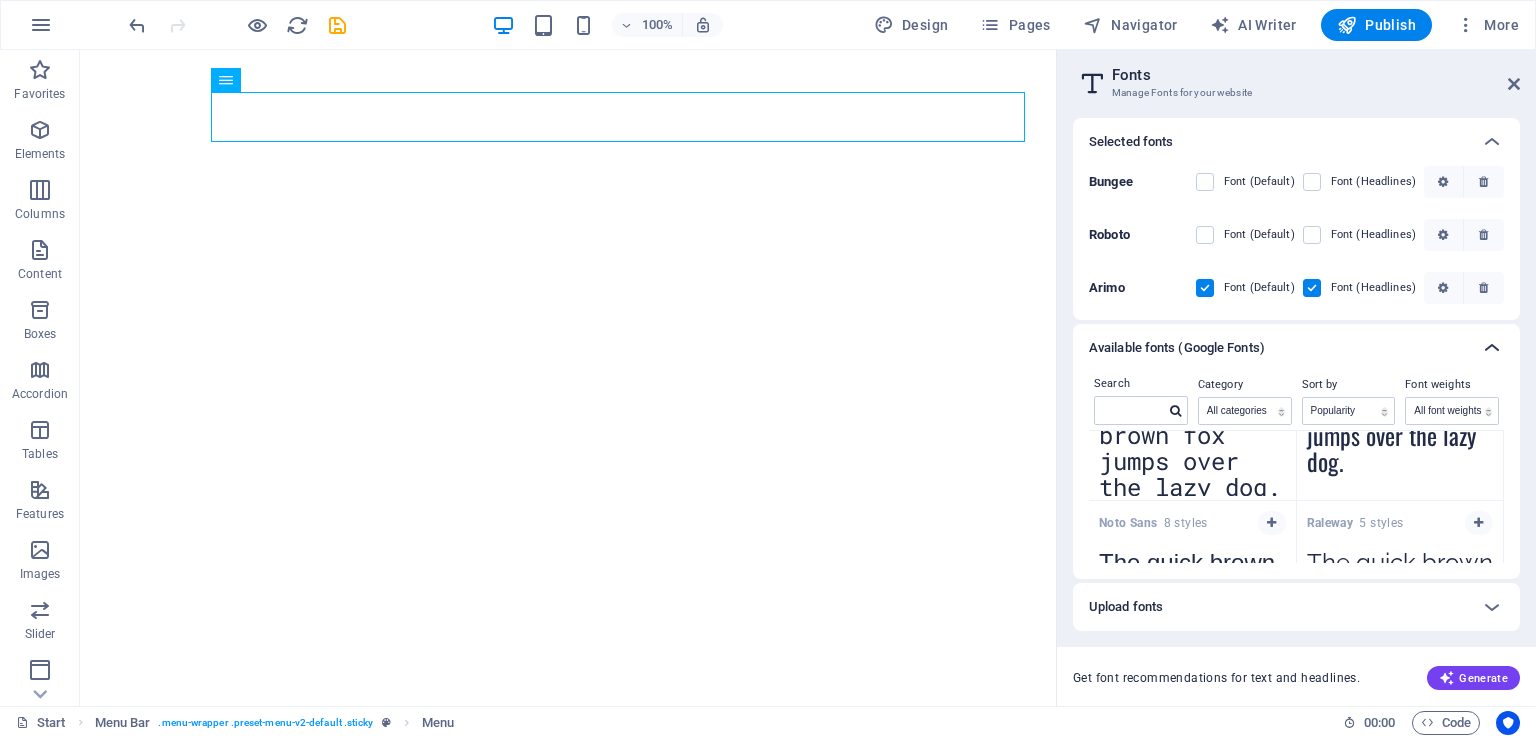 click at bounding box center [1492, 348] 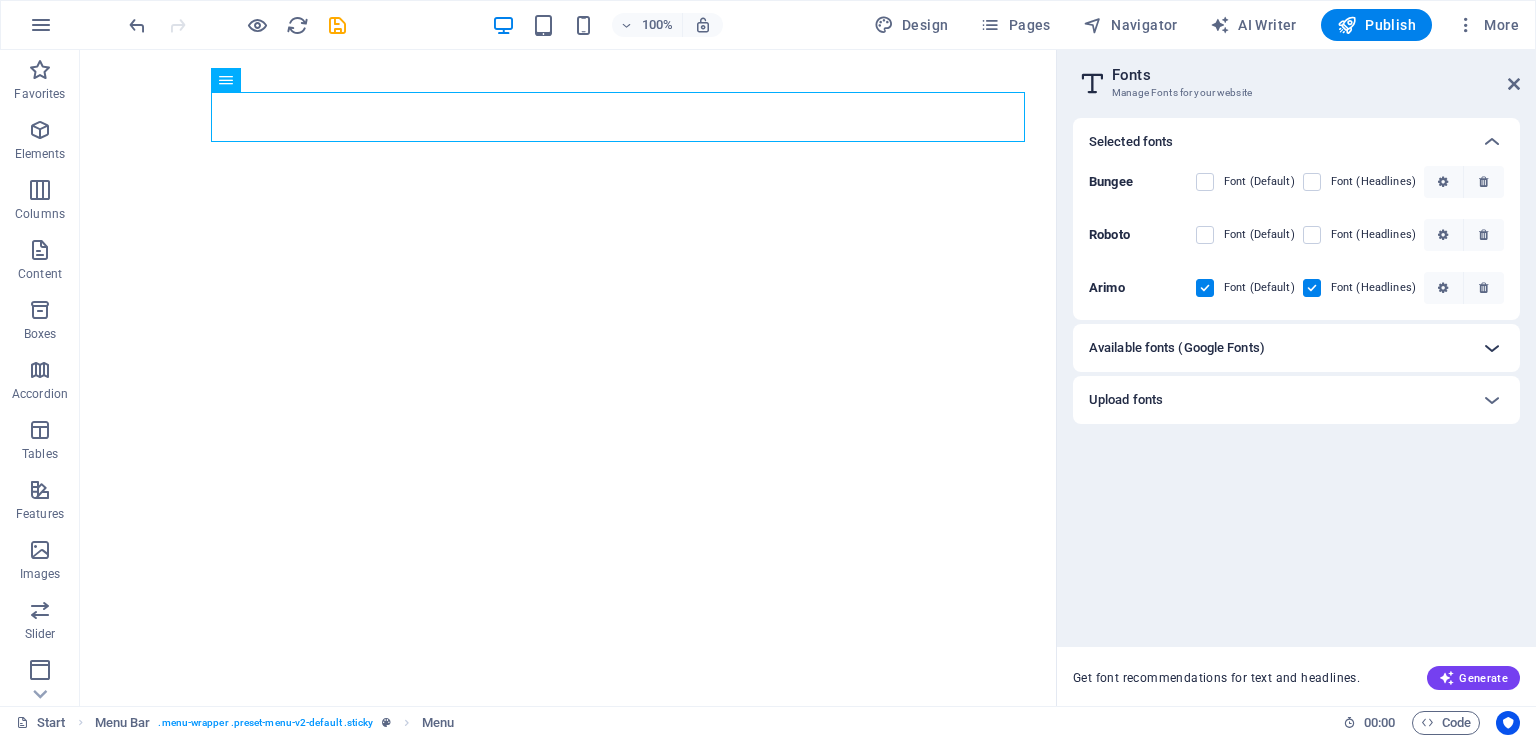 scroll, scrollTop: 0, scrollLeft: 0, axis: both 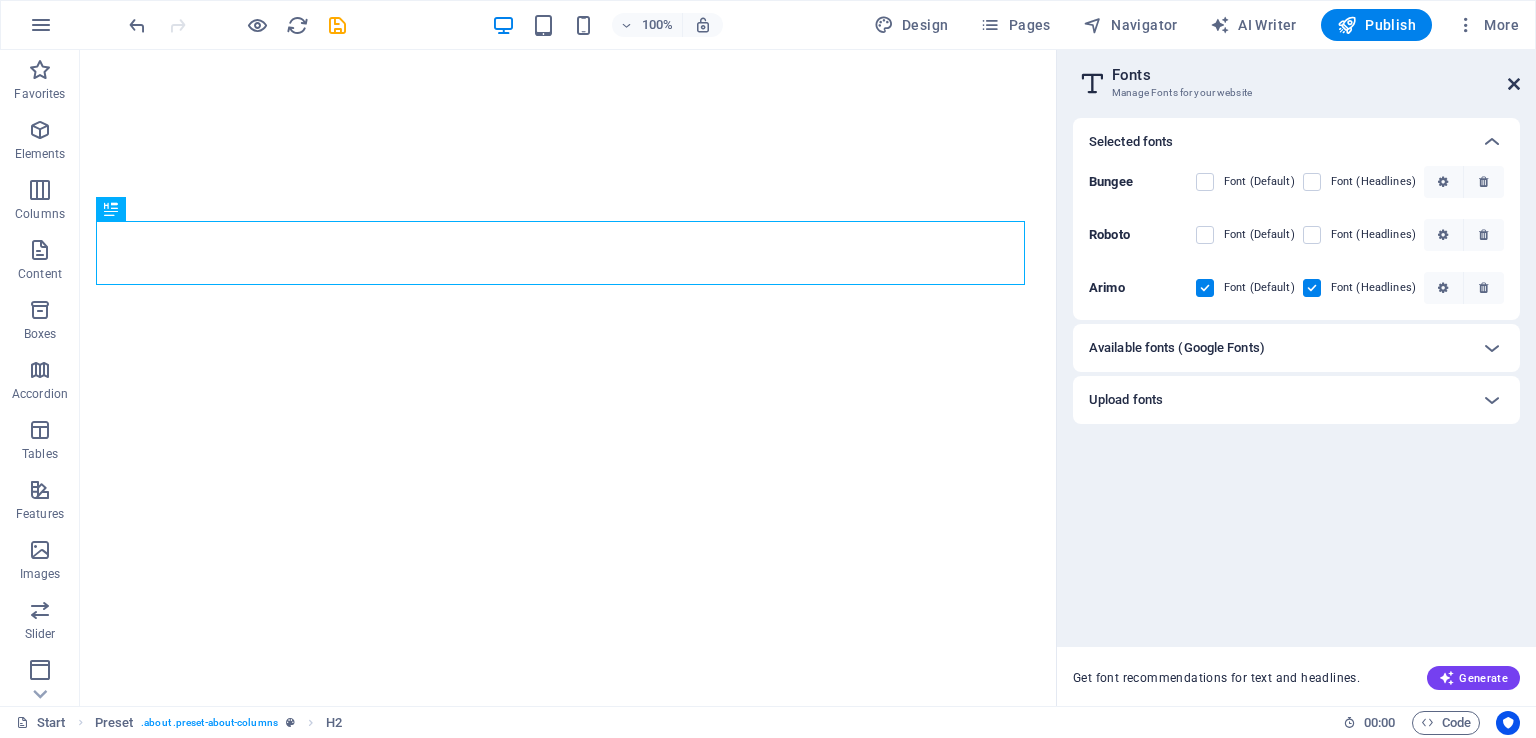 click on "Fonts Manage Fonts for your website" at bounding box center (1298, 76) 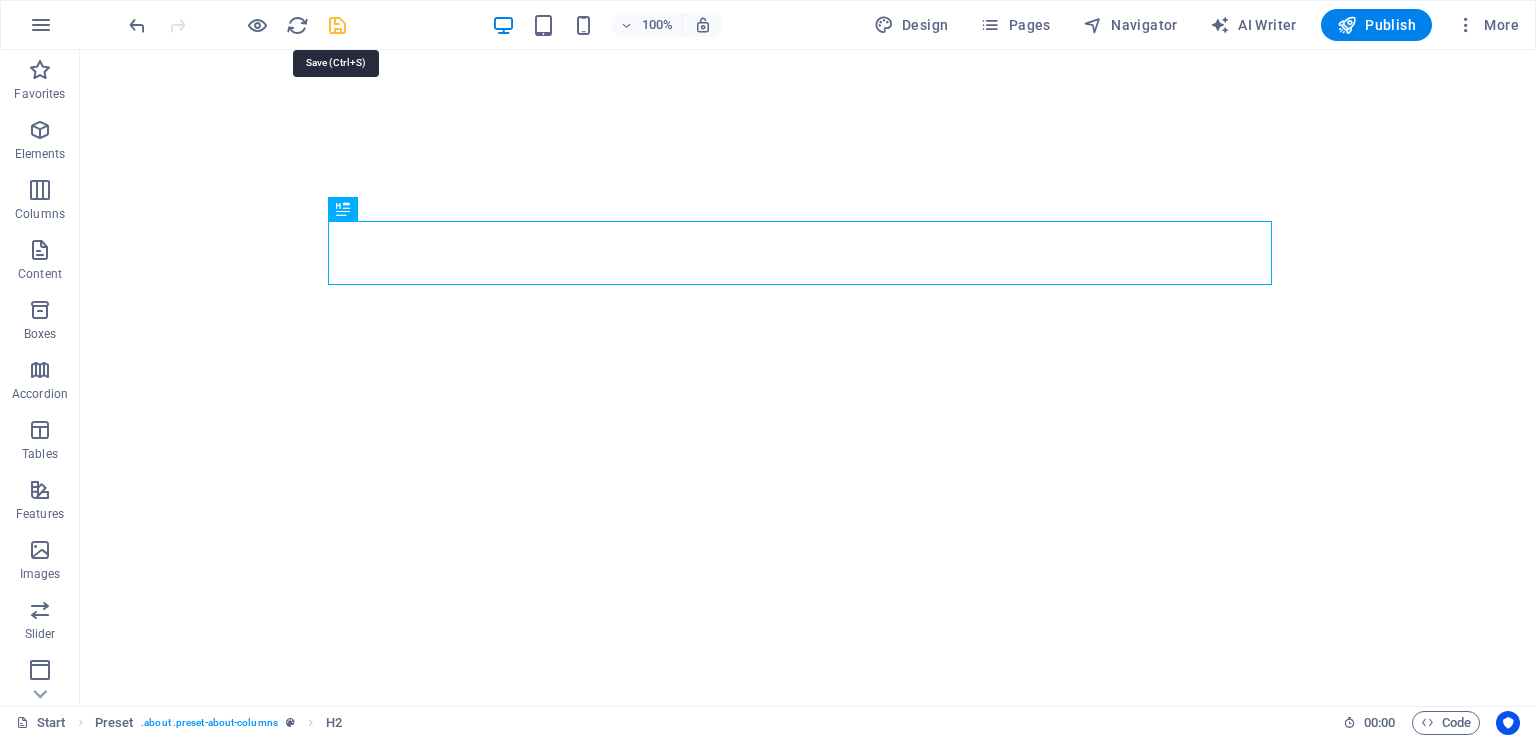 click at bounding box center (337, 25) 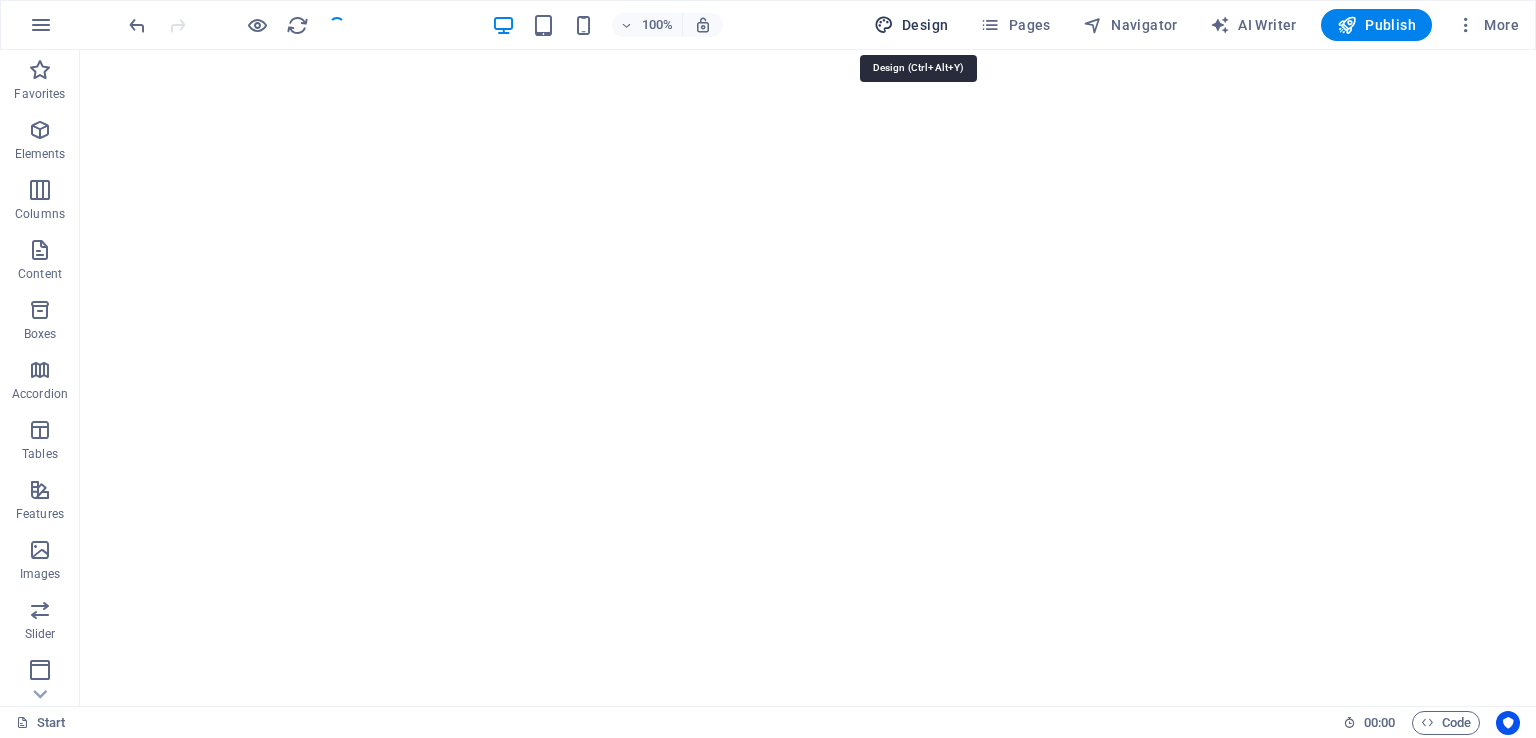 click on "Design" at bounding box center (911, 25) 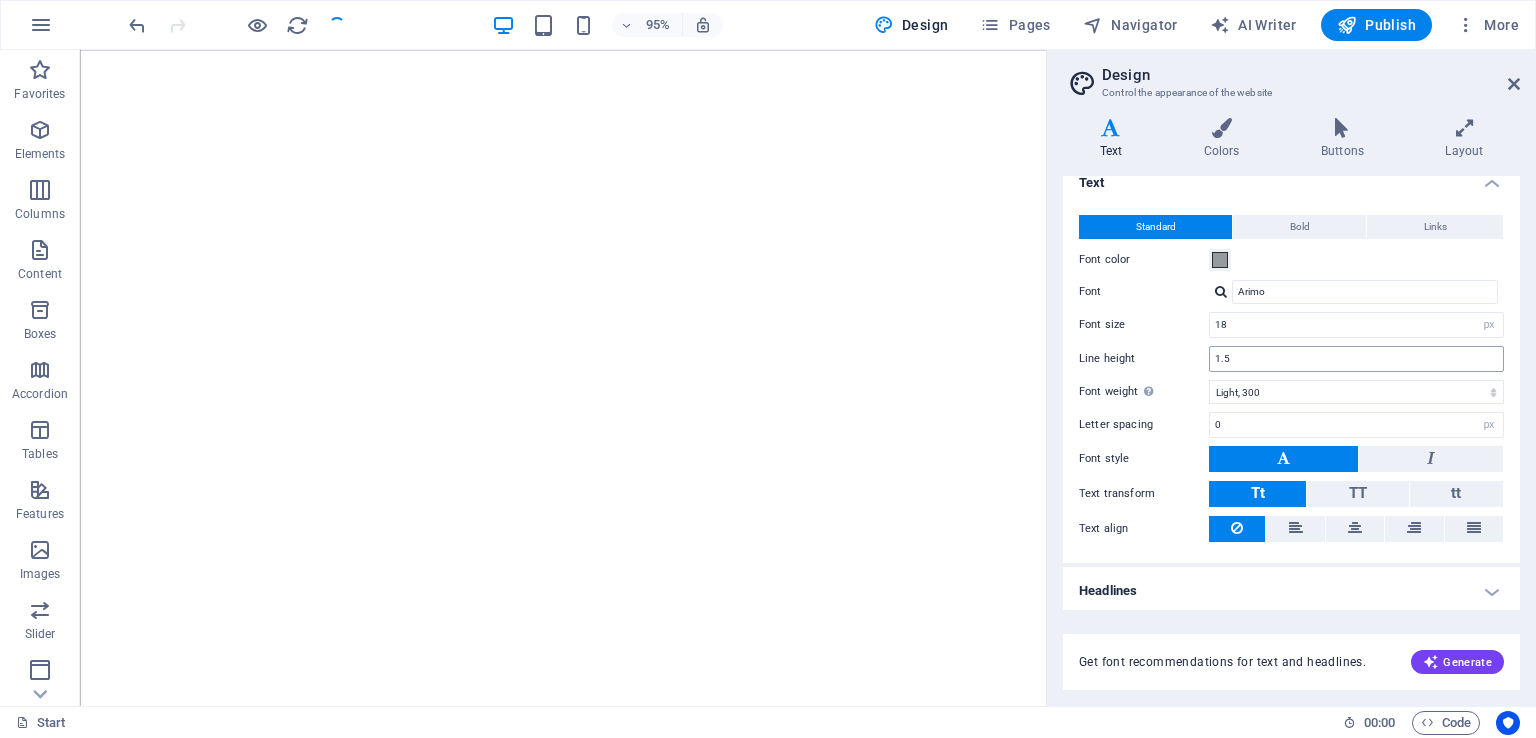 scroll, scrollTop: 19, scrollLeft: 0, axis: vertical 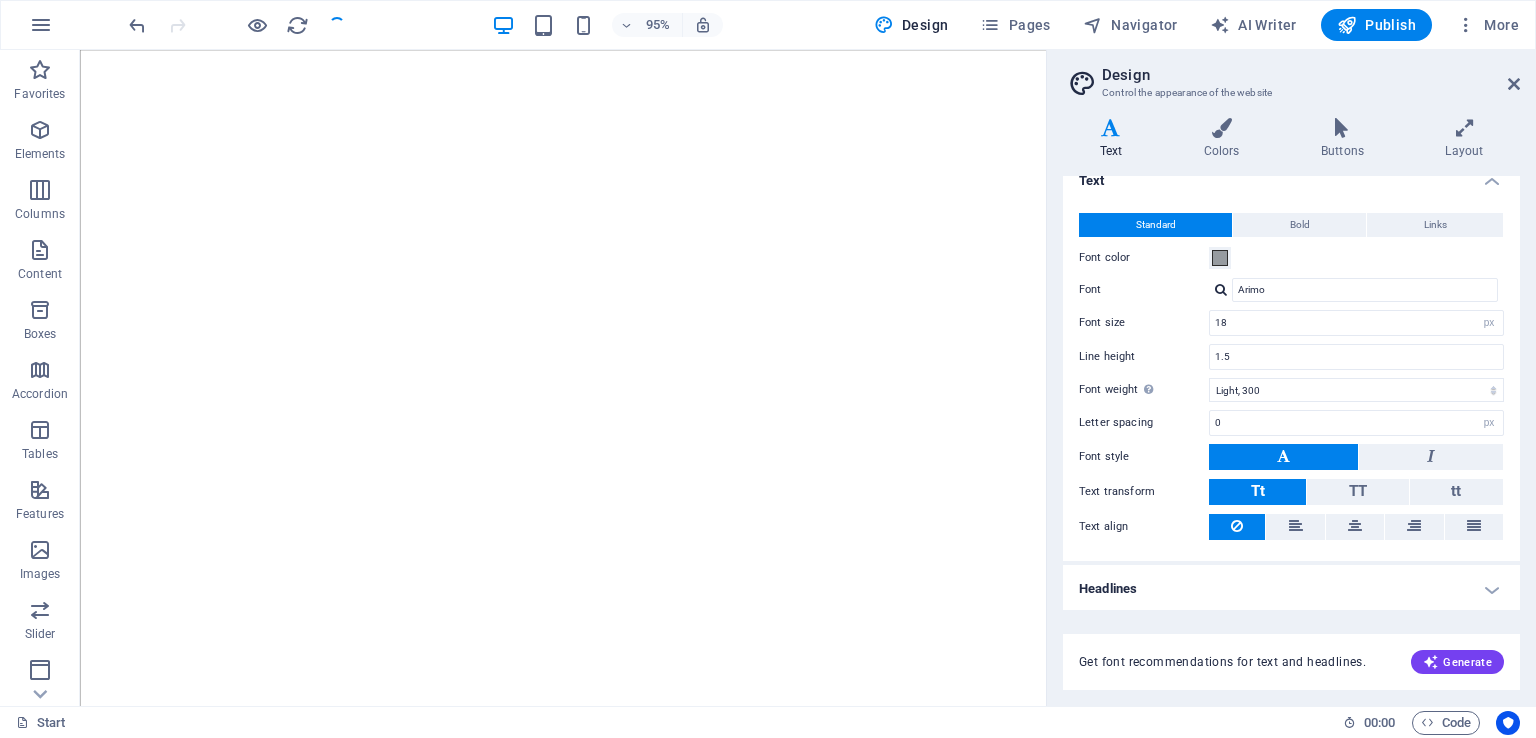 click on "Headlines" at bounding box center (1291, 589) 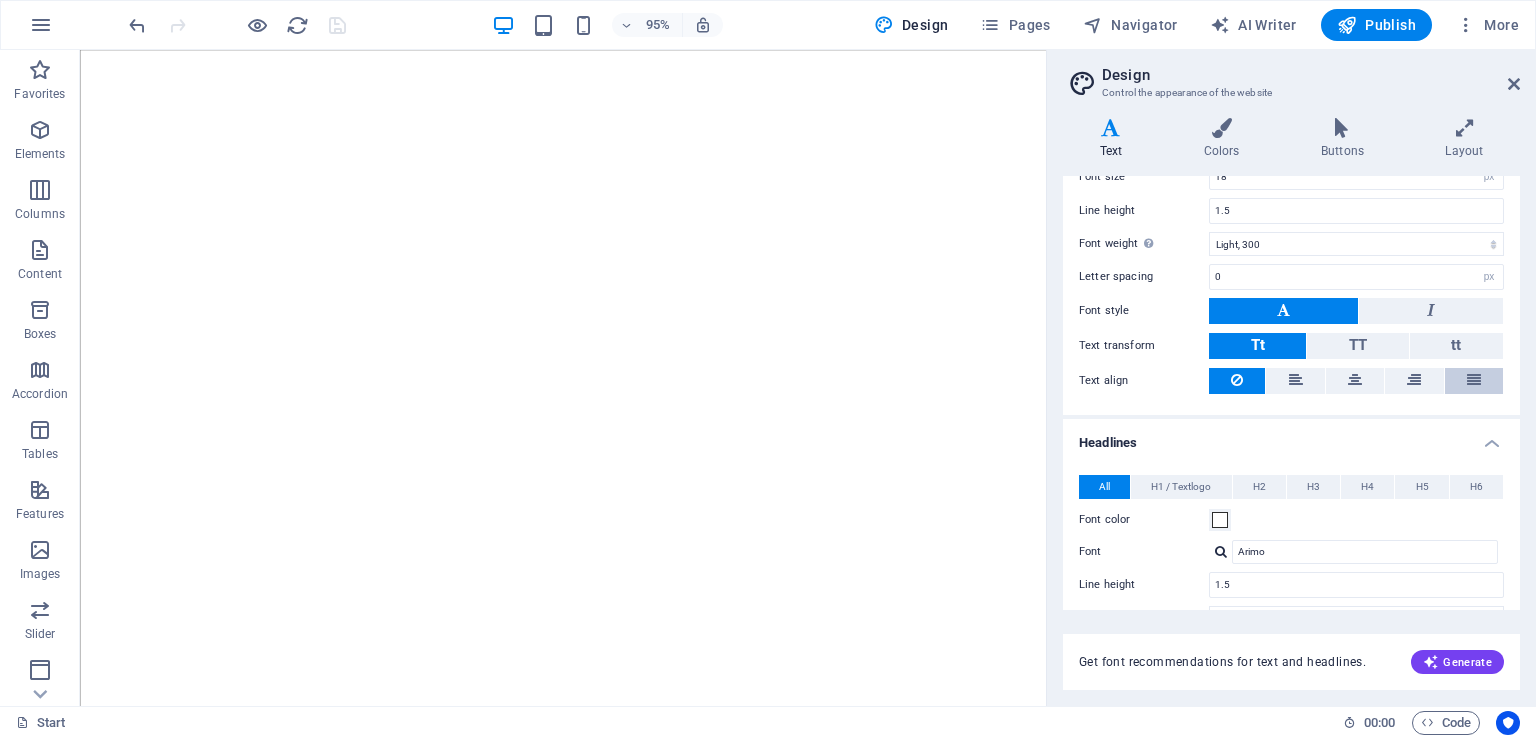 scroll, scrollTop: 319, scrollLeft: 0, axis: vertical 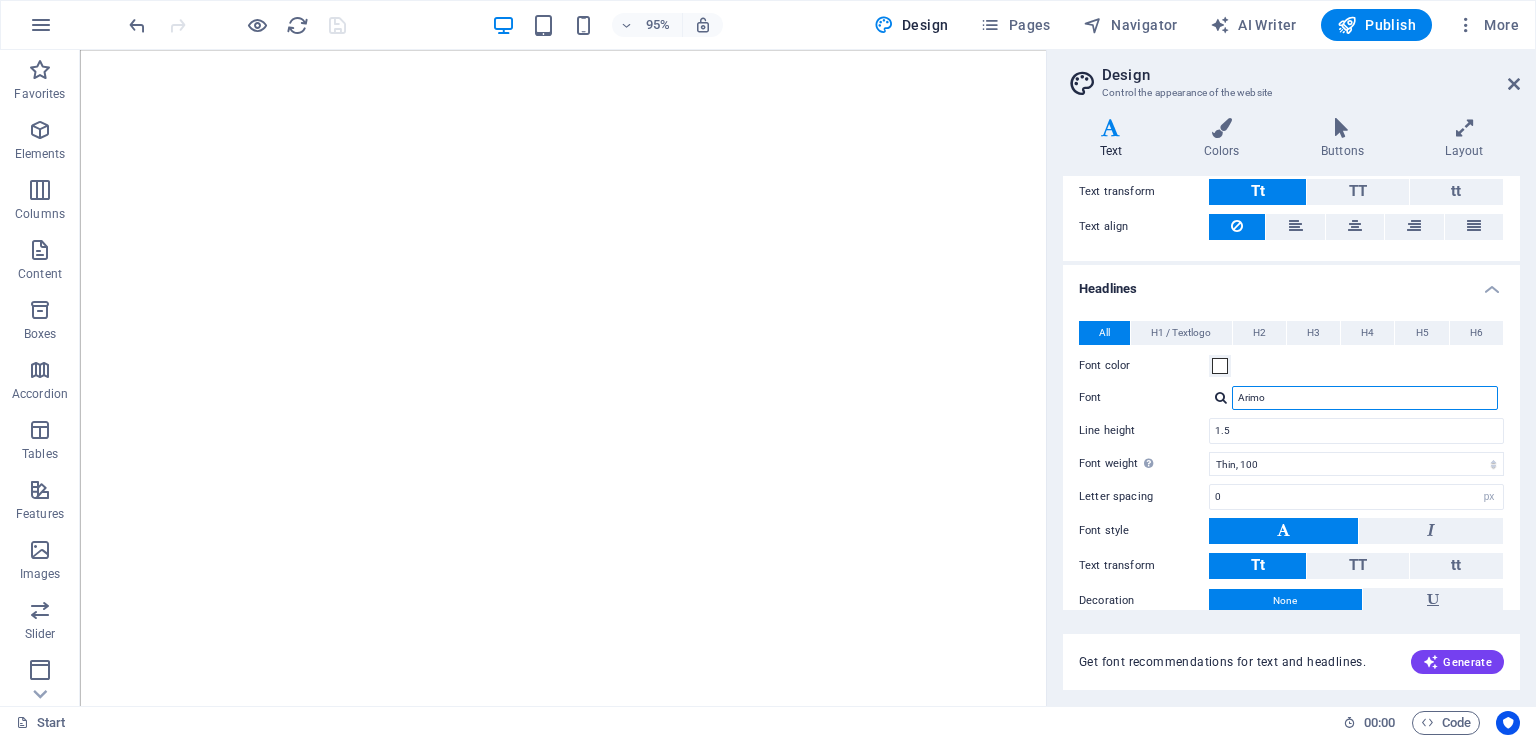 drag, startPoint x: 1281, startPoint y: 396, endPoint x: 1236, endPoint y: 397, distance: 45.01111 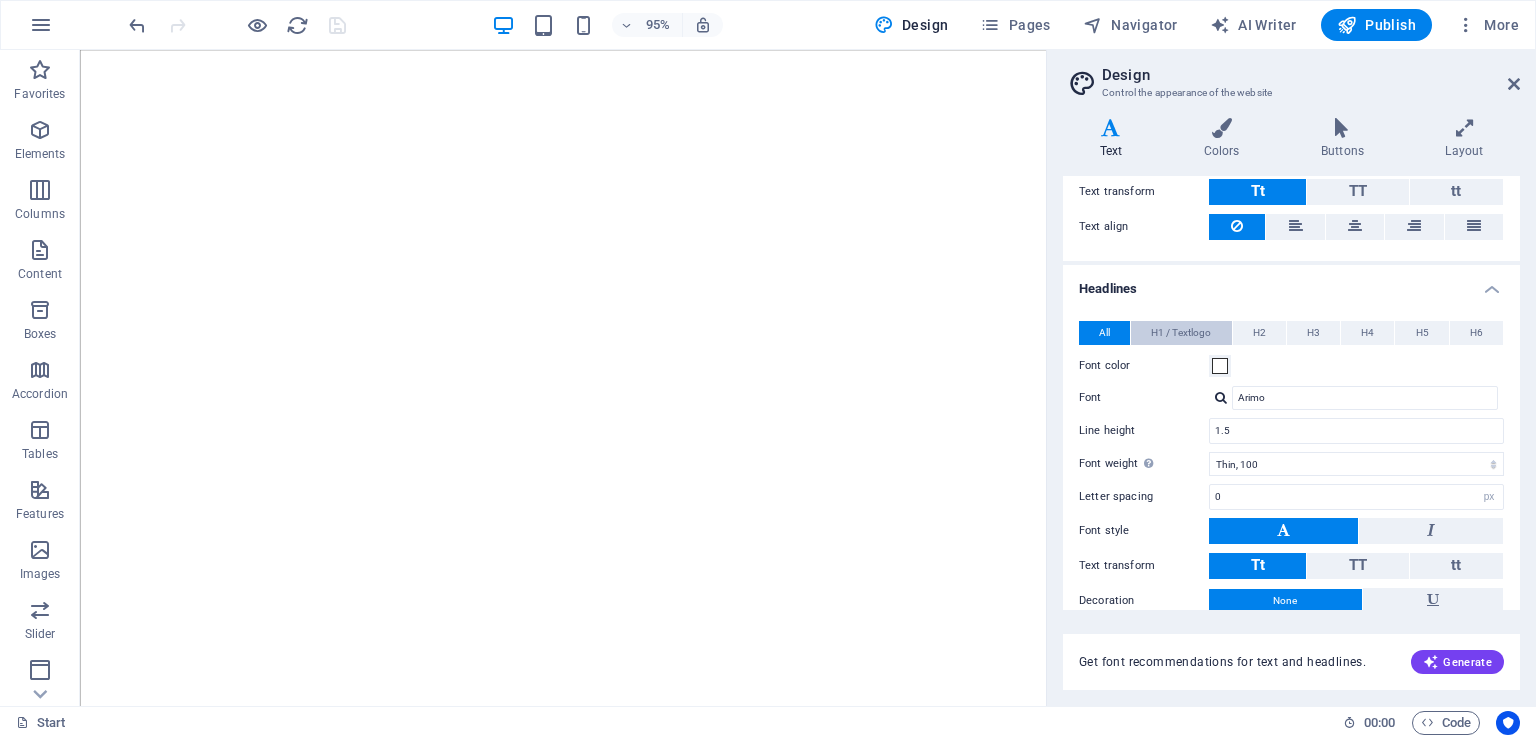 click on "H1 / Textlogo" at bounding box center (1181, 333) 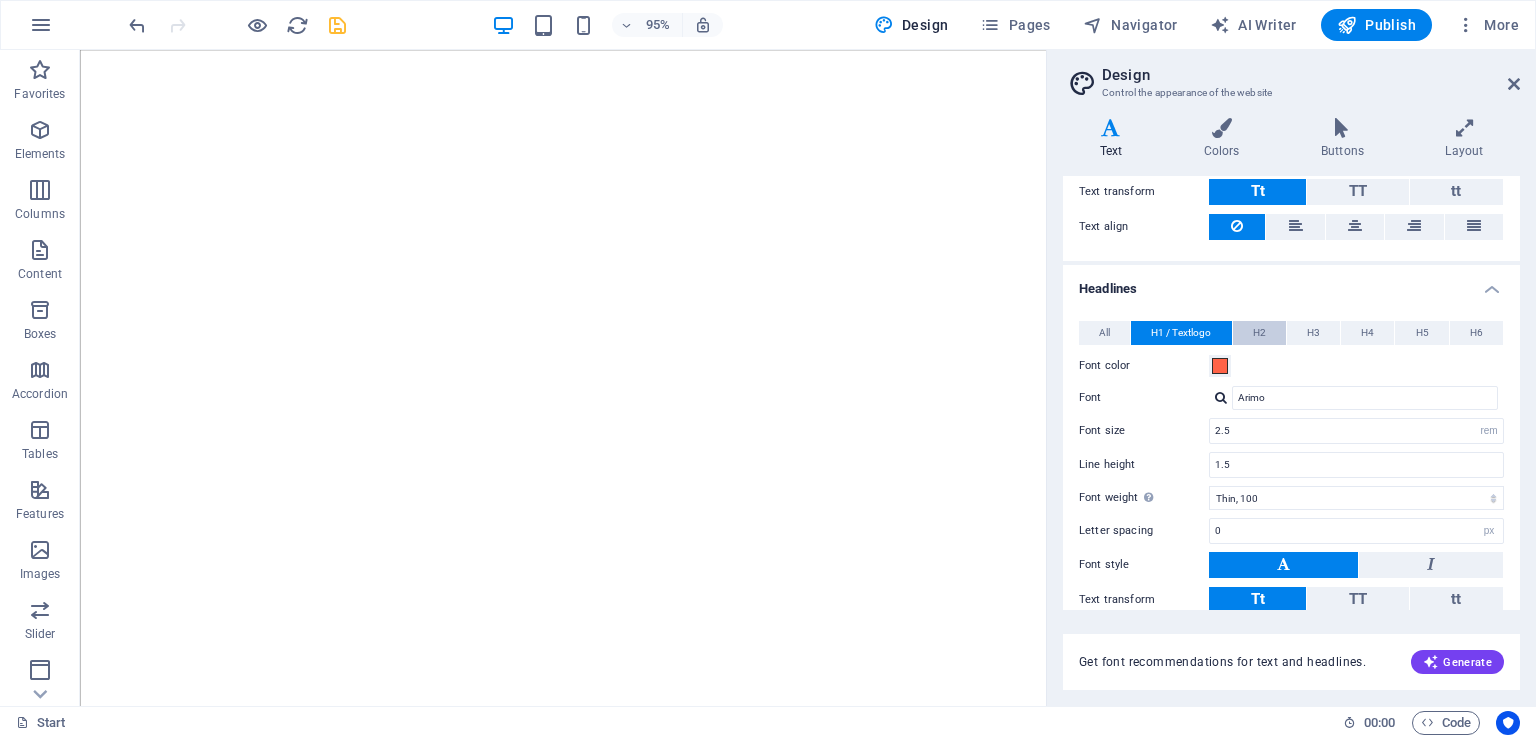 click on "H2" at bounding box center (1259, 333) 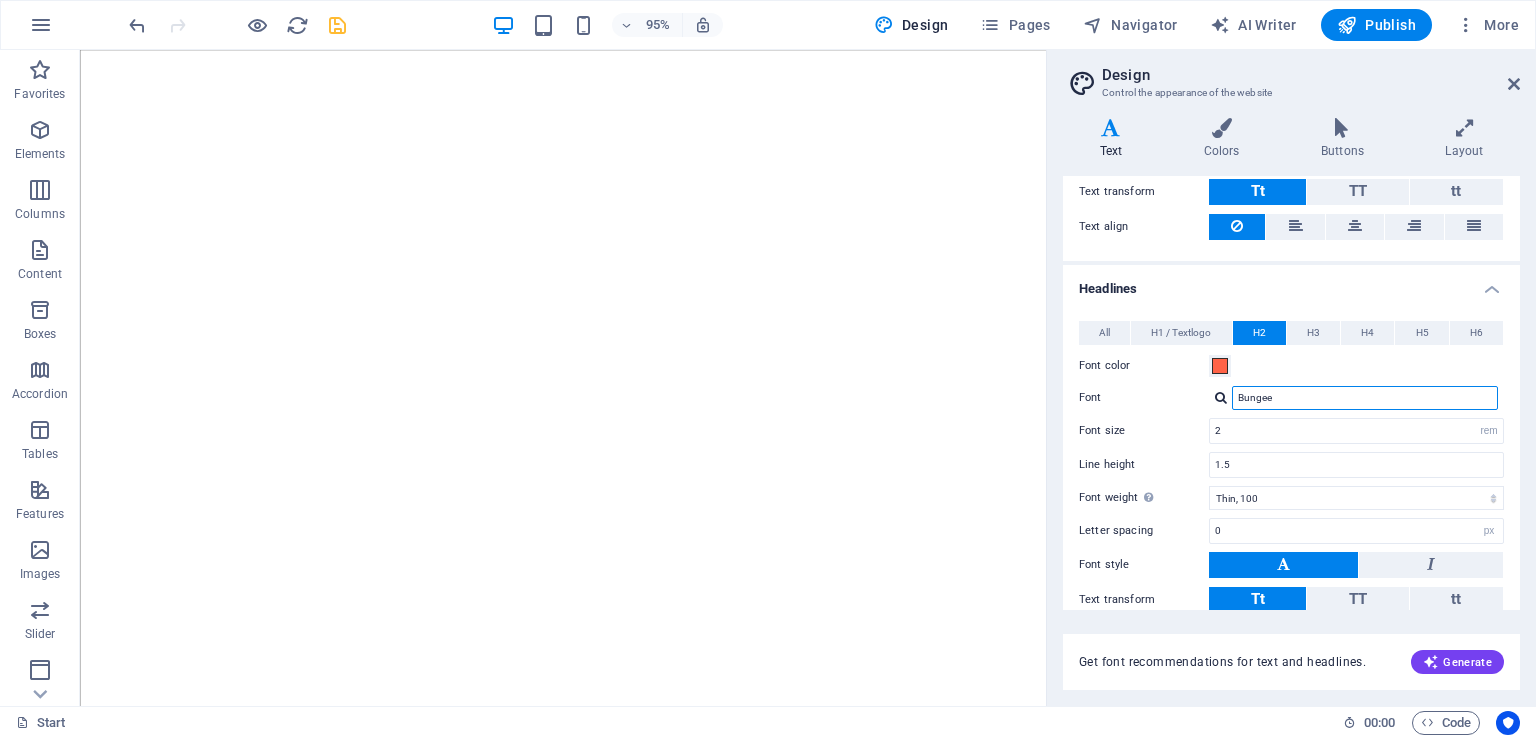 drag, startPoint x: 1289, startPoint y: 399, endPoint x: 1211, endPoint y: 399, distance: 78 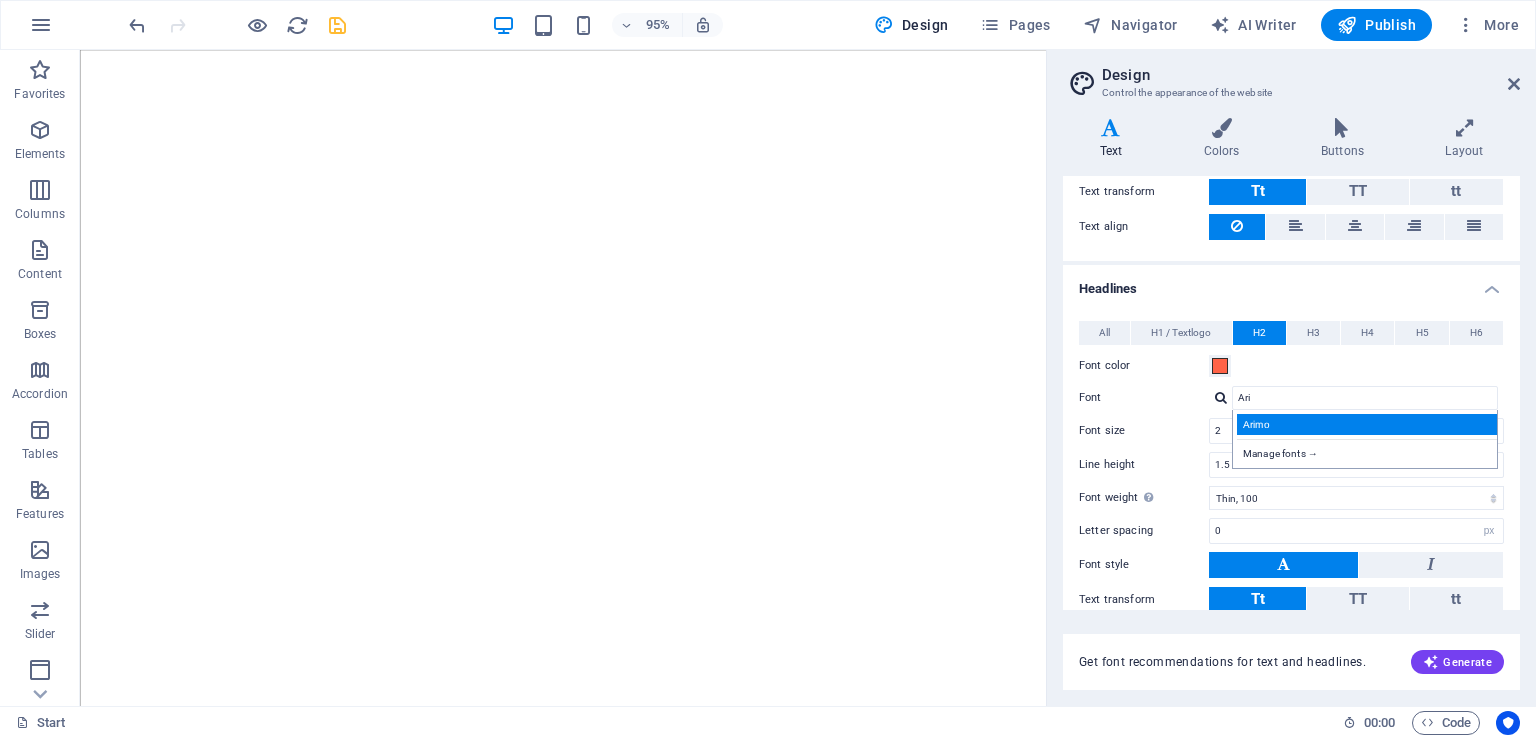 click on "Arimo" at bounding box center [1369, 424] 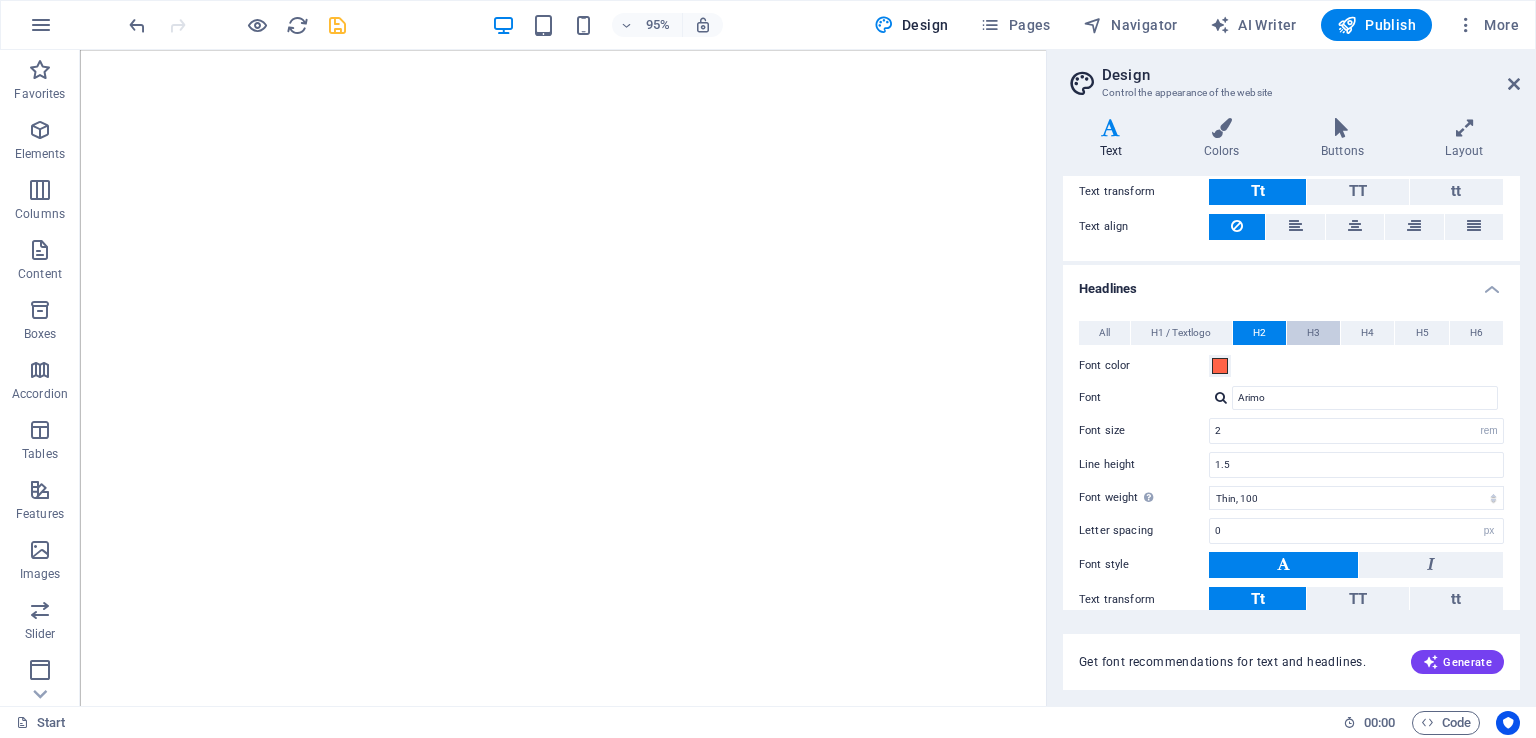 click on "H3" at bounding box center (1313, 333) 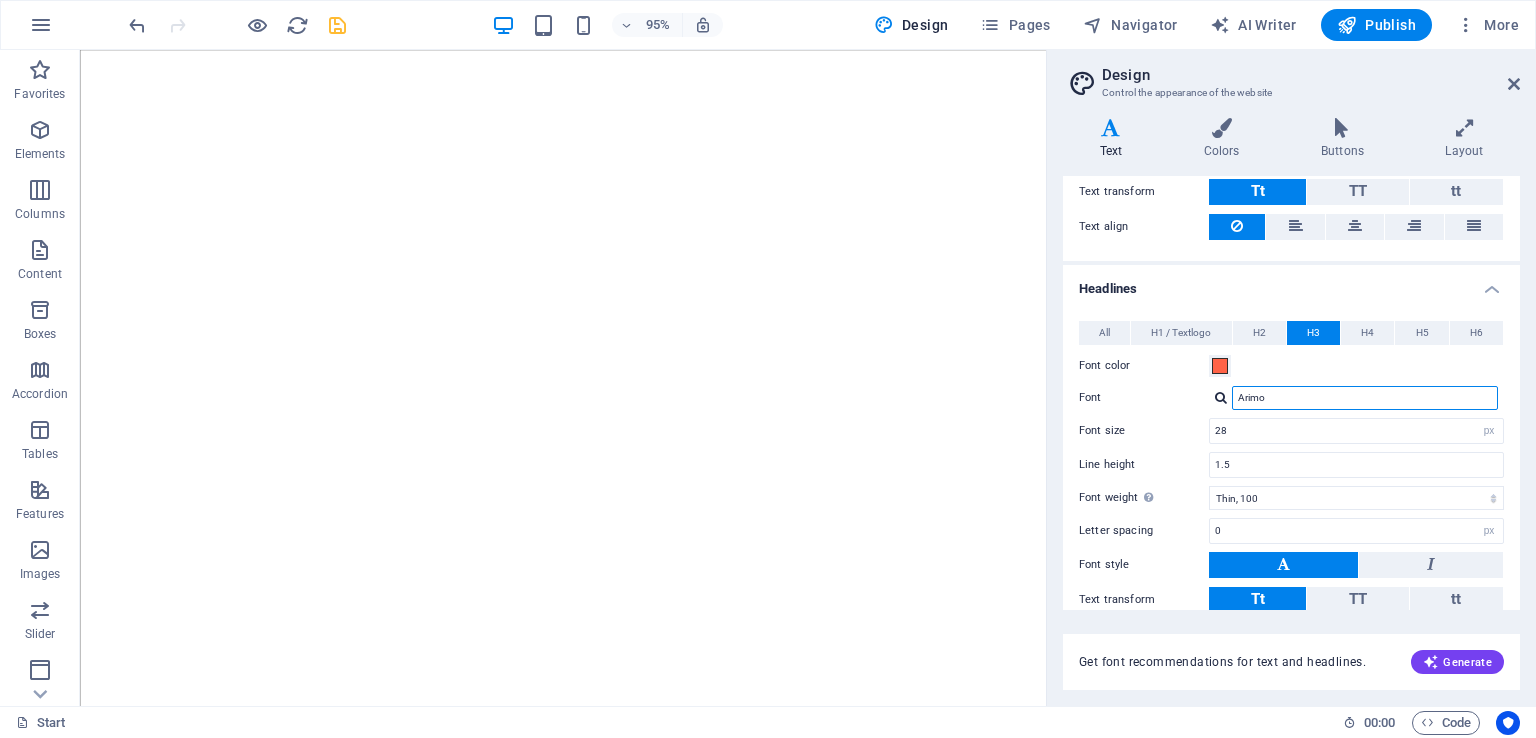 click on "Arimo" at bounding box center [1365, 398] 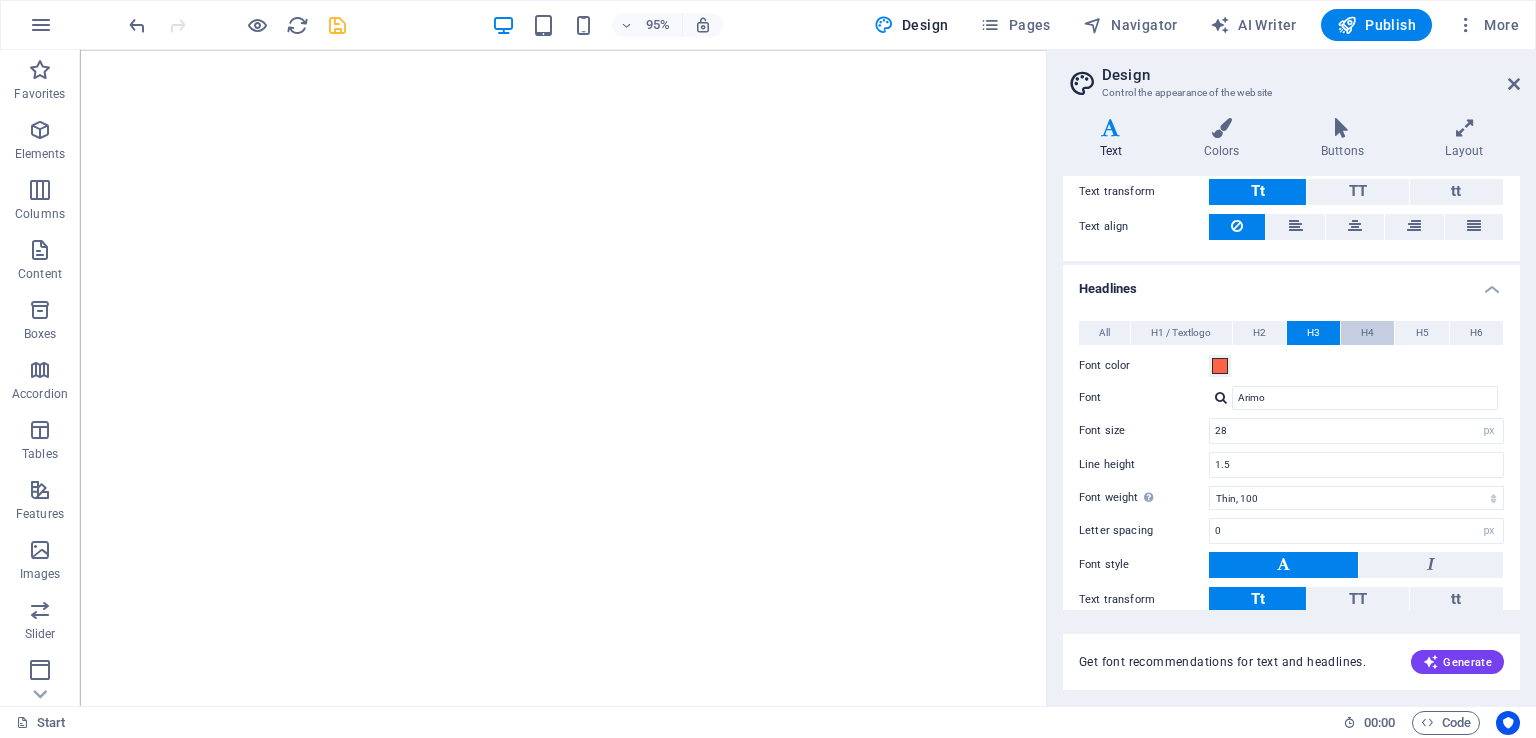 click on "H4" at bounding box center [1367, 333] 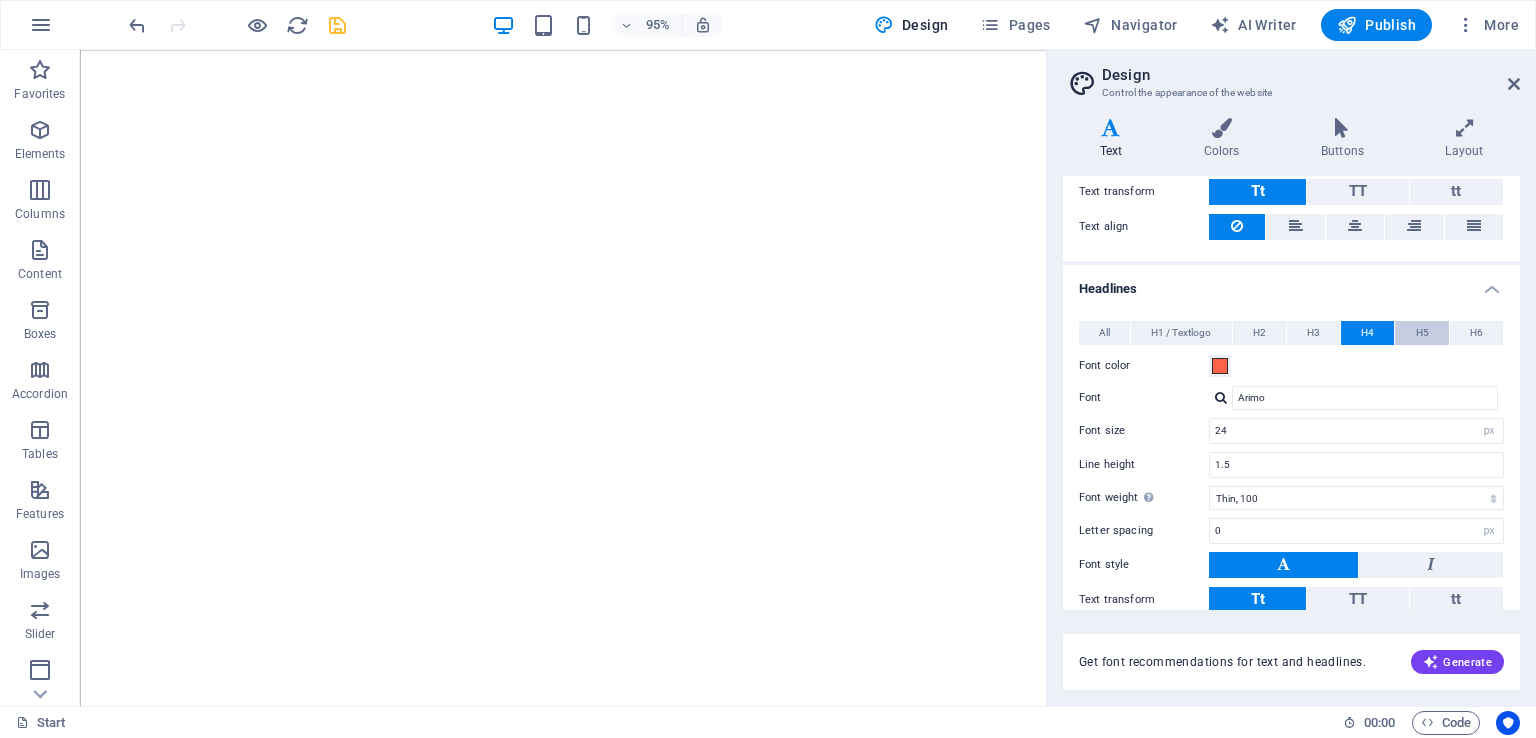 click on "H5" at bounding box center [1422, 333] 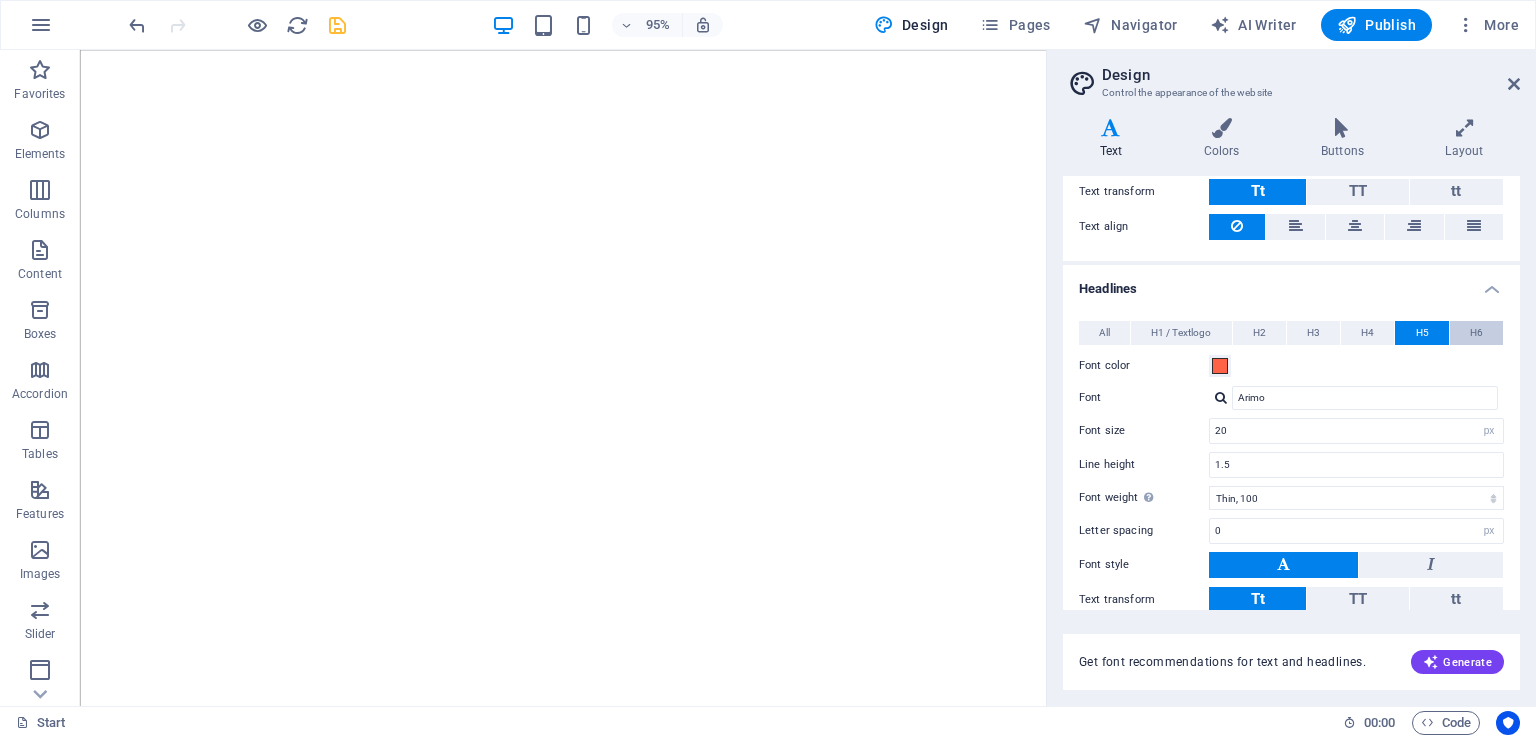 click on "H6" at bounding box center (1476, 333) 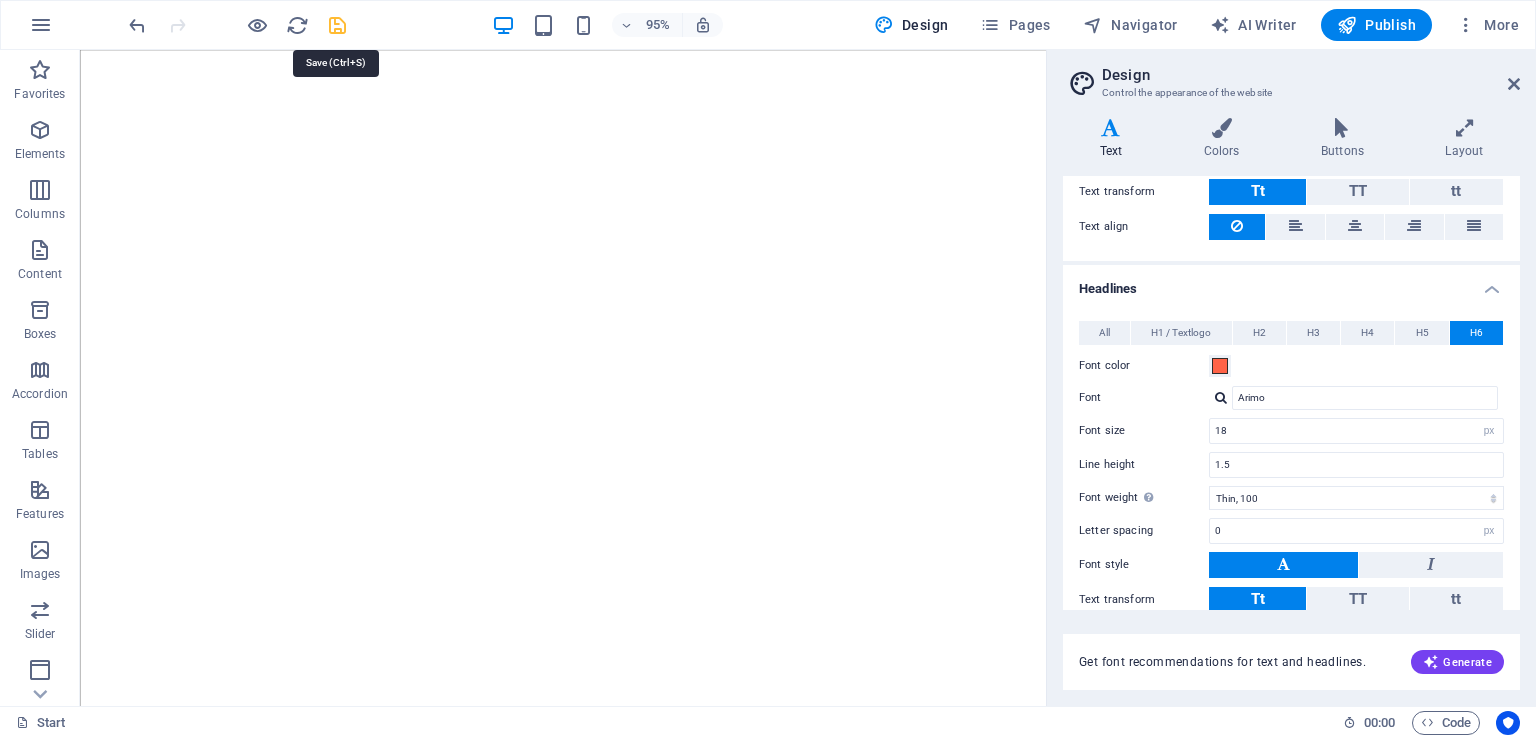 click at bounding box center (337, 25) 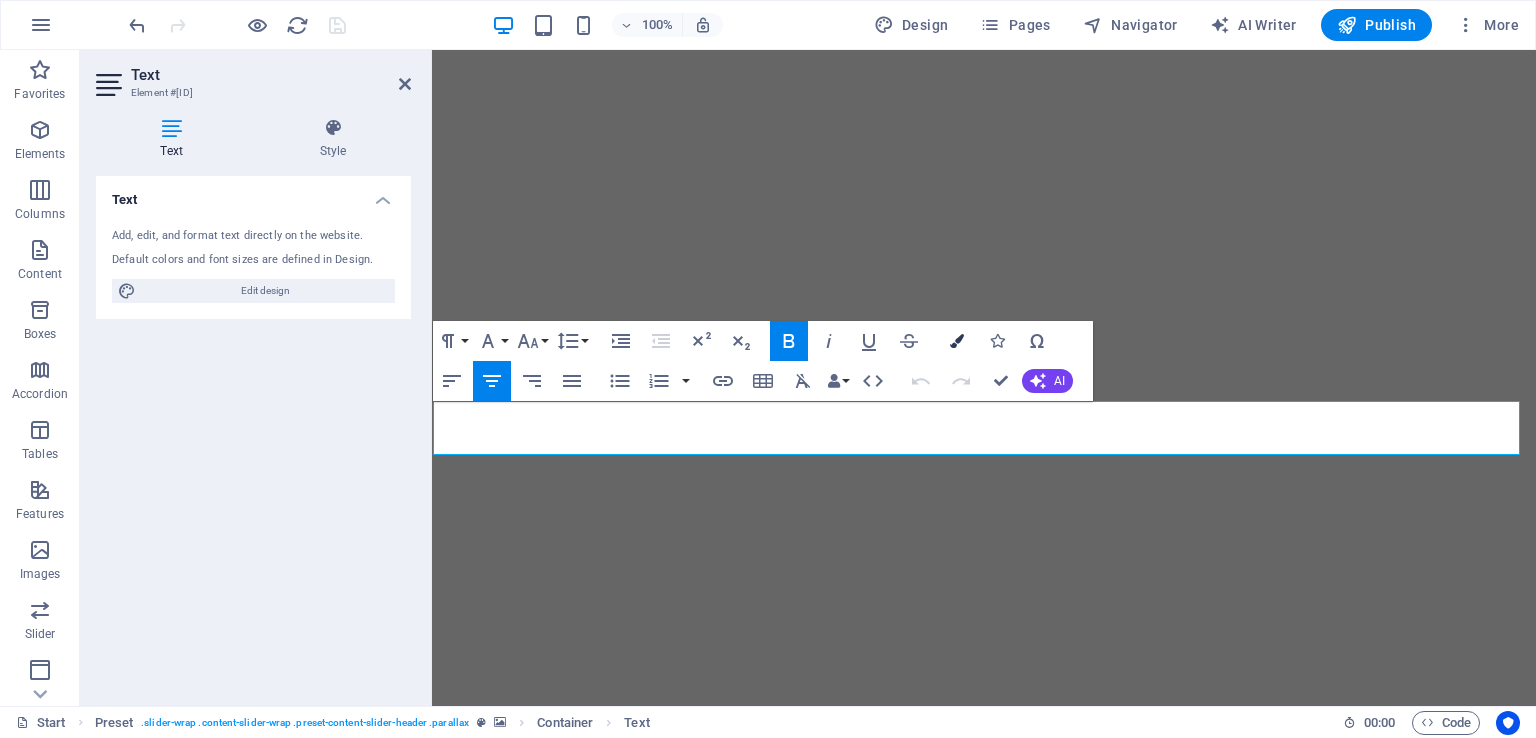 click at bounding box center [957, 341] 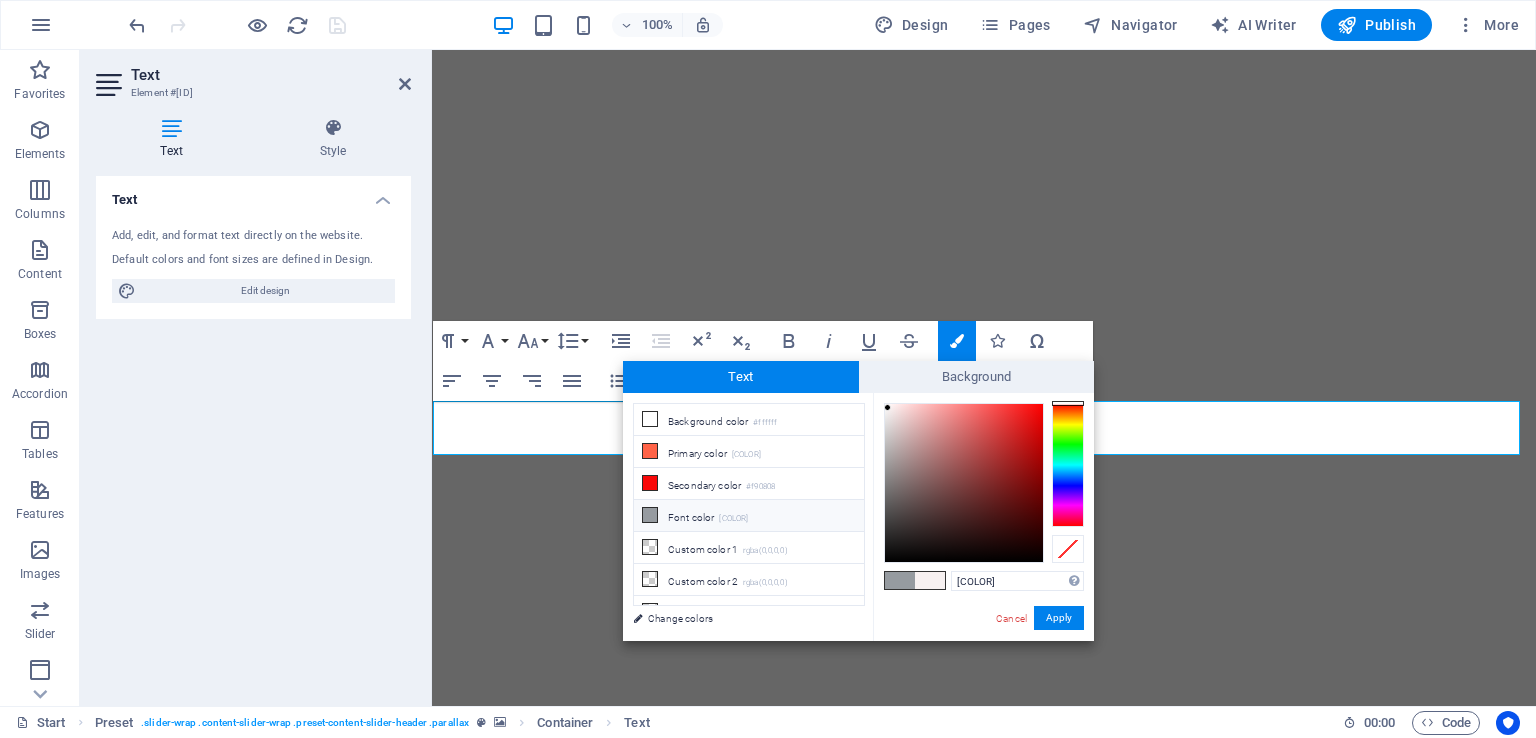 click on "Font color
[COLOR]" at bounding box center (749, 516) 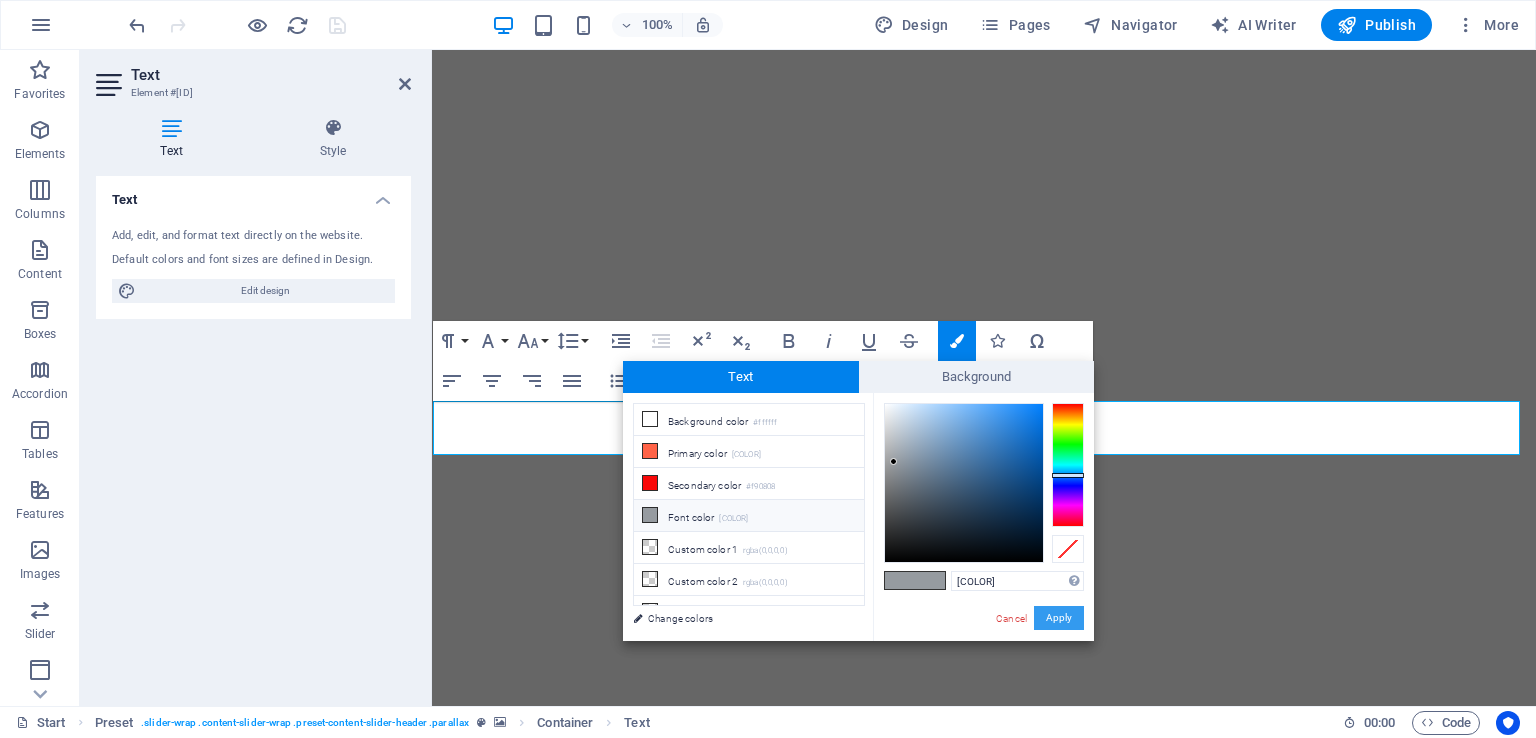 click on "Apply" at bounding box center (1059, 618) 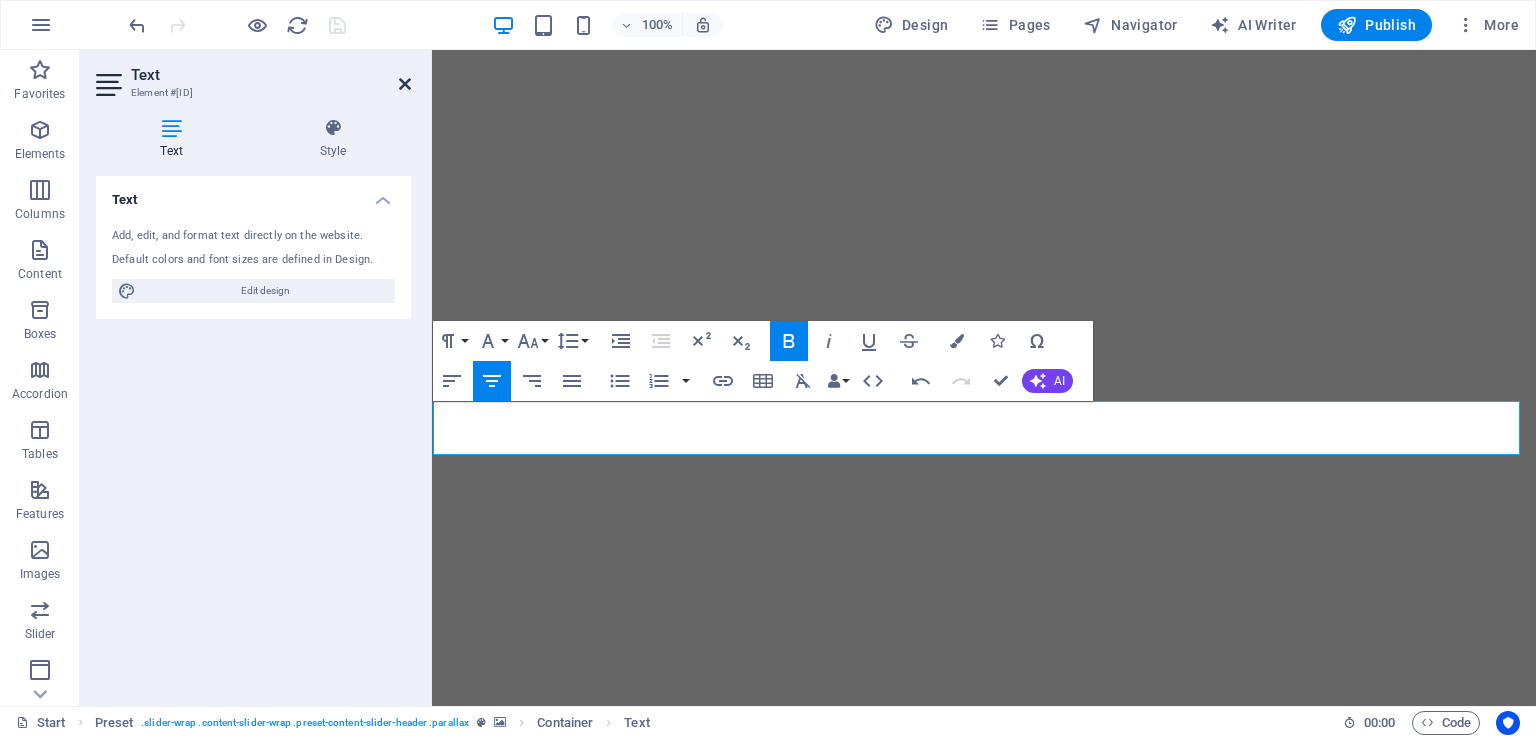 click at bounding box center (405, 84) 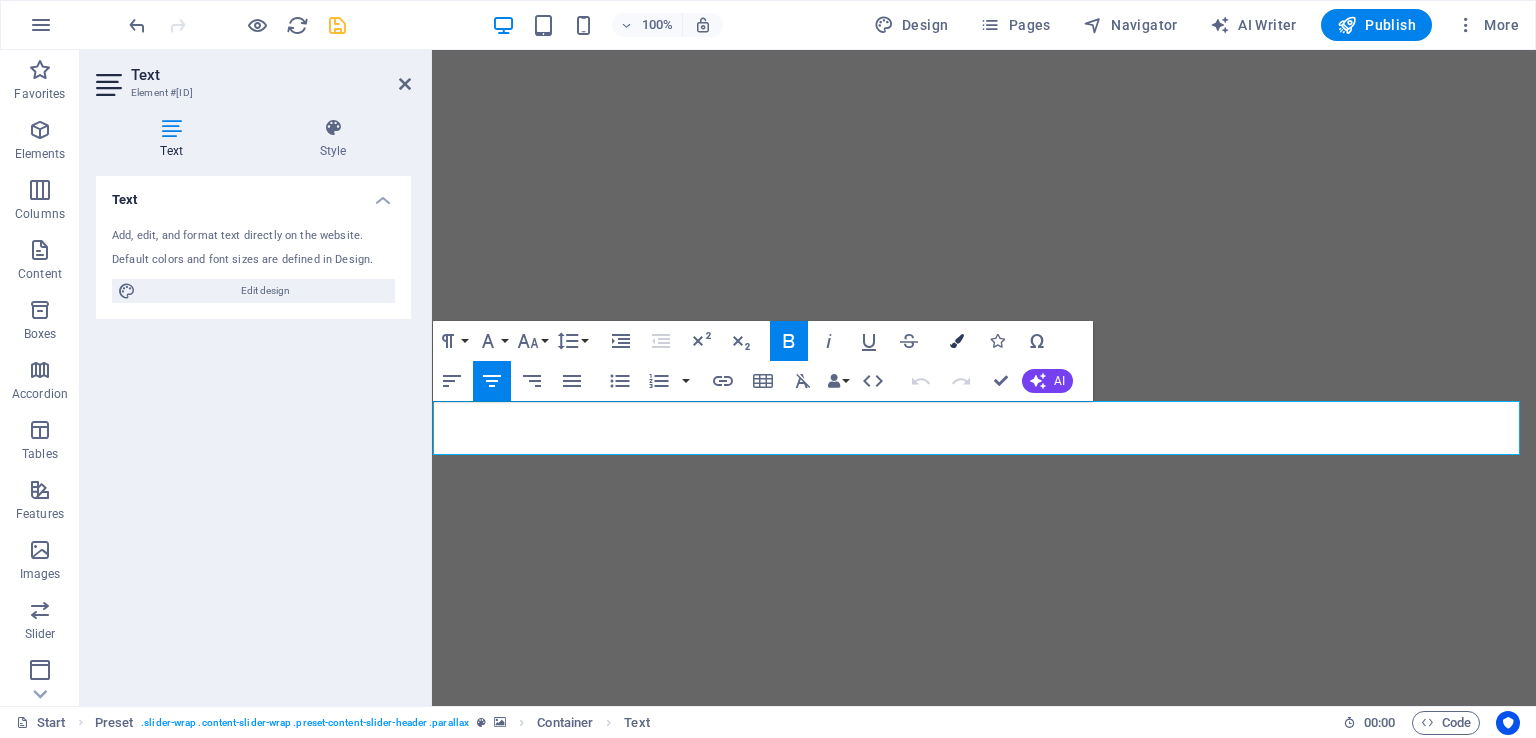 click at bounding box center (957, 341) 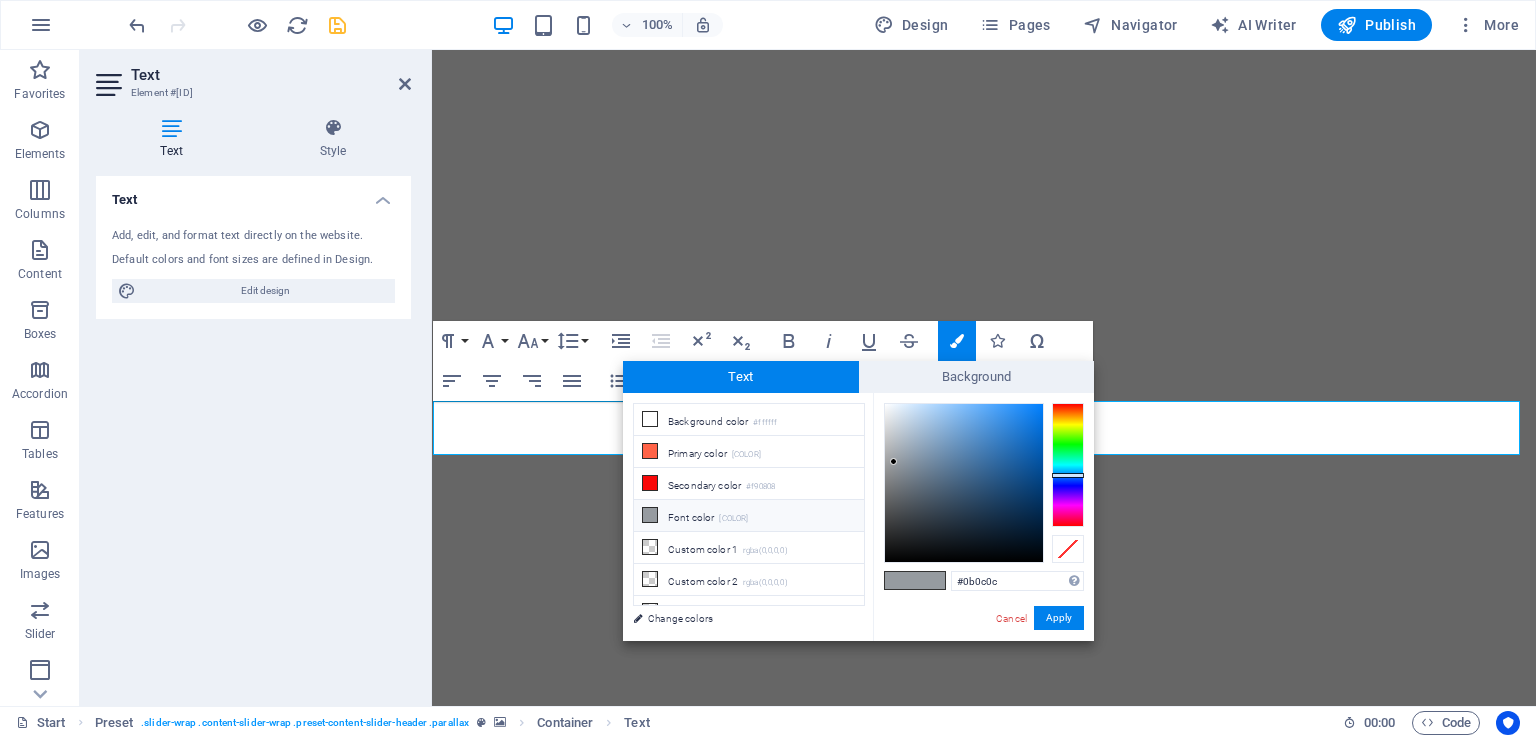 click at bounding box center (964, 483) 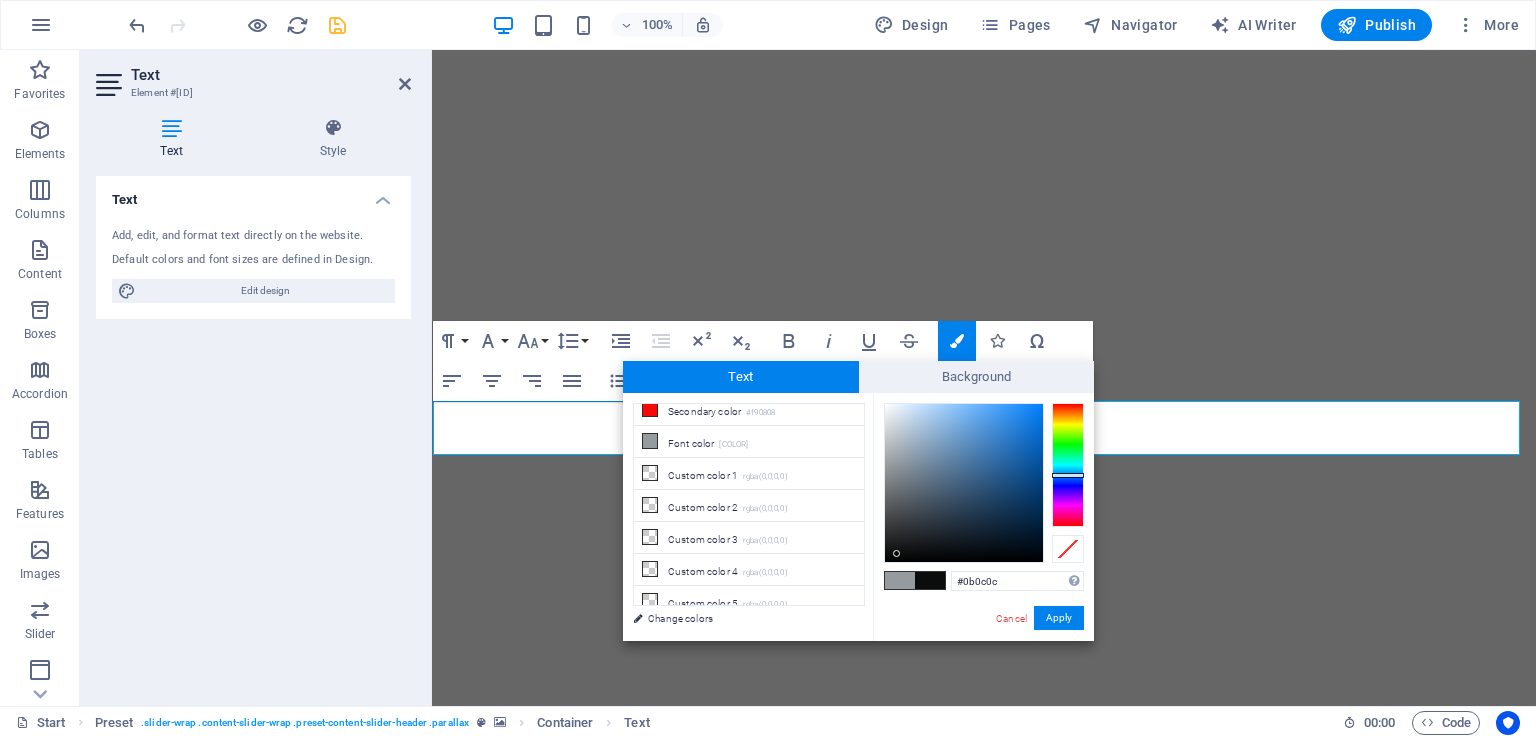 scroll, scrollTop: 76, scrollLeft: 0, axis: vertical 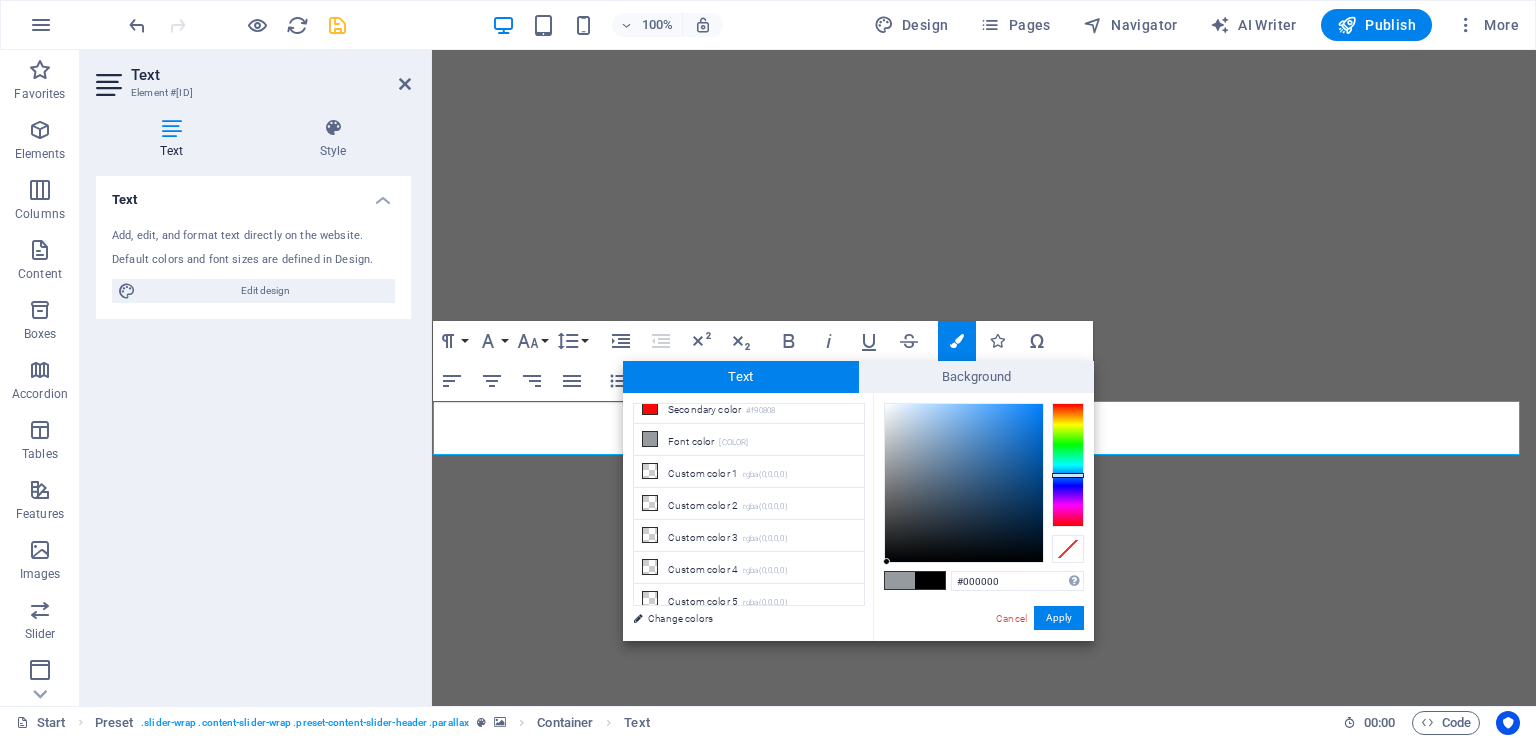 drag, startPoint x: 894, startPoint y: 553, endPoint x: 887, endPoint y: 565, distance: 13.892444 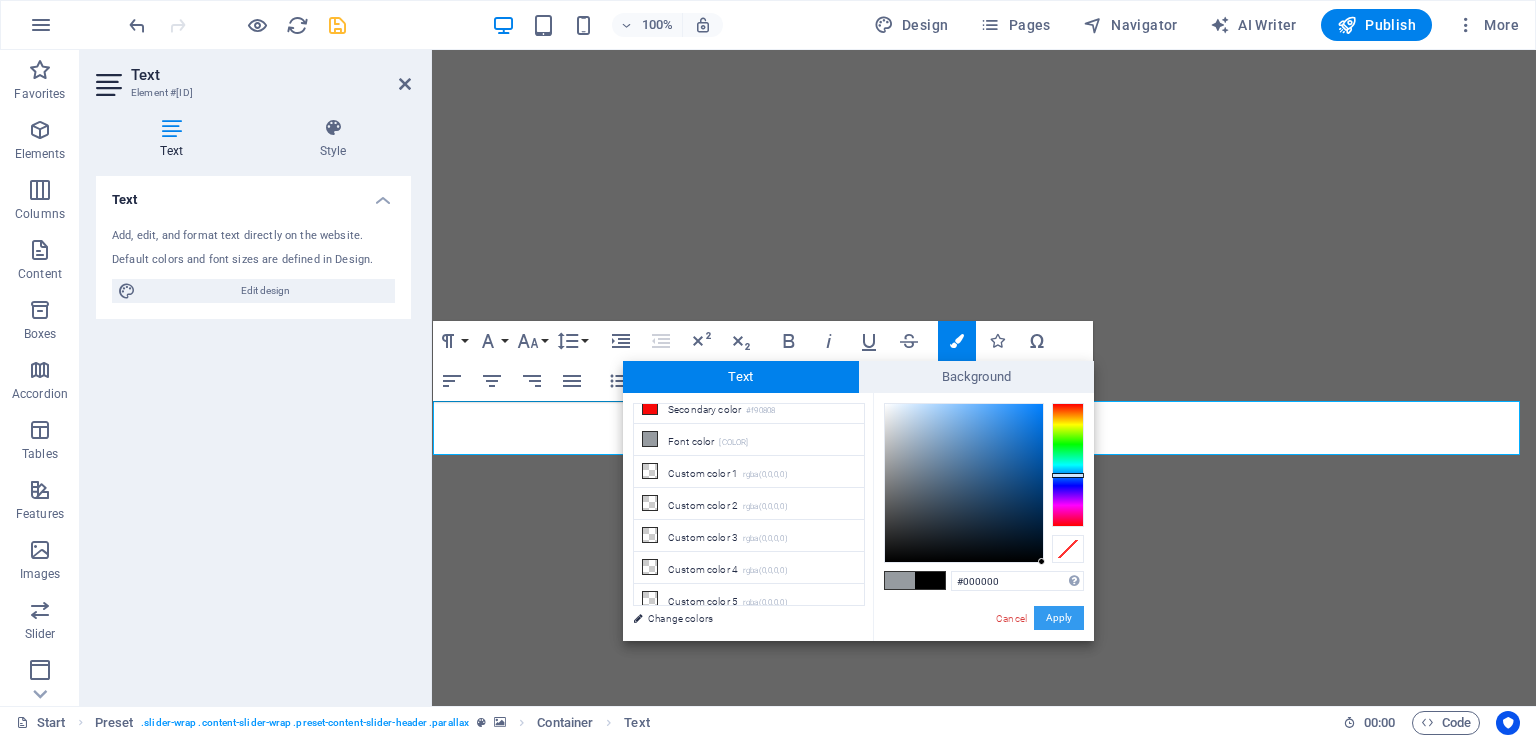 click on "Apply" at bounding box center [1059, 618] 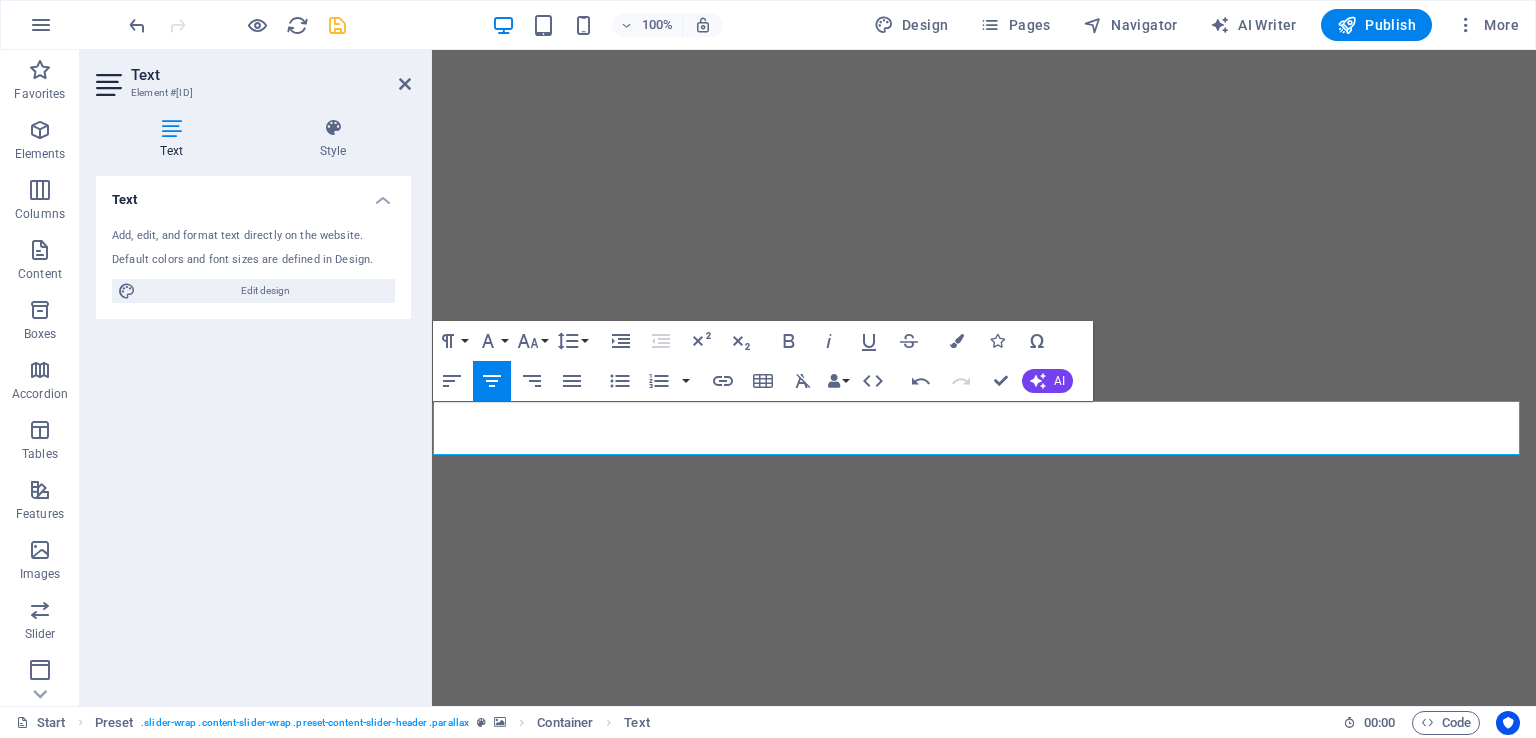 click on "H2   Preset   Container   Text   Menu Bar   Image   Menu   Text   Preset   Container   Container   Text Paragraph Format Normal Heading 1 Heading 2 Heading 3 Heading 4 Heading 5 Heading 6 Code Font Family Arial Georgia Impact Tahoma Times New Roman Verdana Arimo Bungee Roboto Font Size 8 9 10 11 12 14 18 24 30 36 48 60 72 96 Line Height Default Single 1.15 1.5 Double Increase Indent Decrease Indent Superscript Subscript Bold Italic Underline Strikethrough Colors Icons Special Characters Align Left Align Center Align Right Align Justify Unordered List   Default Circle Disc Square    Ordered List   Default Lower Alpha Lower Greek Lower Roman Upper Alpha Upper Roman    Insert Link Insert Table Clear Formatting Data Bindings Company [FIRST NAME] [LAST NAME] Street [ZIP CODE] City [EMAIL] [PHONE] Mobile Fax Custom field 1 Custom field 2 Custom field 3 Custom field 4 Custom field 5 Custom field 6 HTML Undo Redo Confirm (Ctrl+⏎) AI Improve Make shorter Make longer Fix spelling & grammar Generate text" at bounding box center [984, 378] 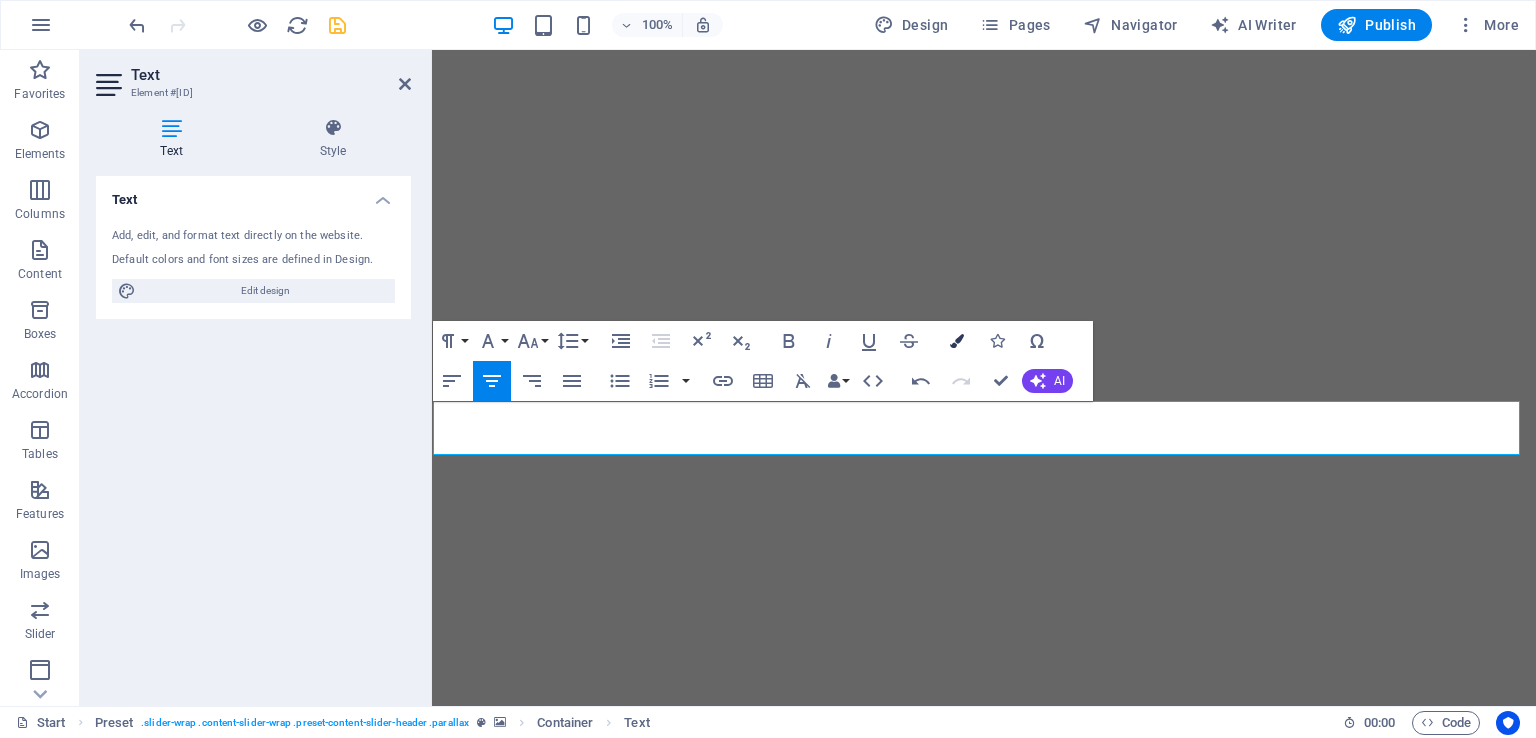 click on "Colors" at bounding box center [957, 341] 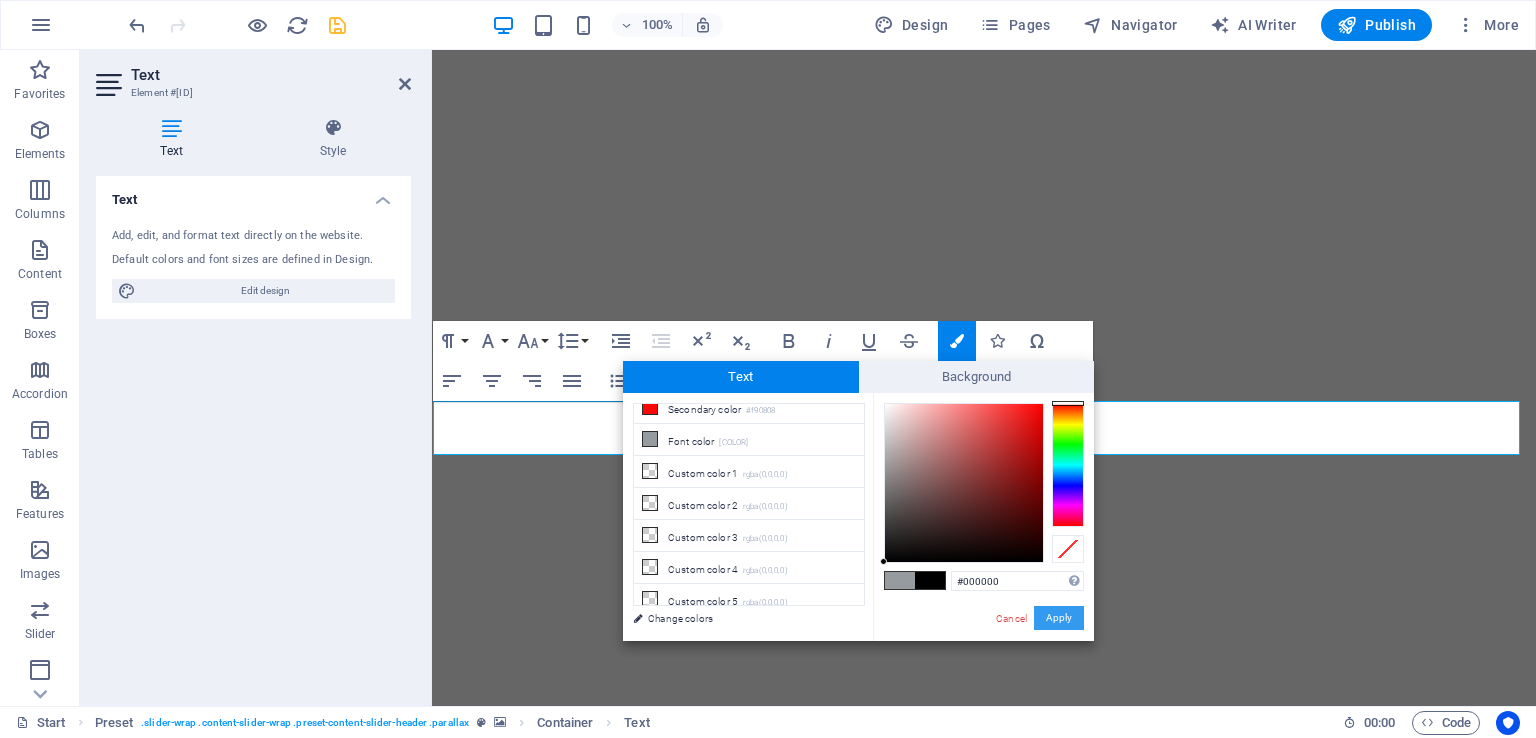 click on "Apply" at bounding box center (1059, 618) 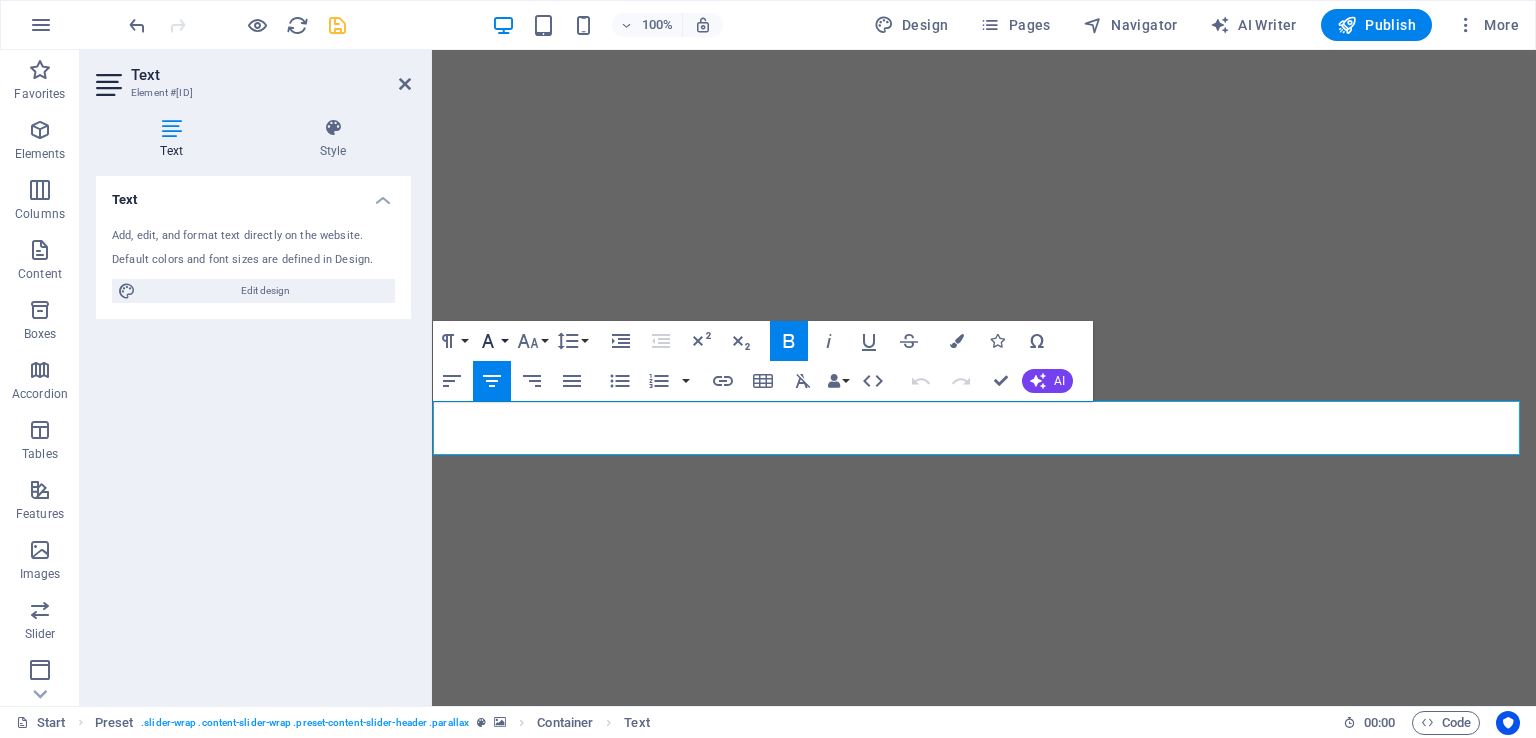 click 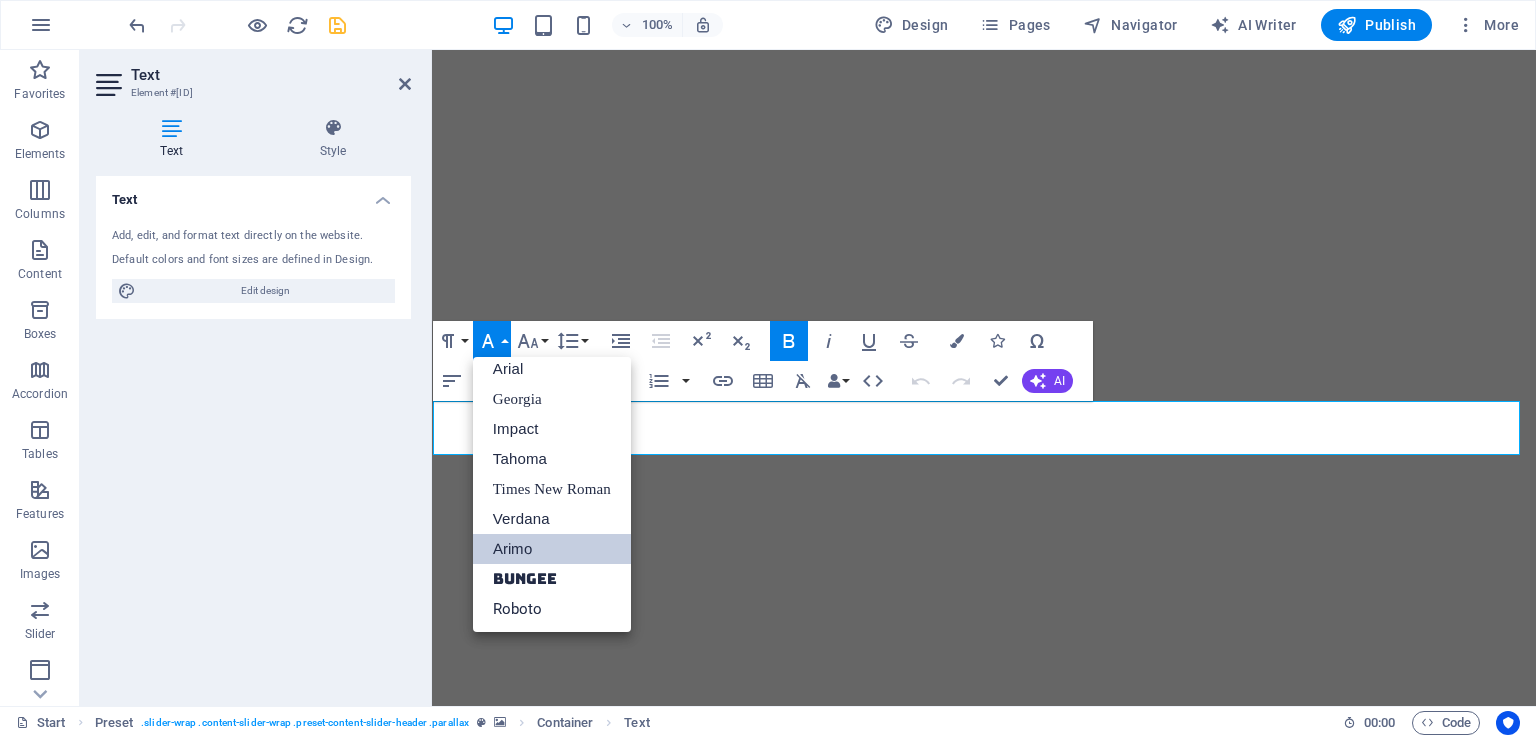 scroll, scrollTop: 11, scrollLeft: 0, axis: vertical 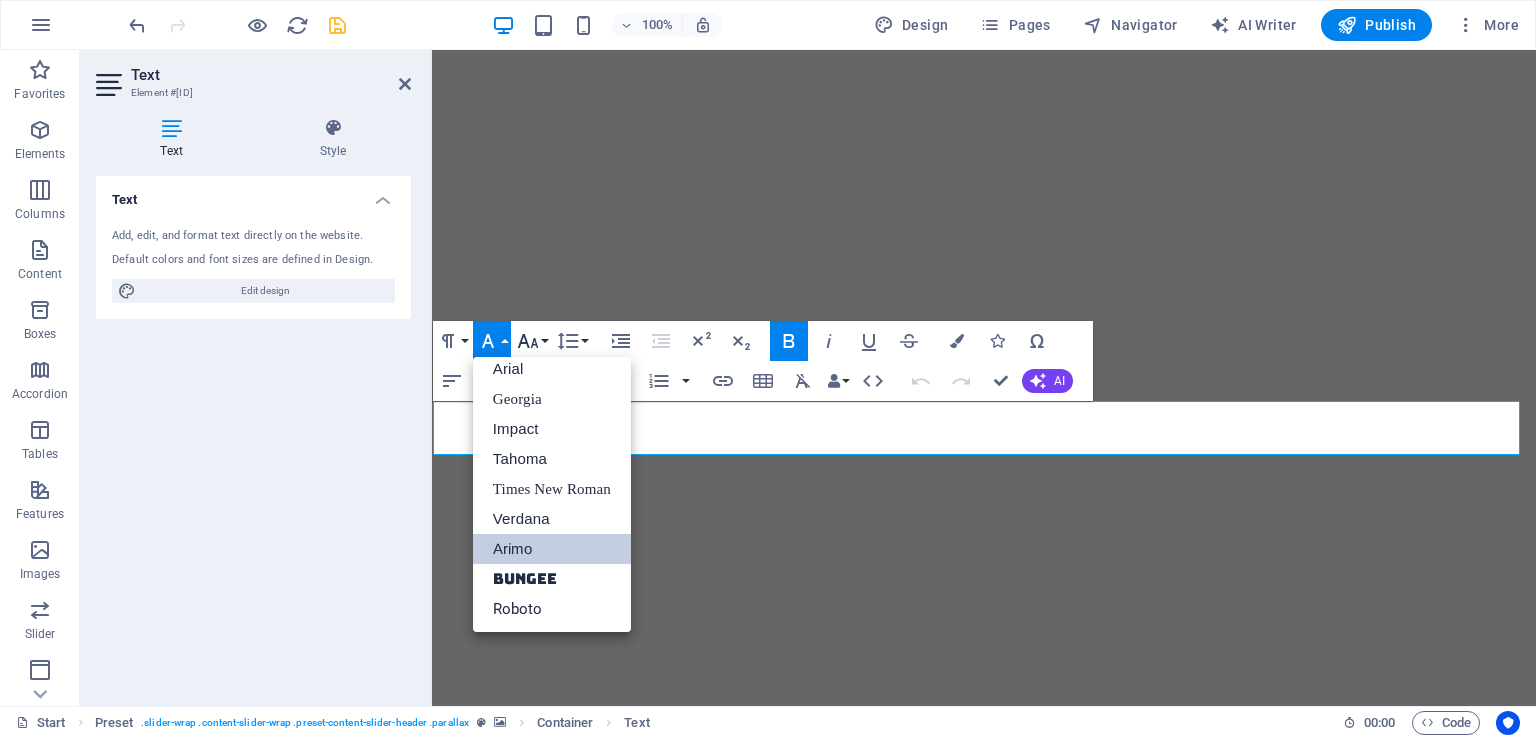 click on "Font Size" at bounding box center [532, 341] 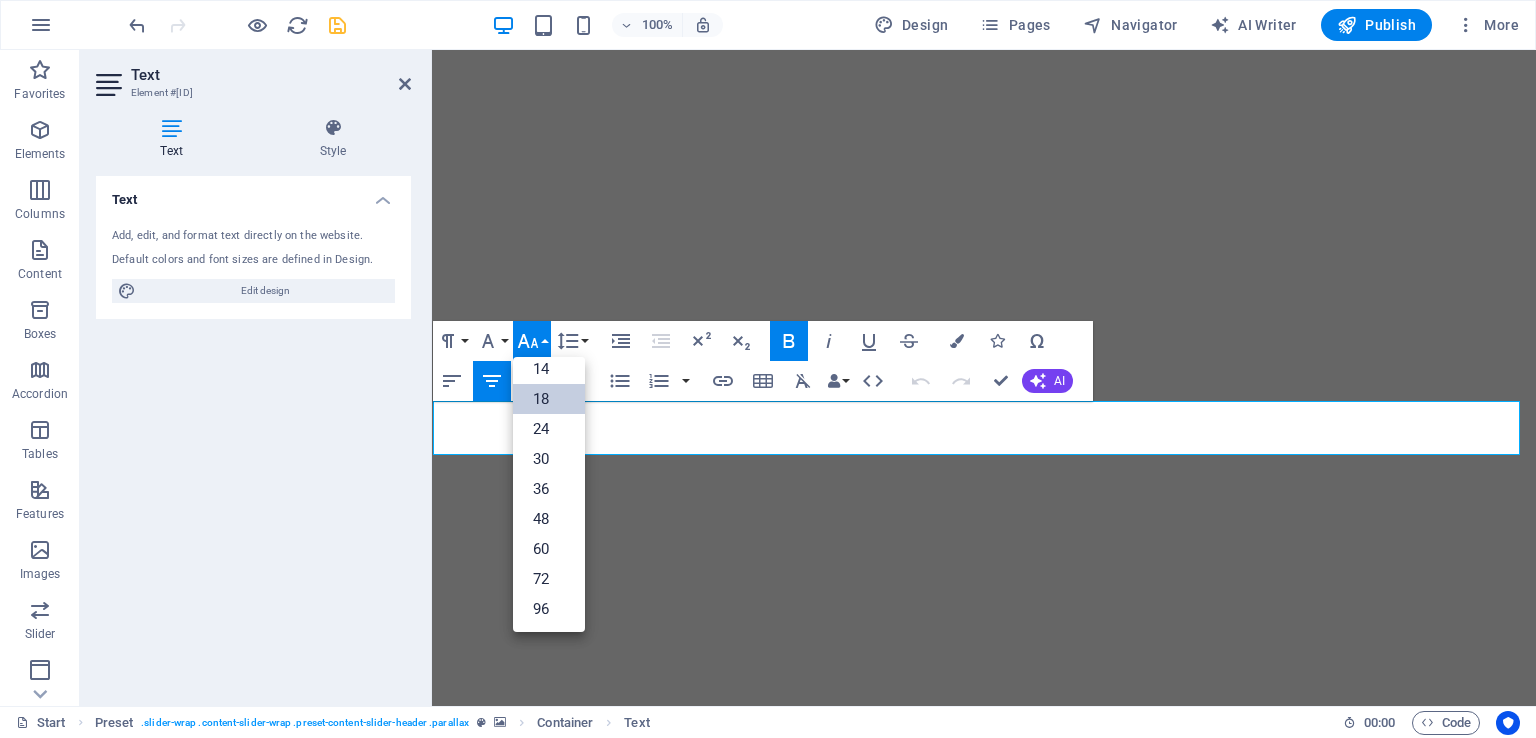 scroll, scrollTop: 160, scrollLeft: 0, axis: vertical 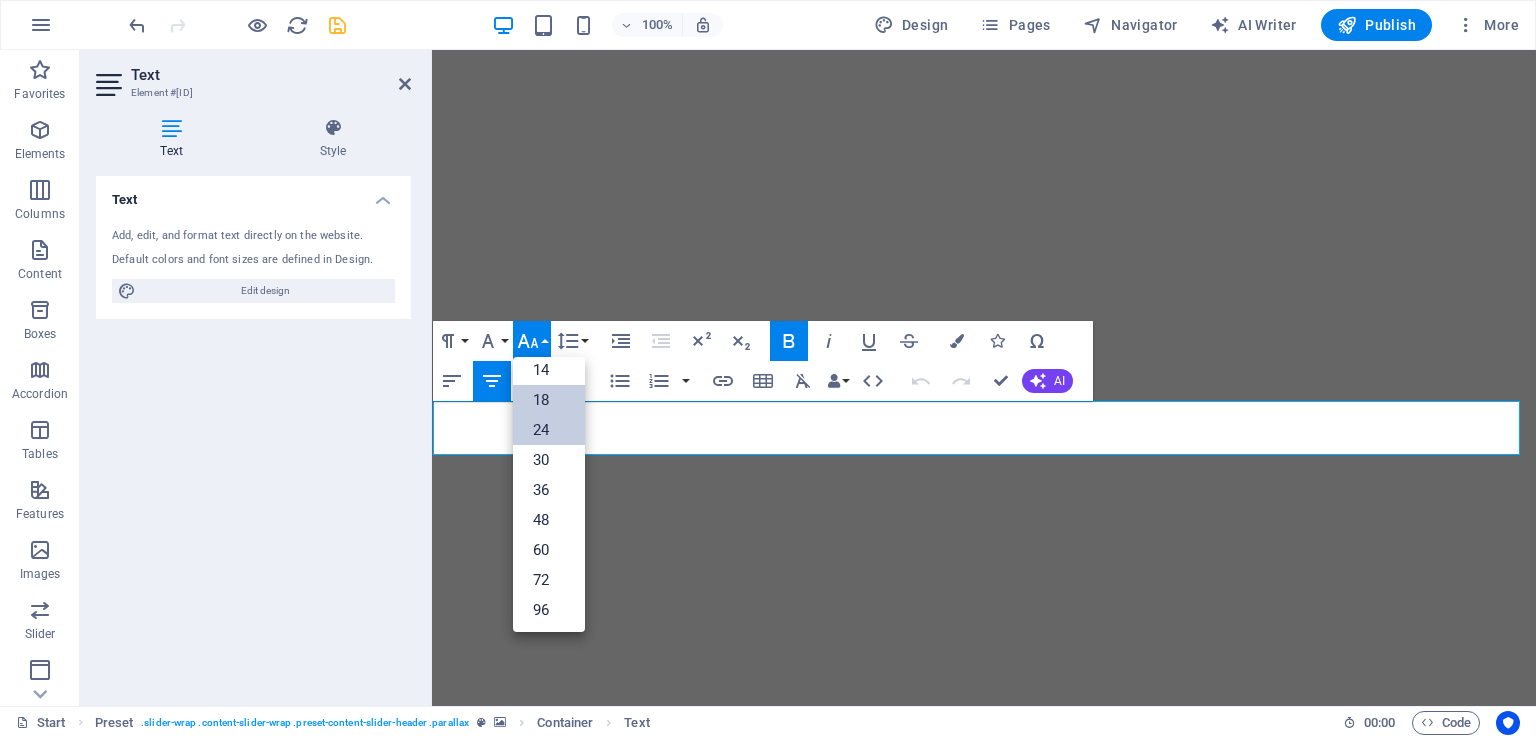 click on "24" at bounding box center [549, 430] 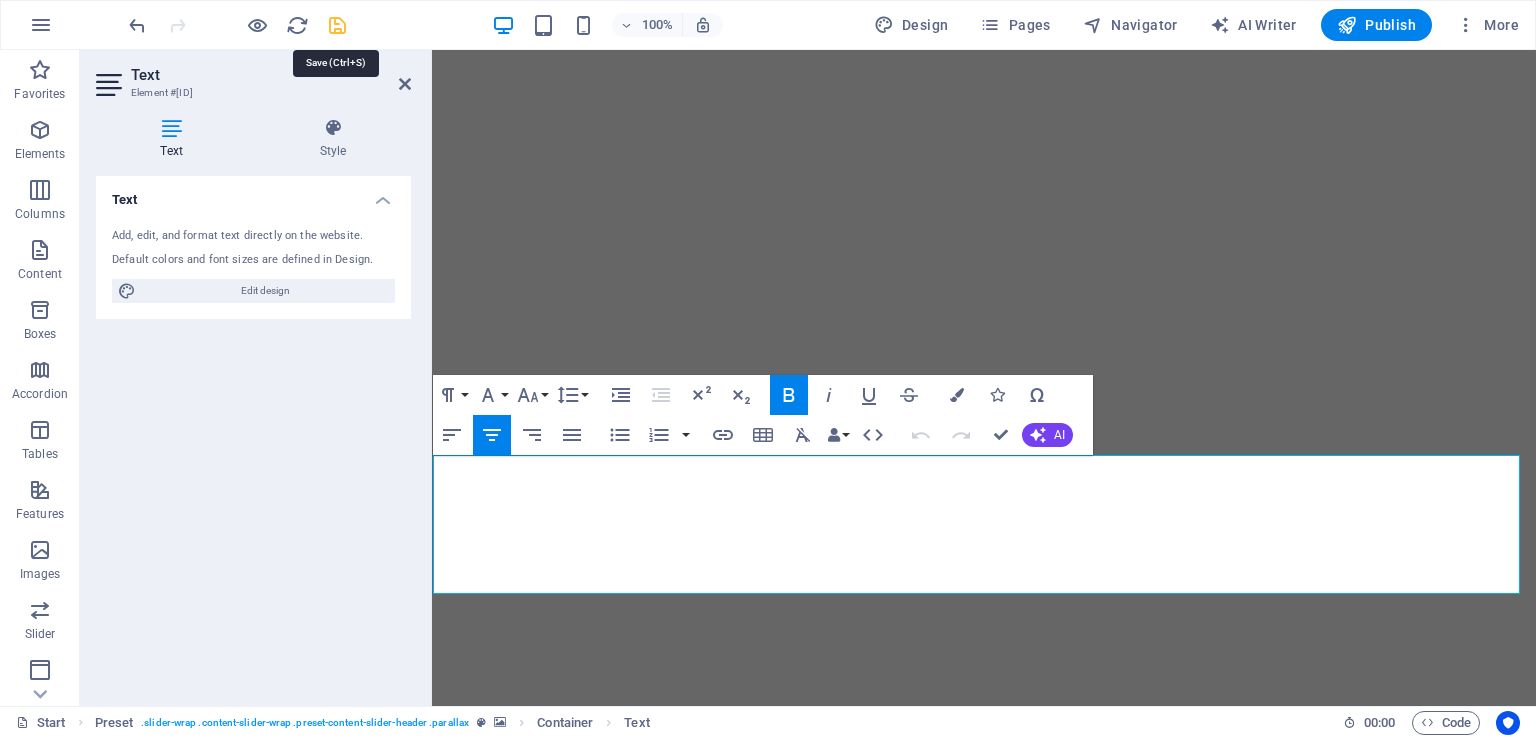 click at bounding box center (337, 25) 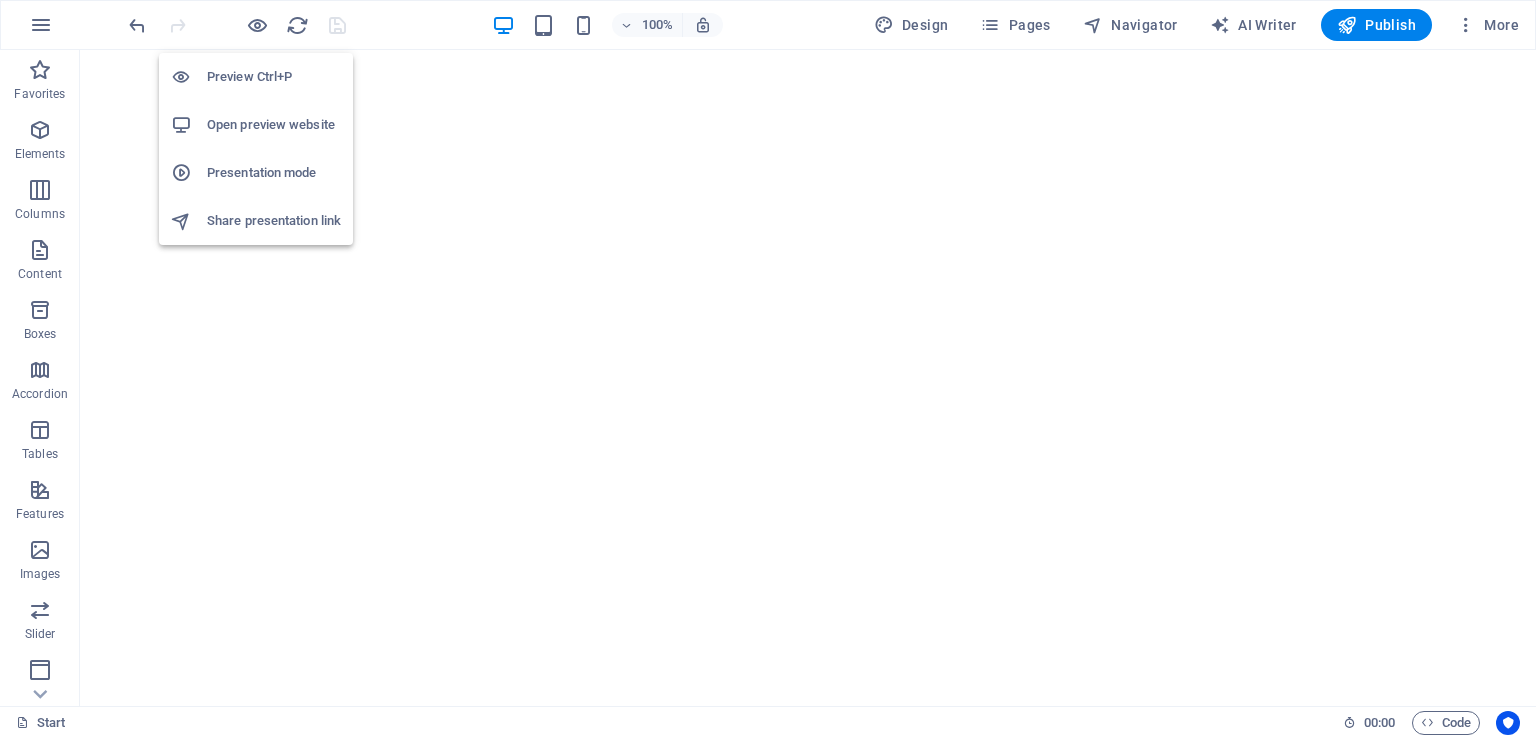 click on "Preview Ctrl+P" at bounding box center [274, 77] 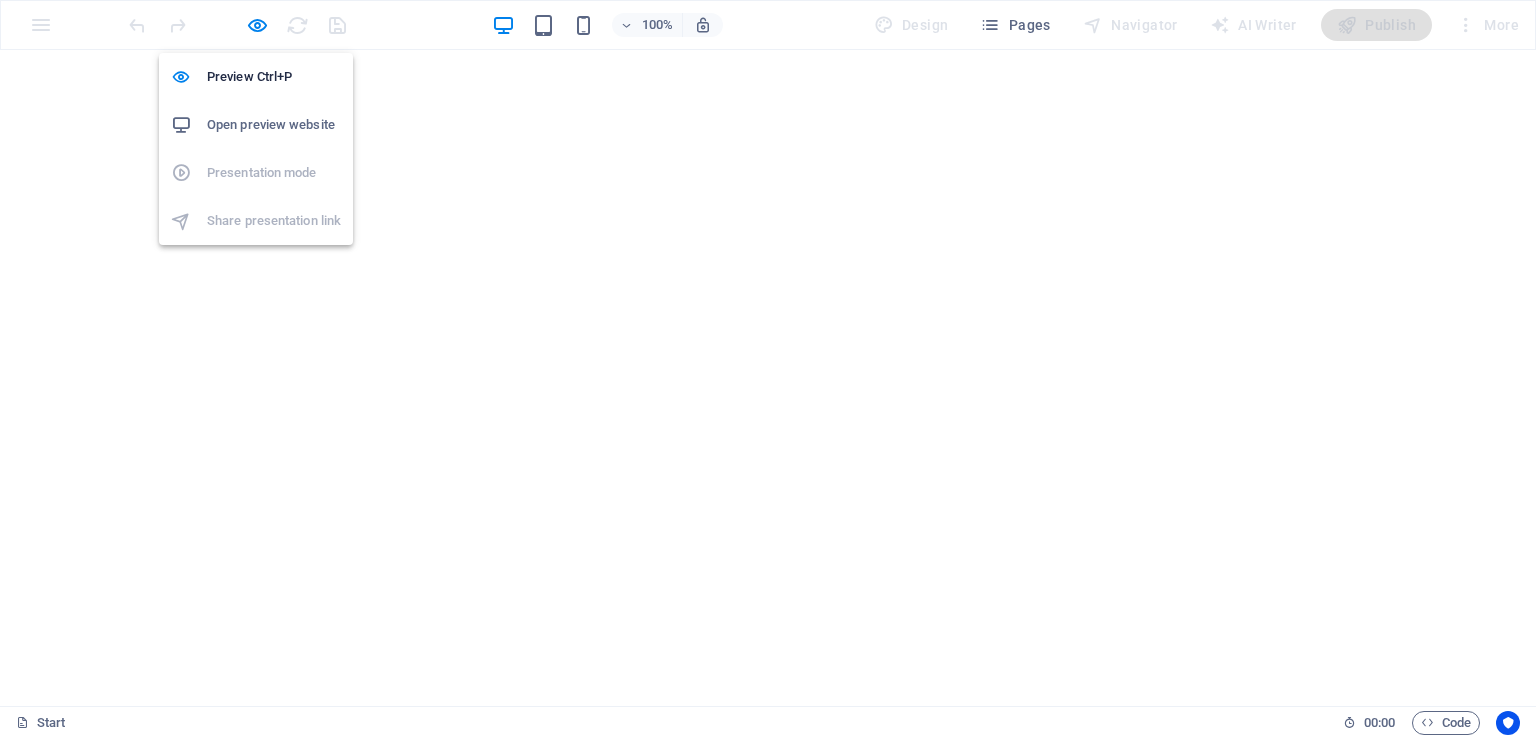 click on "Open preview website" at bounding box center [274, 125] 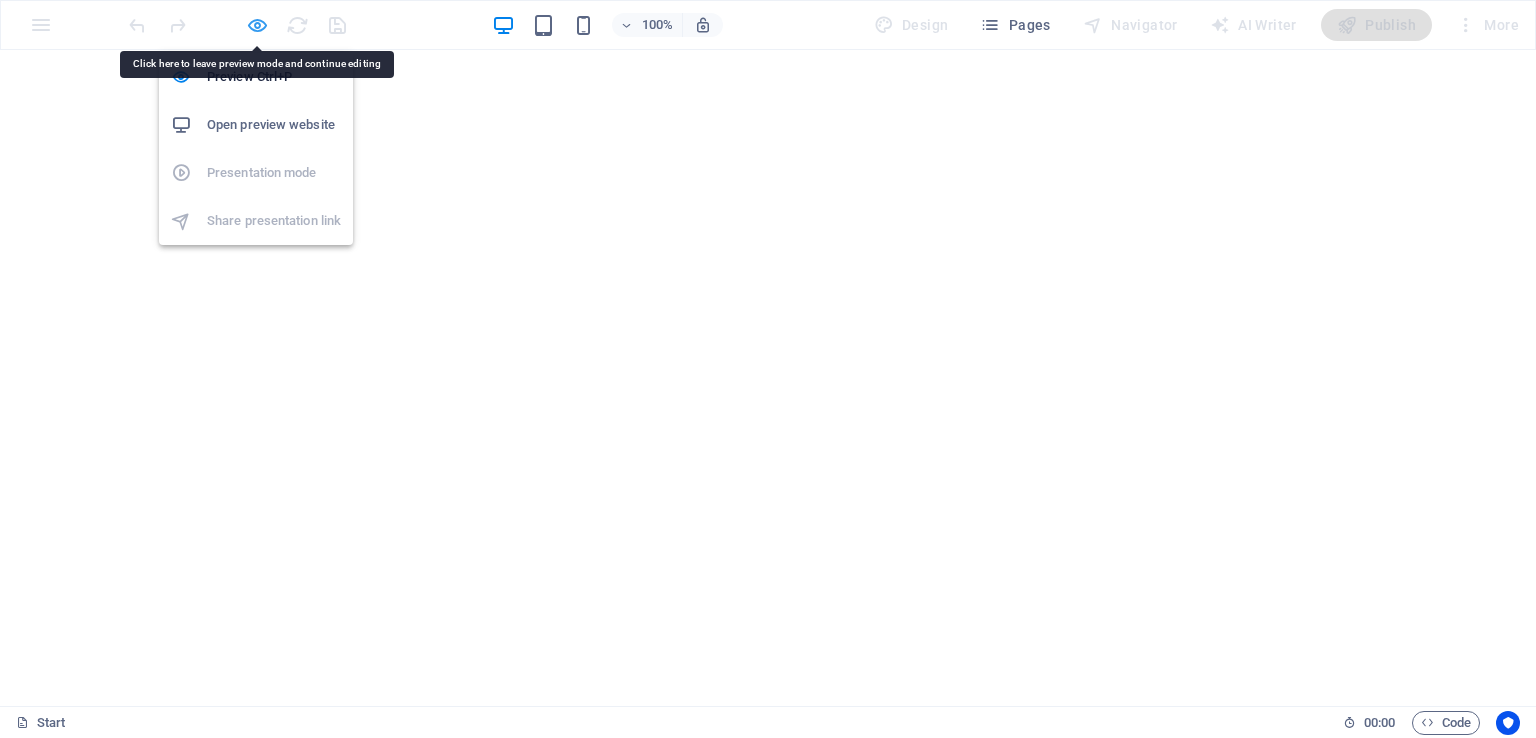 click at bounding box center [257, 25] 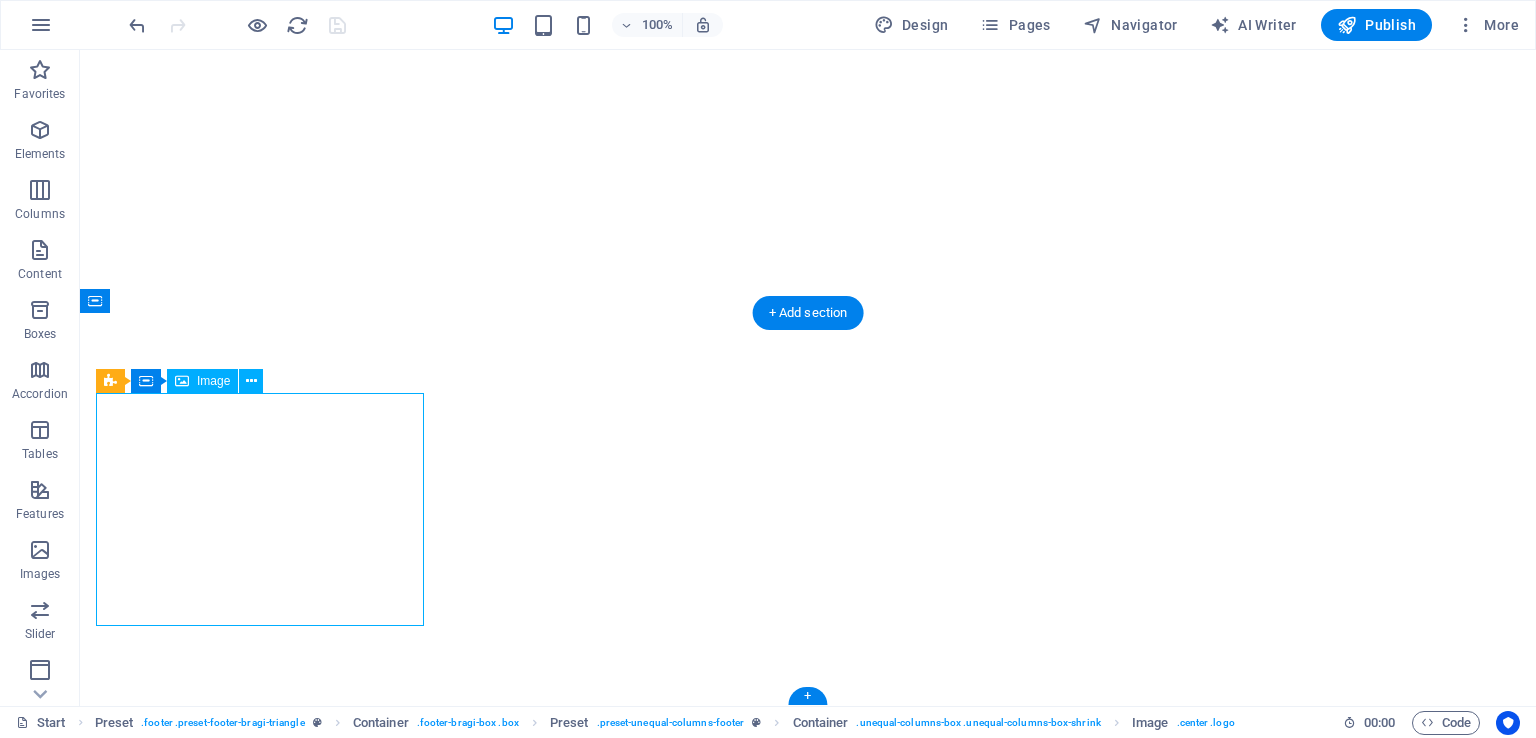 select on "px" 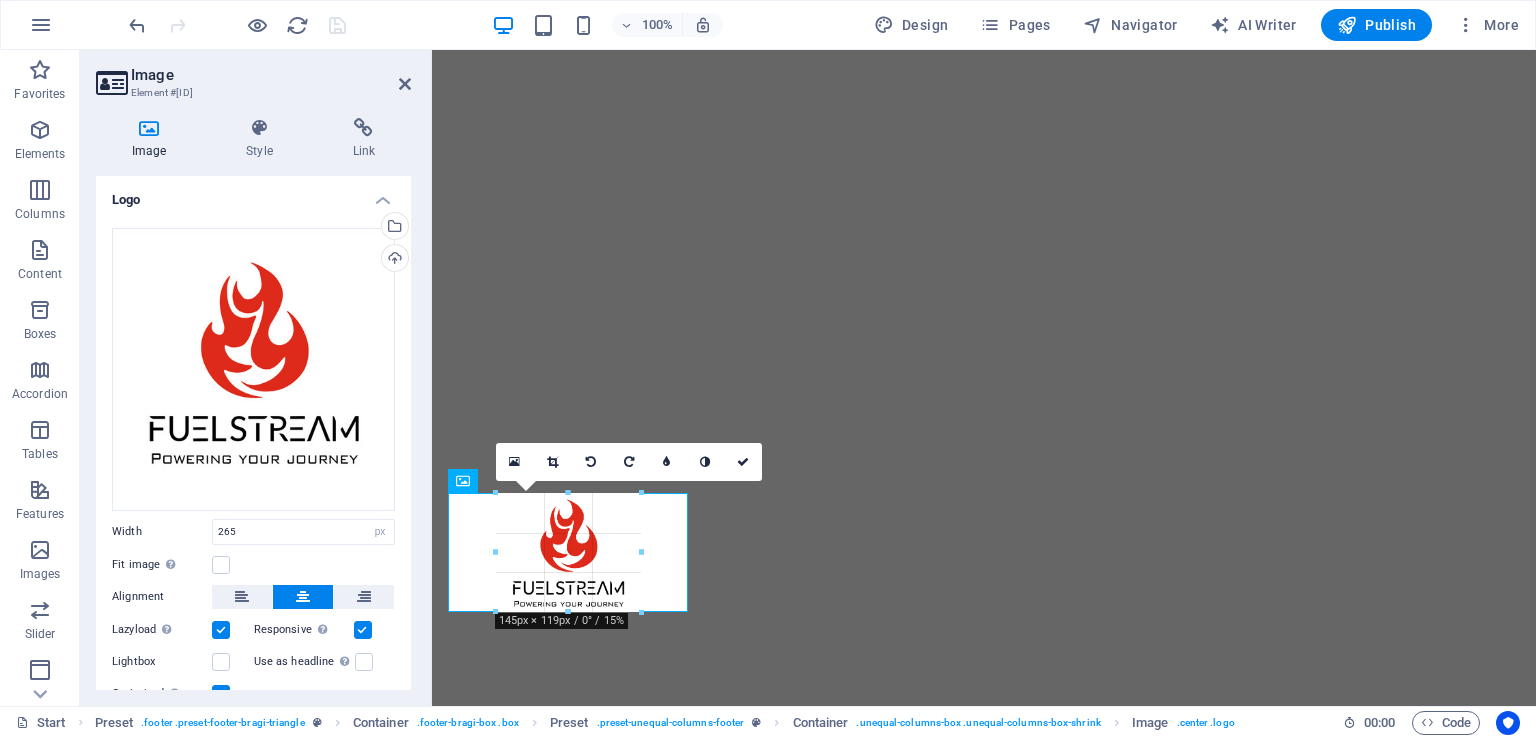 drag, startPoint x: 686, startPoint y: 625, endPoint x: 525, endPoint y: 533, distance: 185.43193 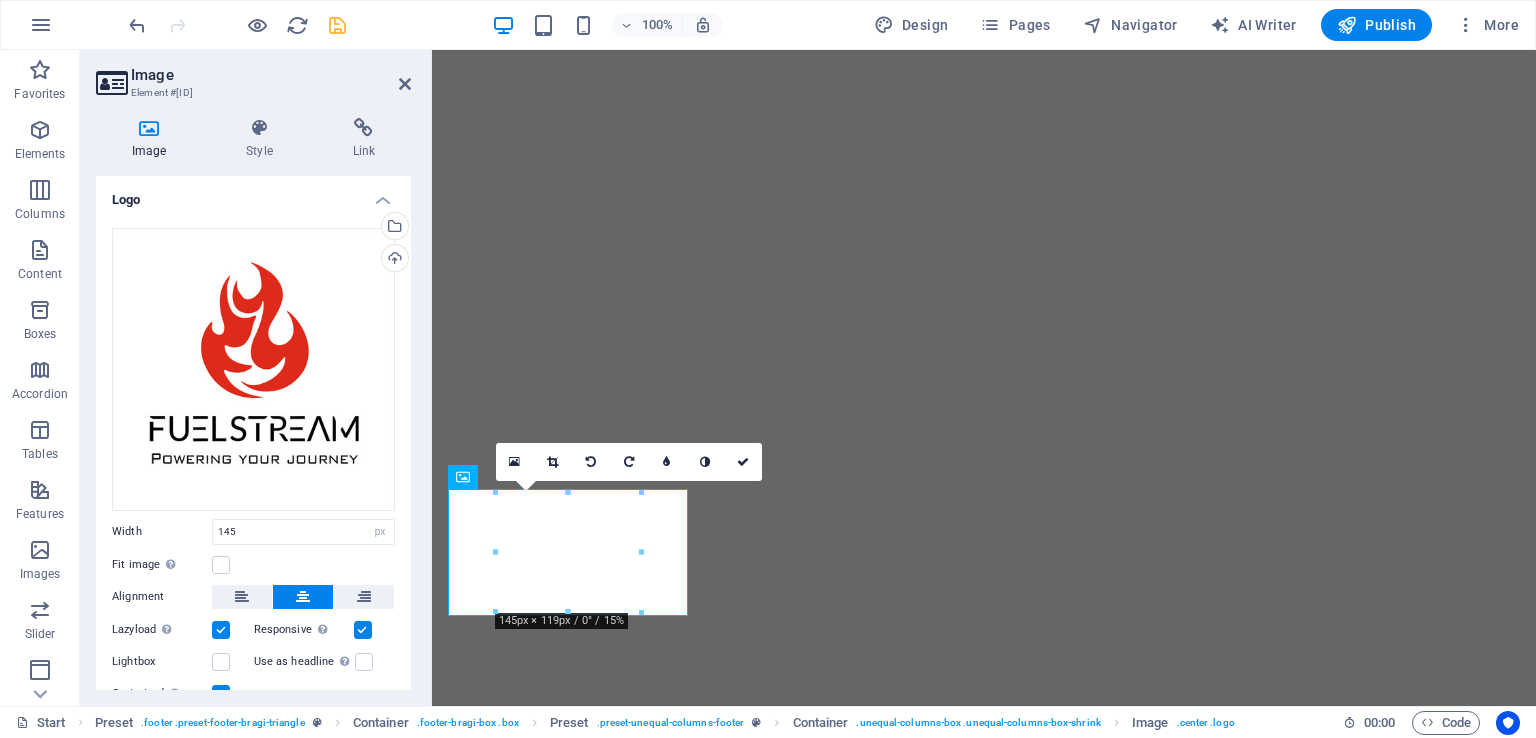 click at bounding box center [337, 25] 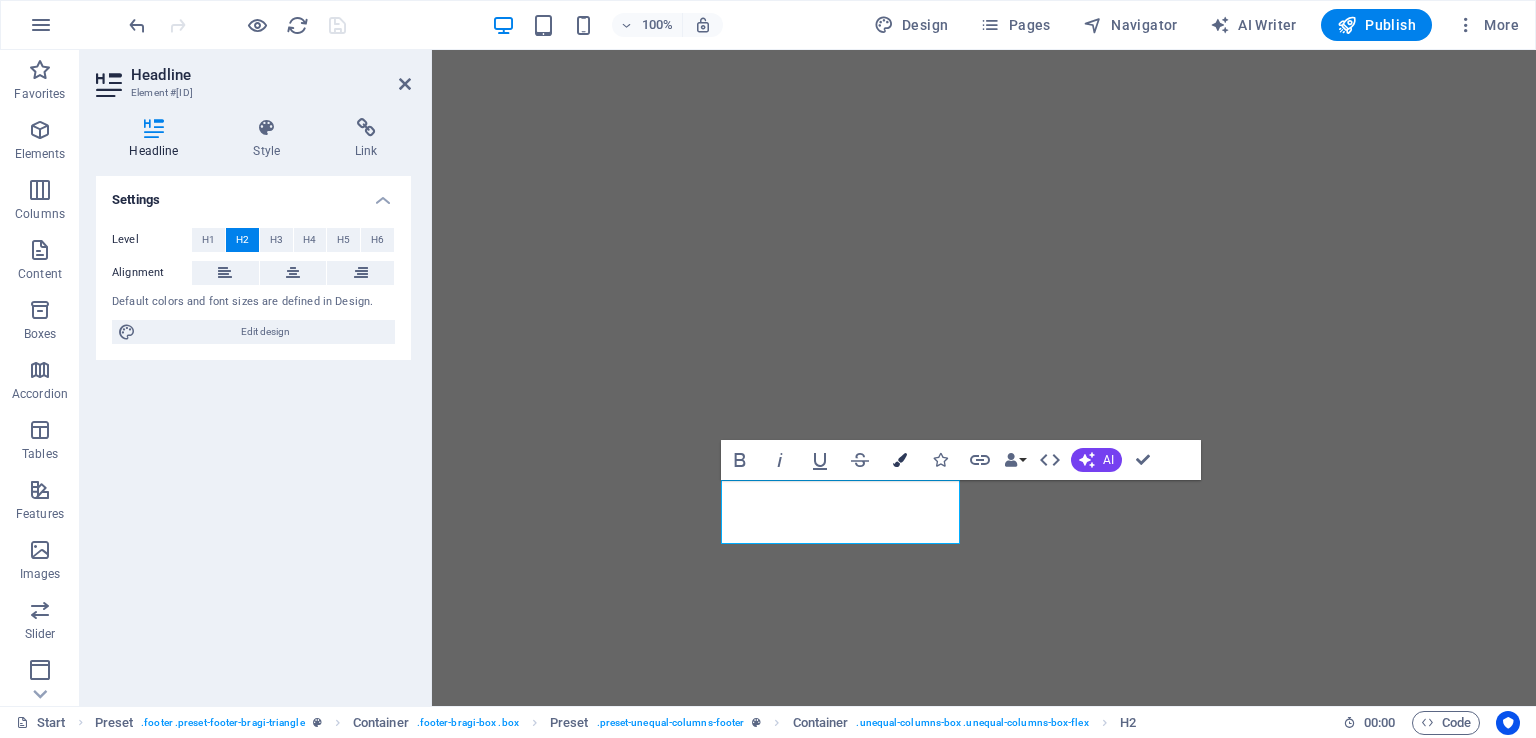 click at bounding box center (900, 460) 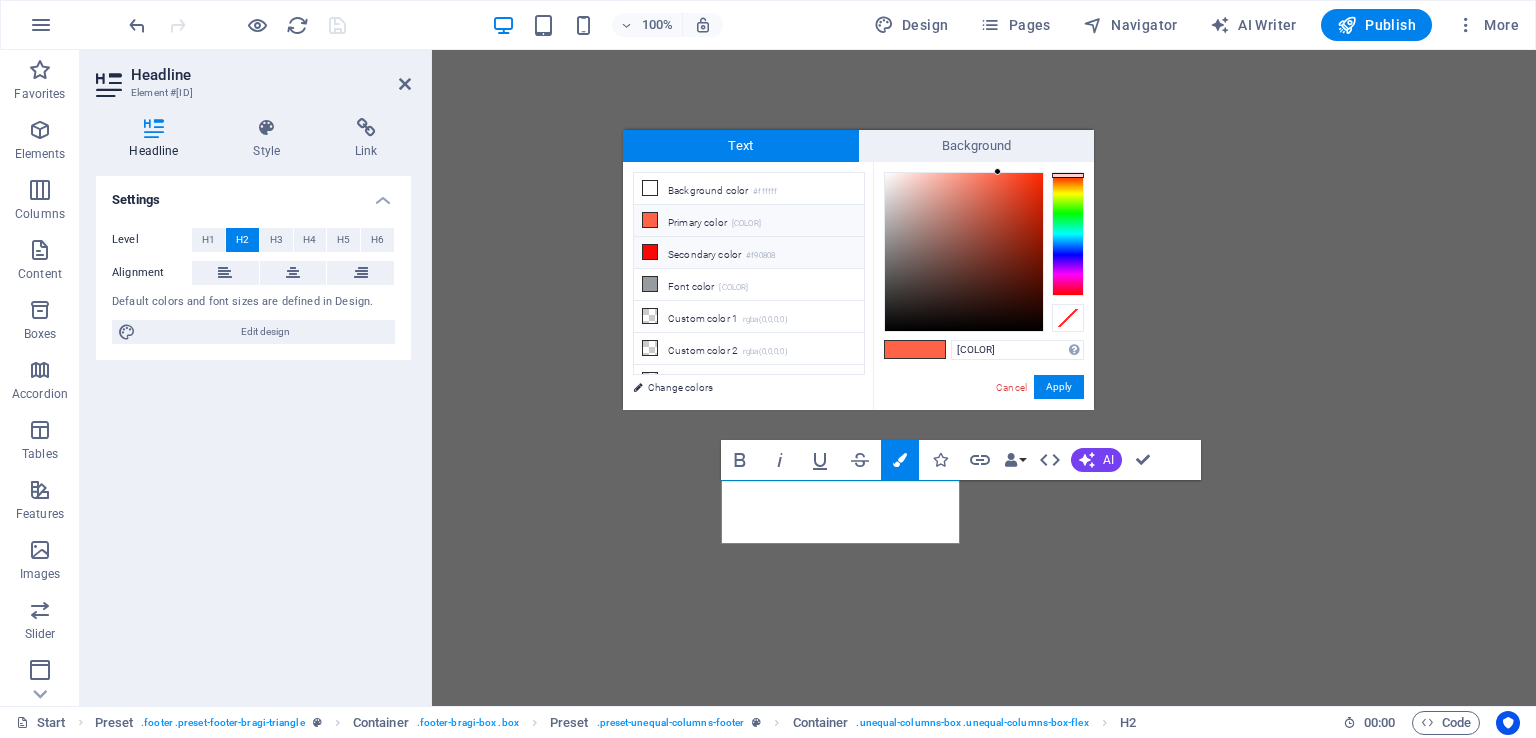 click on "Secondary color
[COLOR]" at bounding box center (749, 253) 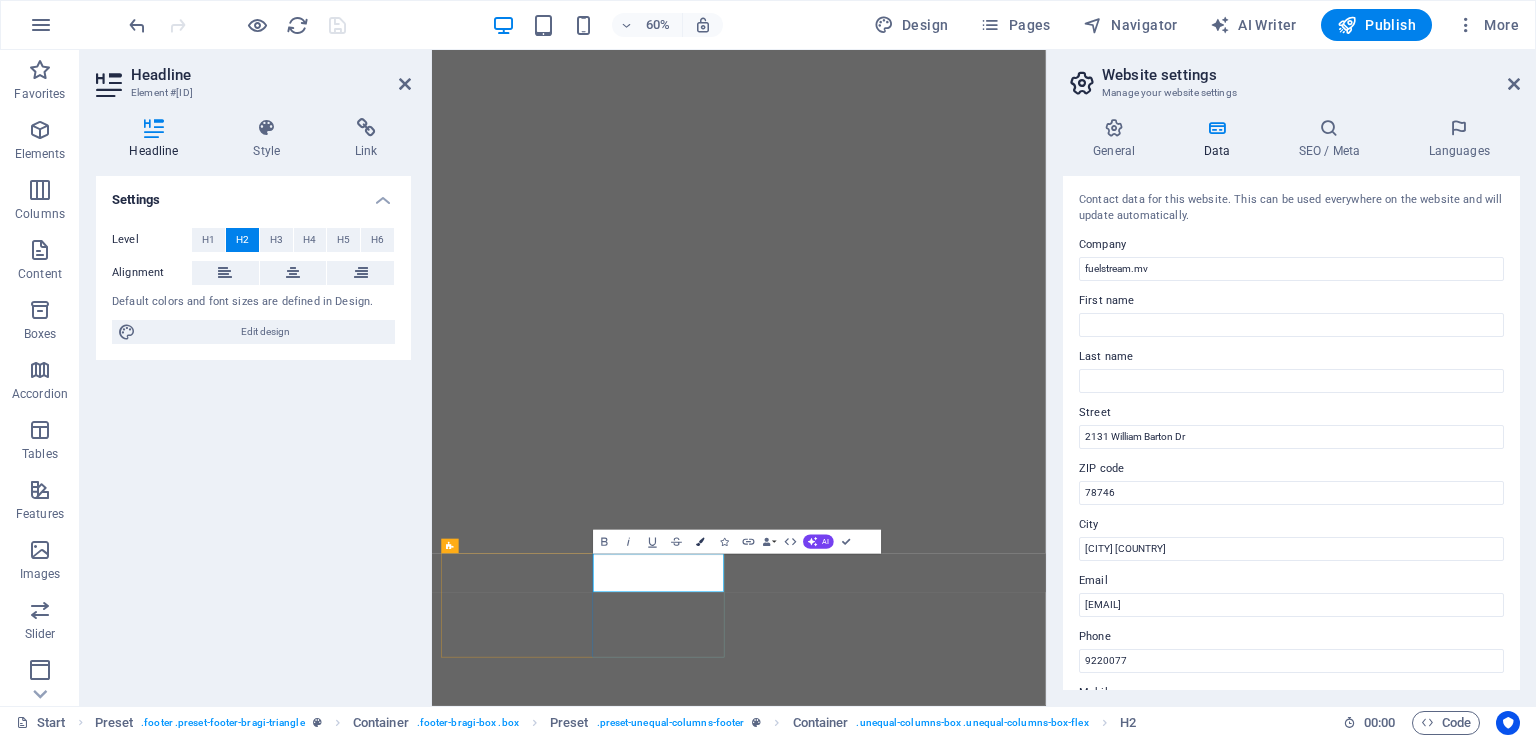 click at bounding box center [700, 542] 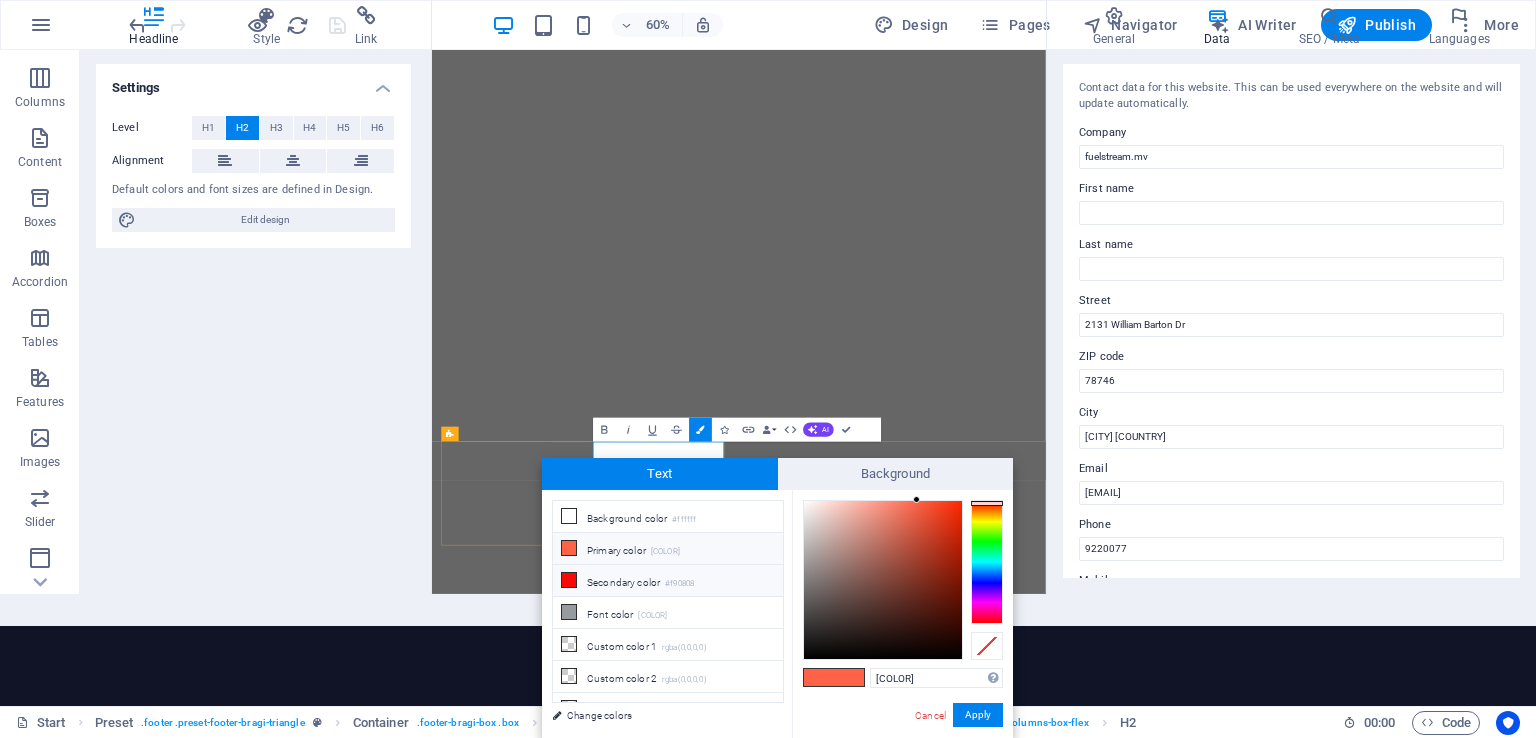 click on "Secondary color
[COLOR]" at bounding box center (668, 581) 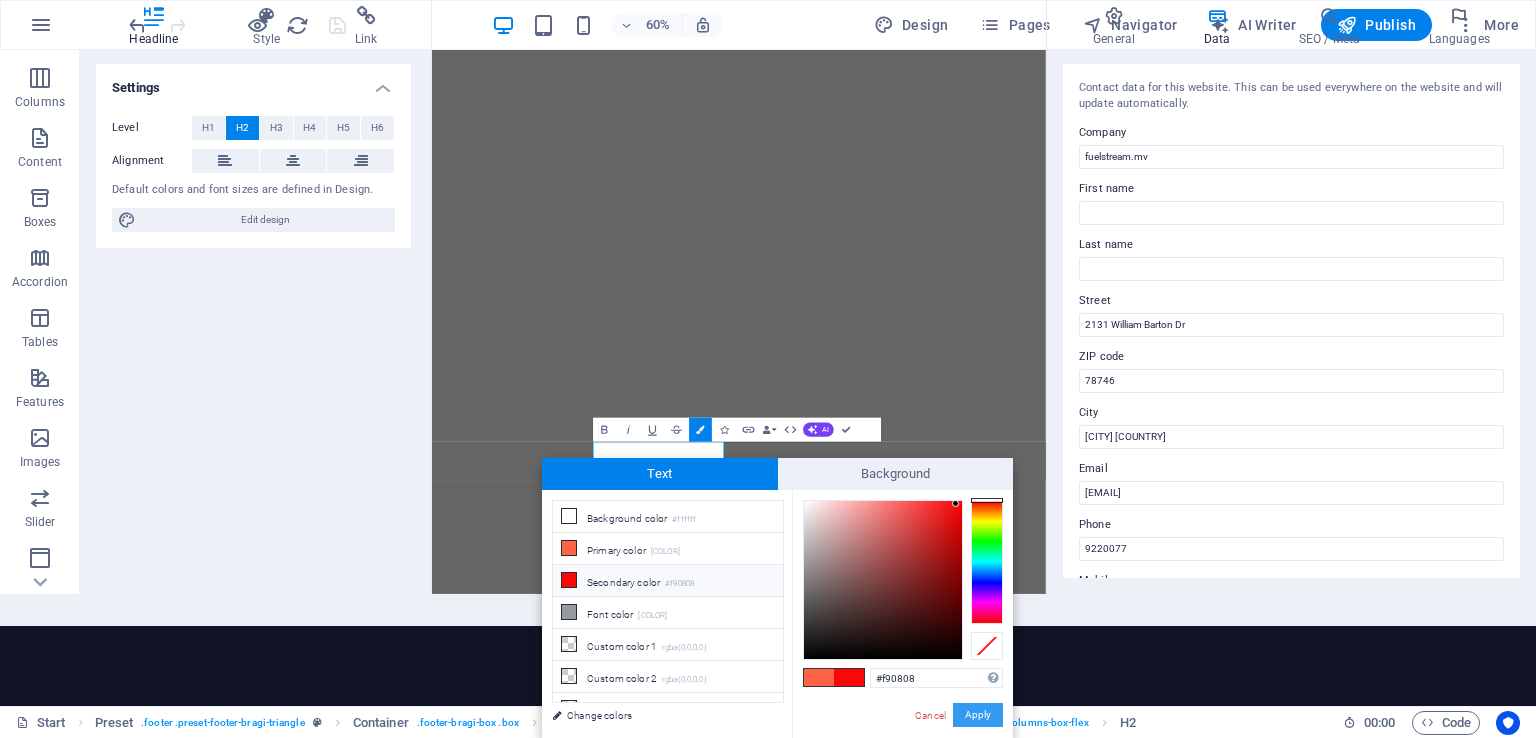 click on "Apply" at bounding box center (978, 715) 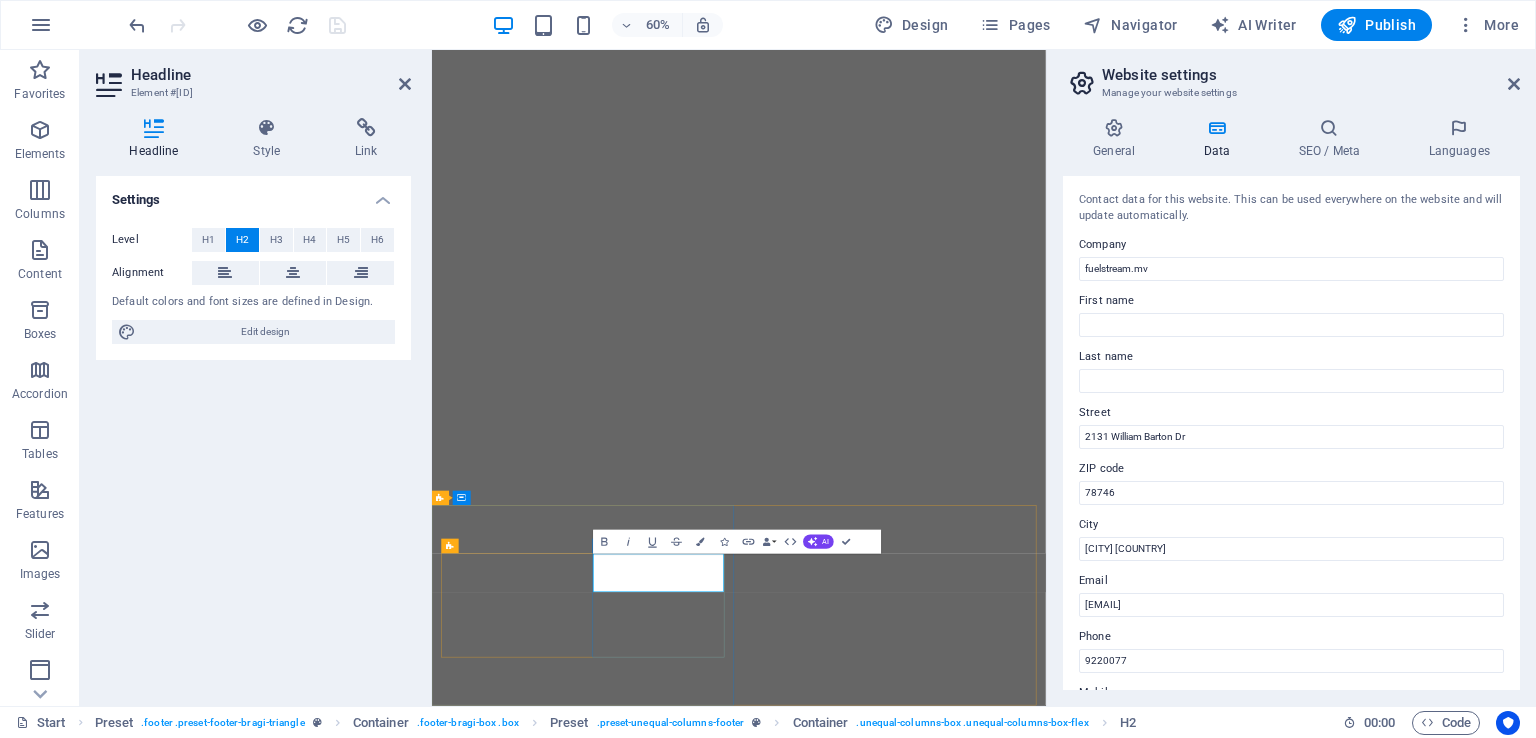 scroll, scrollTop: 0, scrollLeft: 0, axis: both 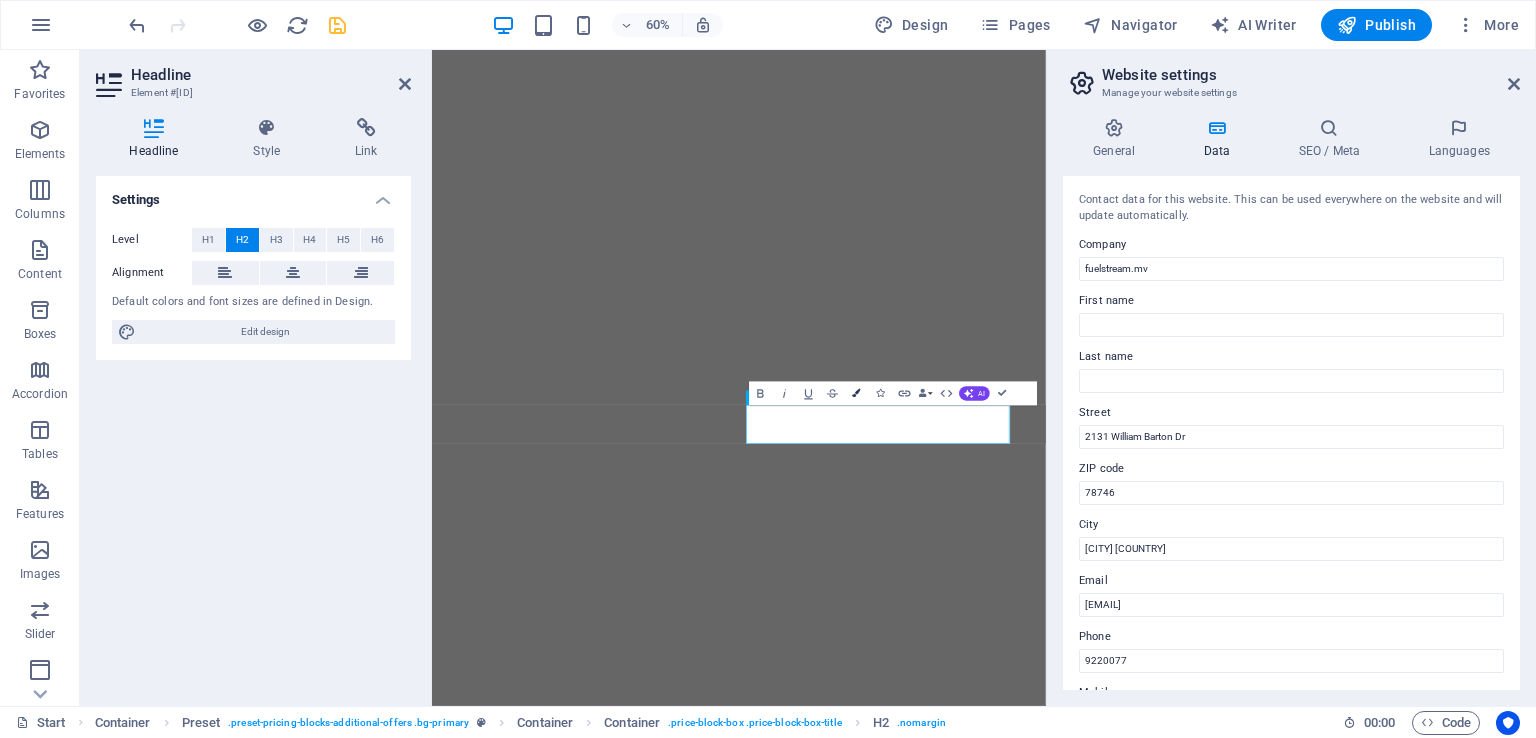 click at bounding box center (856, 393) 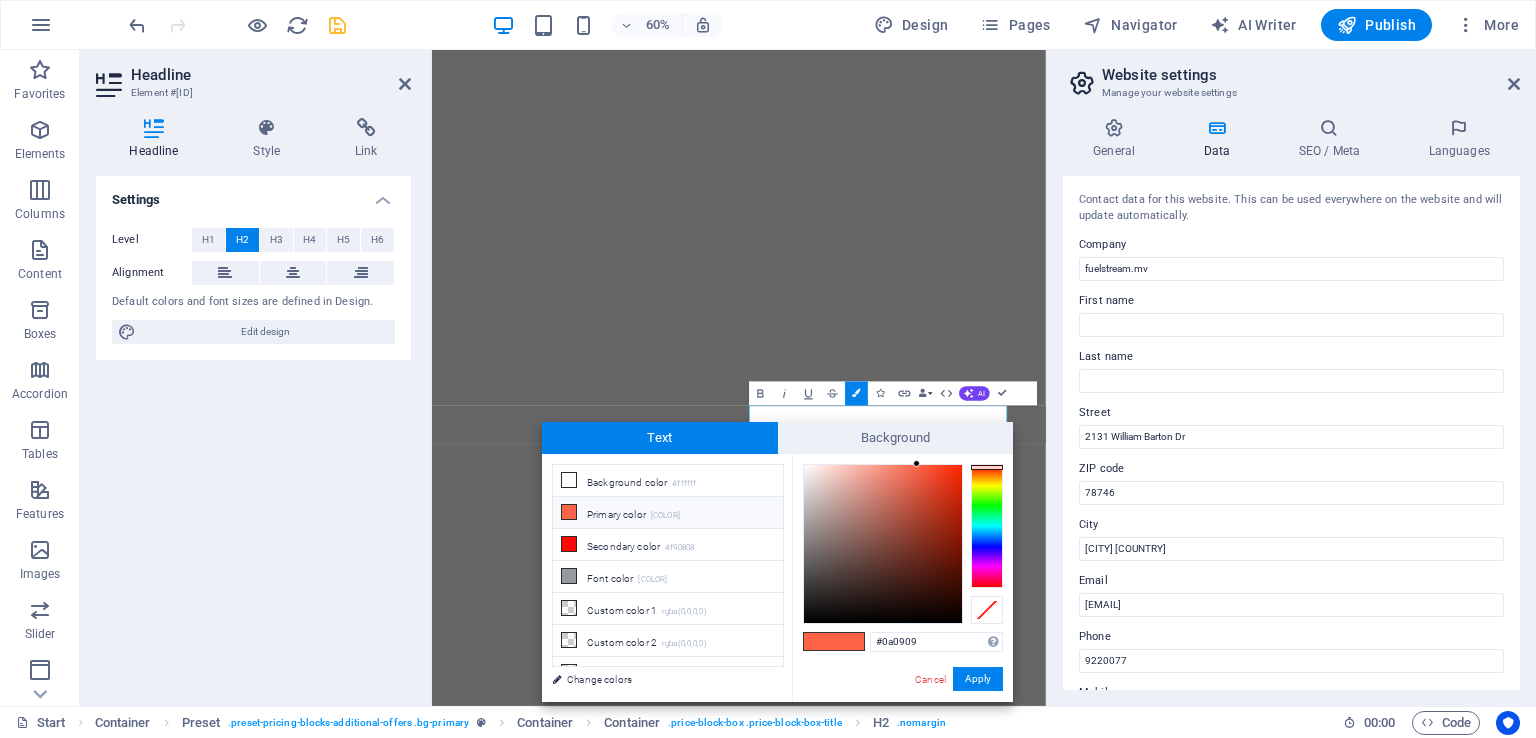 click at bounding box center (883, 544) 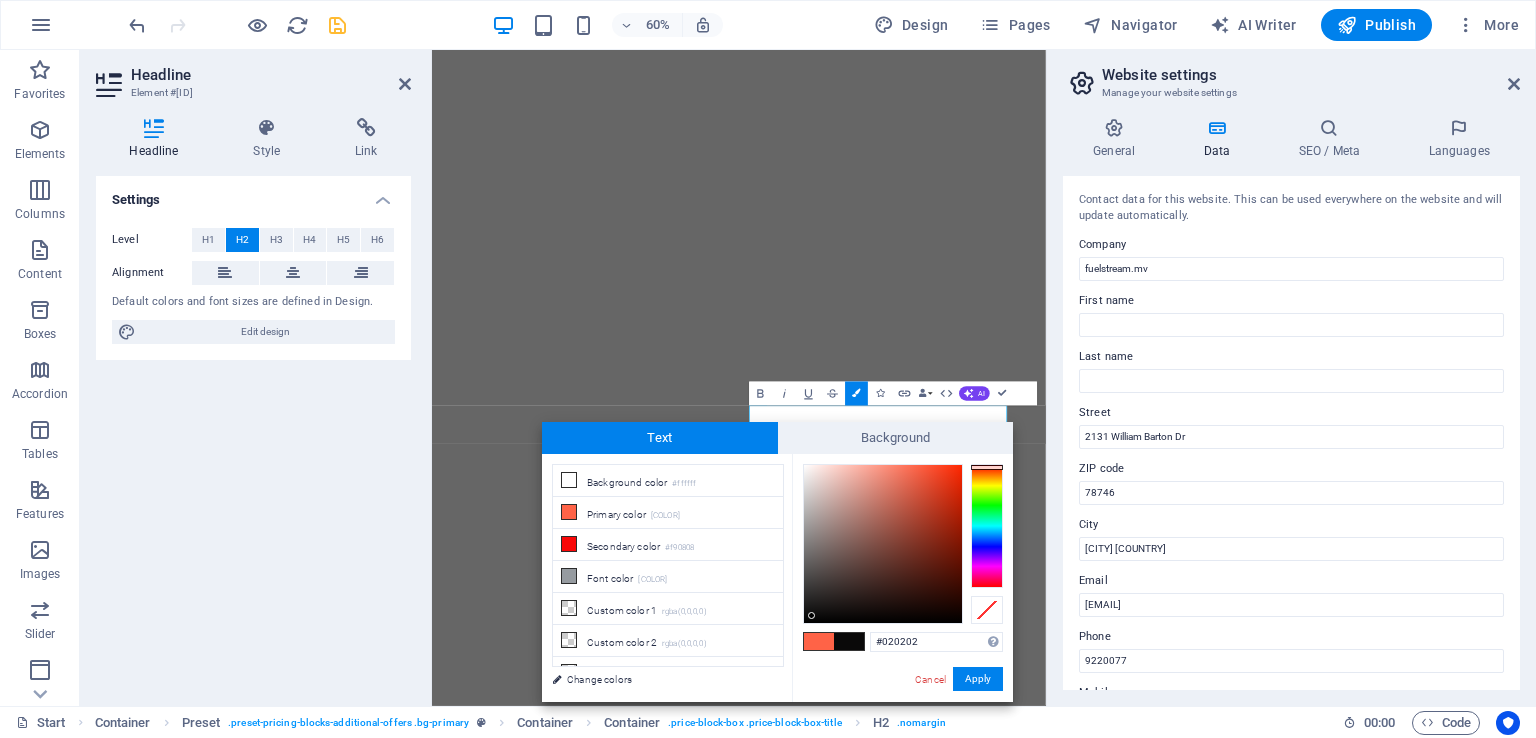 type on "#000000" 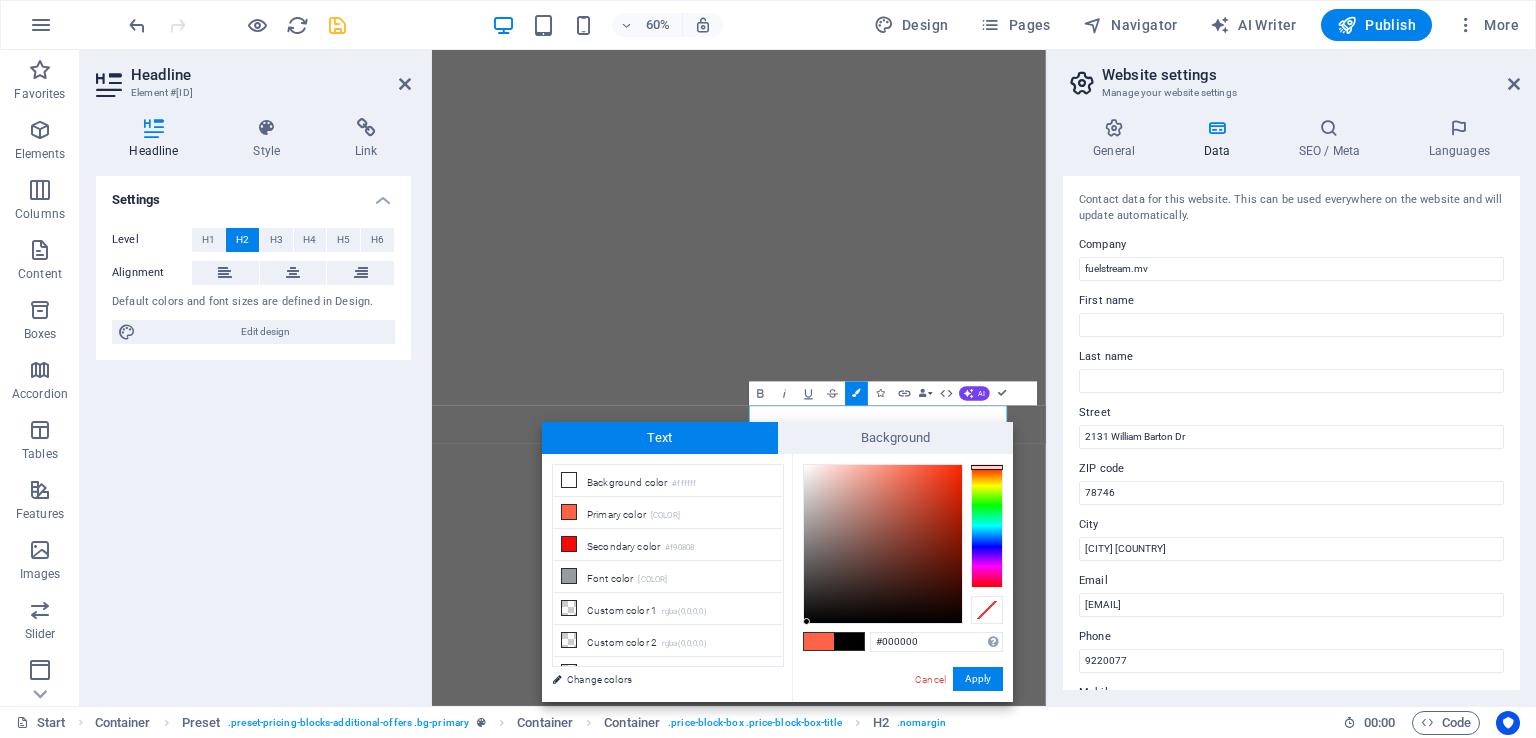 drag, startPoint x: 812, startPoint y: 616, endPoint x: 807, endPoint y: 625, distance: 10.29563 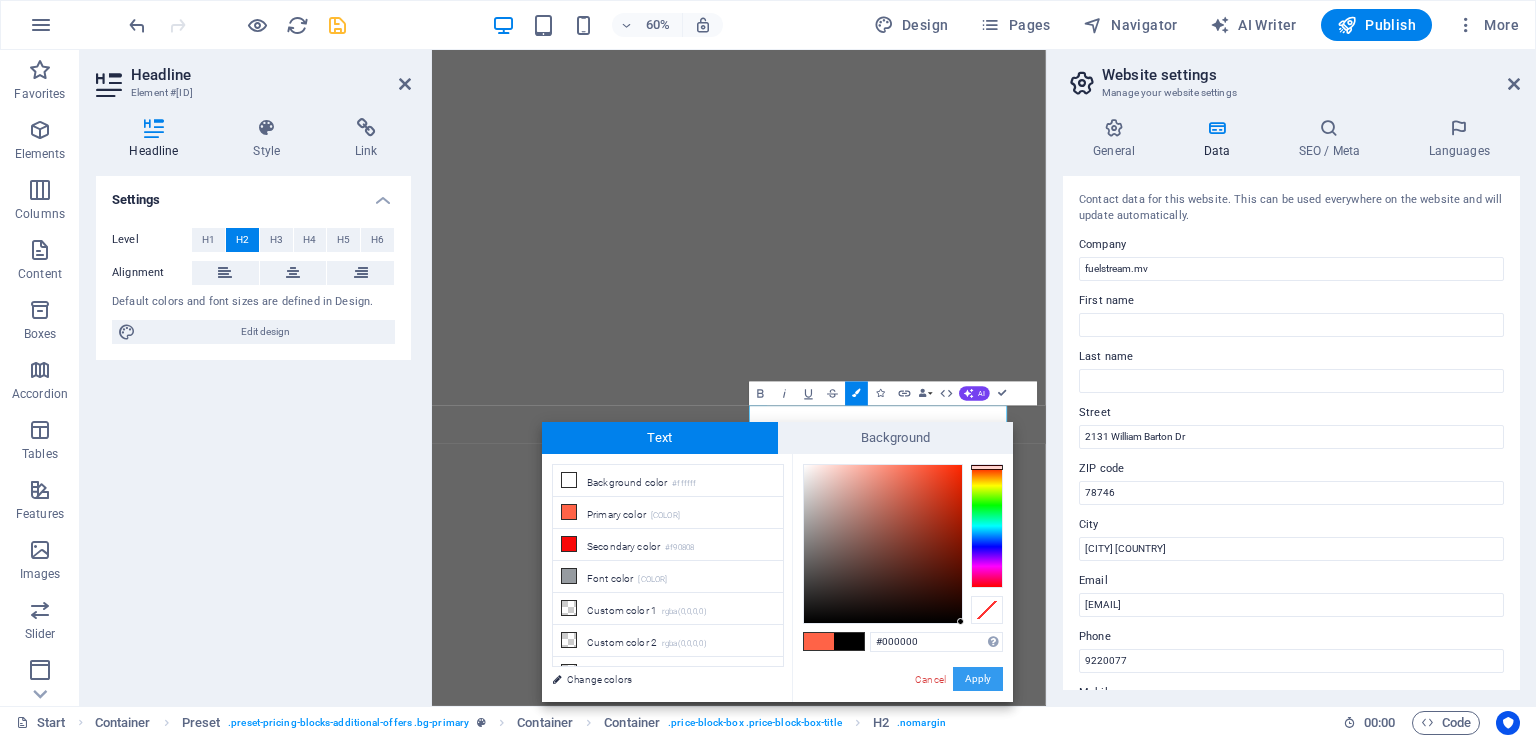 click on "Apply" at bounding box center [978, 679] 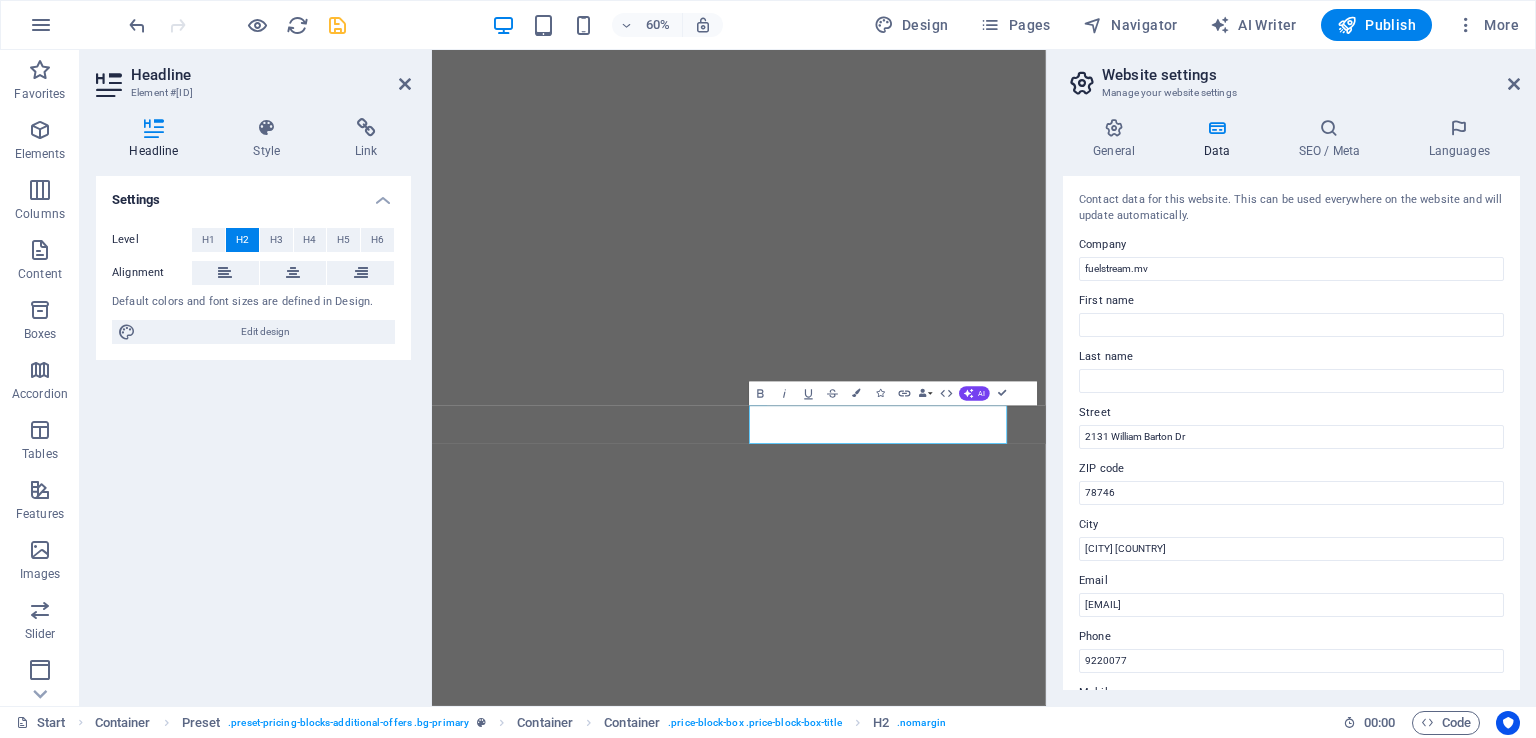 click on "H2   Preset   Container   Text   Menu Bar   Image   Menu   Text   Preset   Container   Container   Text   Container   Preset   Container   Image   Preset   Preset   Container   Preset   Container   Text   Container   H2   Container   Placeholder   Container   Text   H2   Placeholder   Text on background   Container   Preset   Container   Container   Preset   Preset   Container   Preset   Container   Container   Image   H2   Preset   HTML   Container   Preset   Preset   Container   HTML   Preset   Text   Preset   Container   Container   H2 Bold Italic Underline Strikethrough Colors Icons Link Data Bindings Company [FIRST NAME] [LAST NAME] Street [ZIP CODE] City [EMAIL] [PHONE] Mobile Fax Custom field 1 Custom field 2 Custom field 3 Custom field 4 Custom field 5 Custom field 6 HTML AI Improve Make shorter Make longer Fix spelling & grammar Translate to English Generate text Confirm (Ctrl+⏎)" at bounding box center (739, 378) 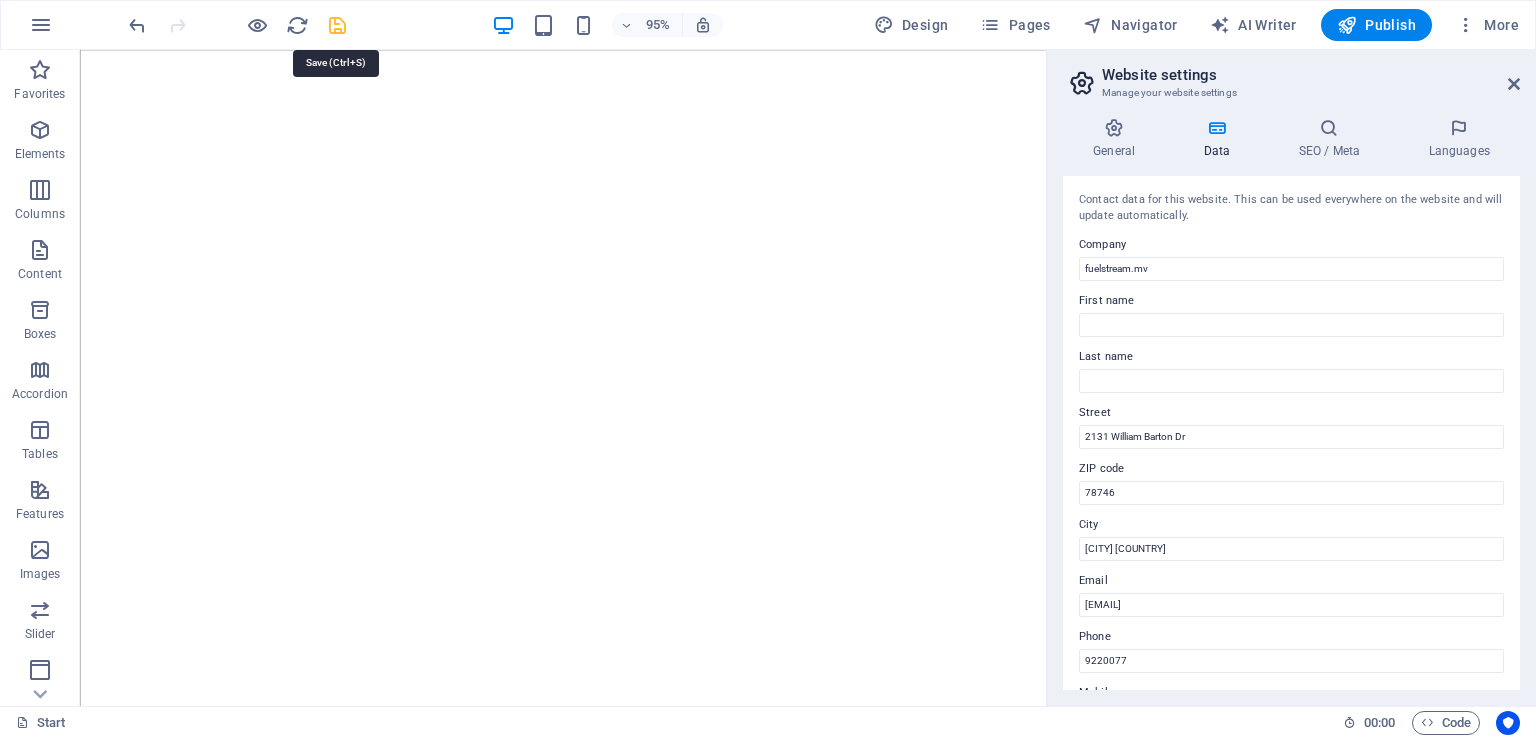 click at bounding box center [337, 25] 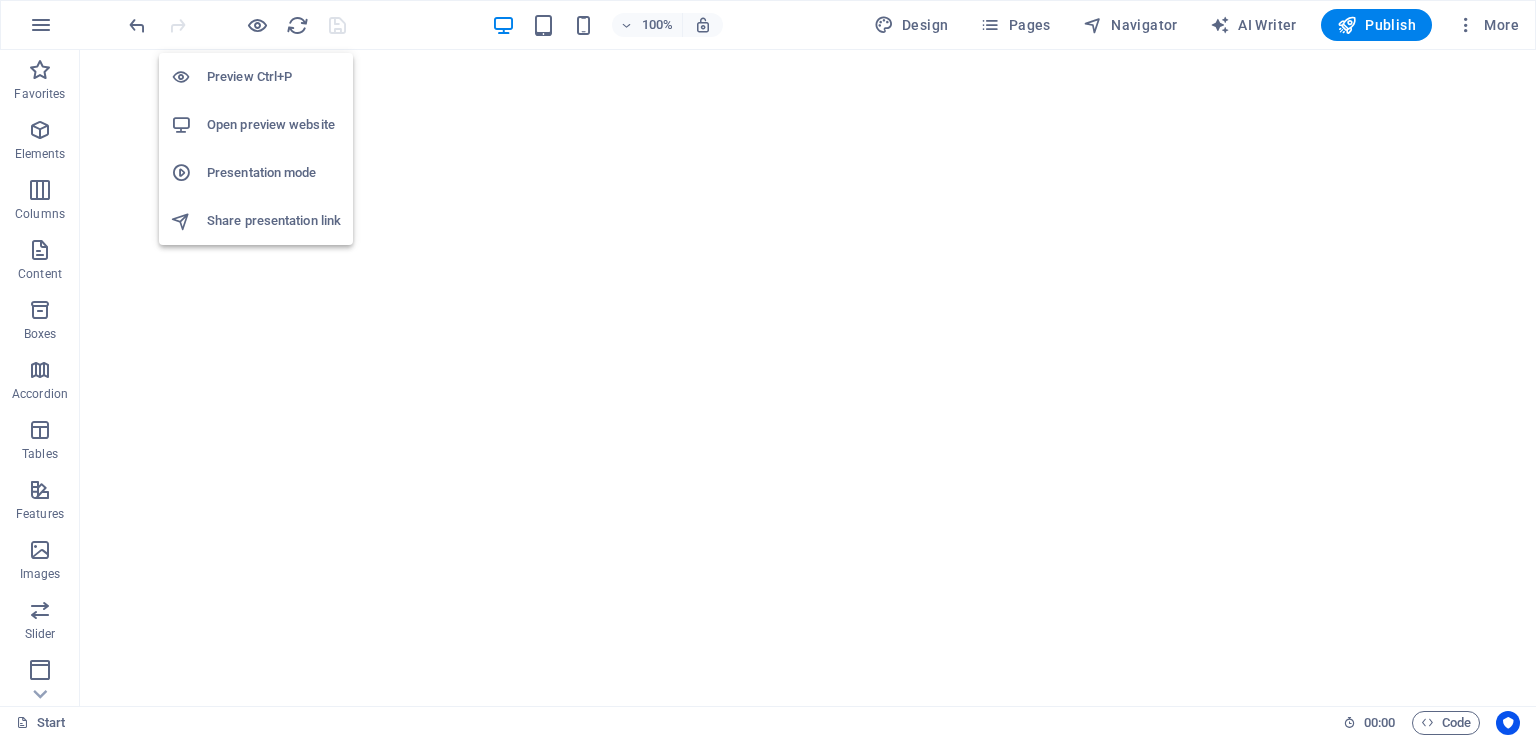 click on "Open preview website" at bounding box center [274, 125] 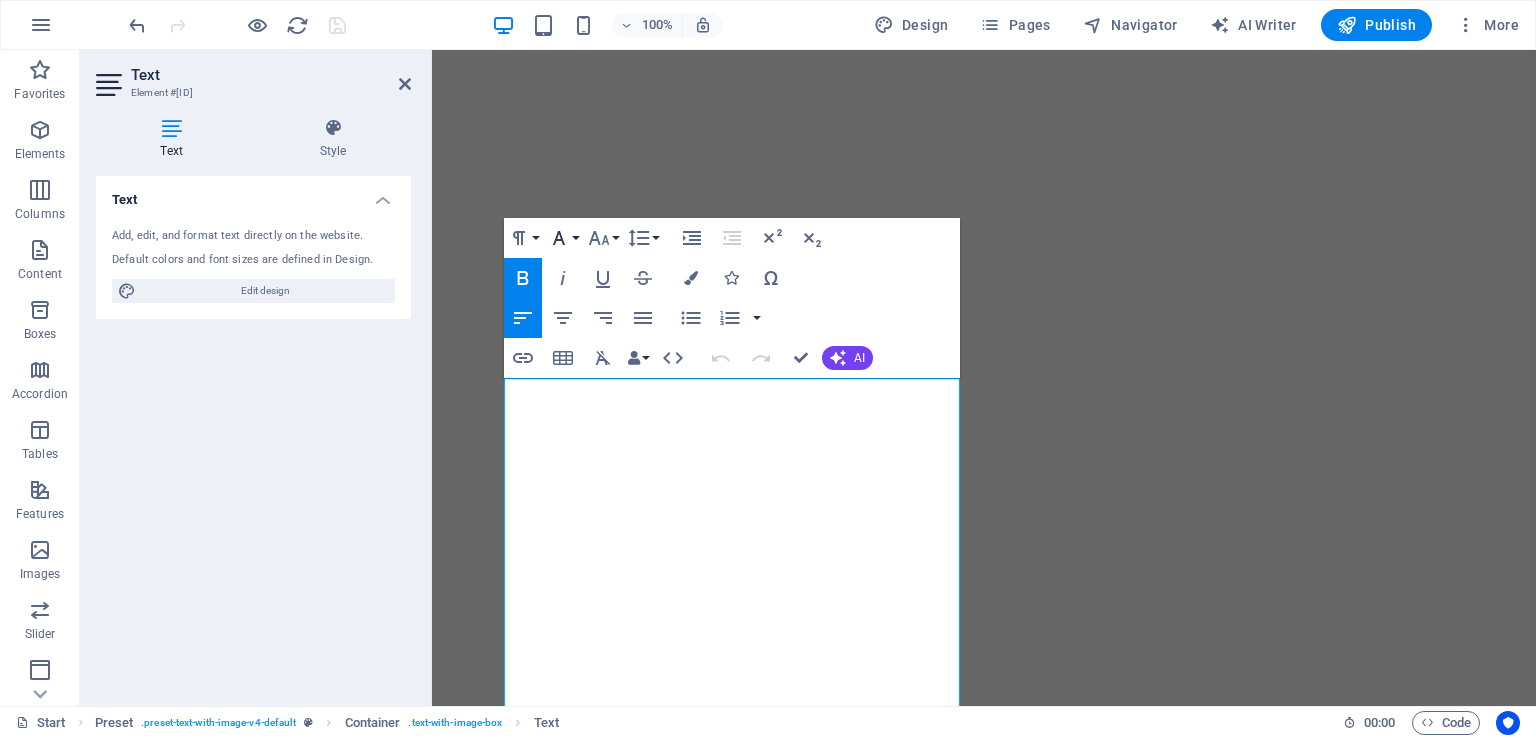 click 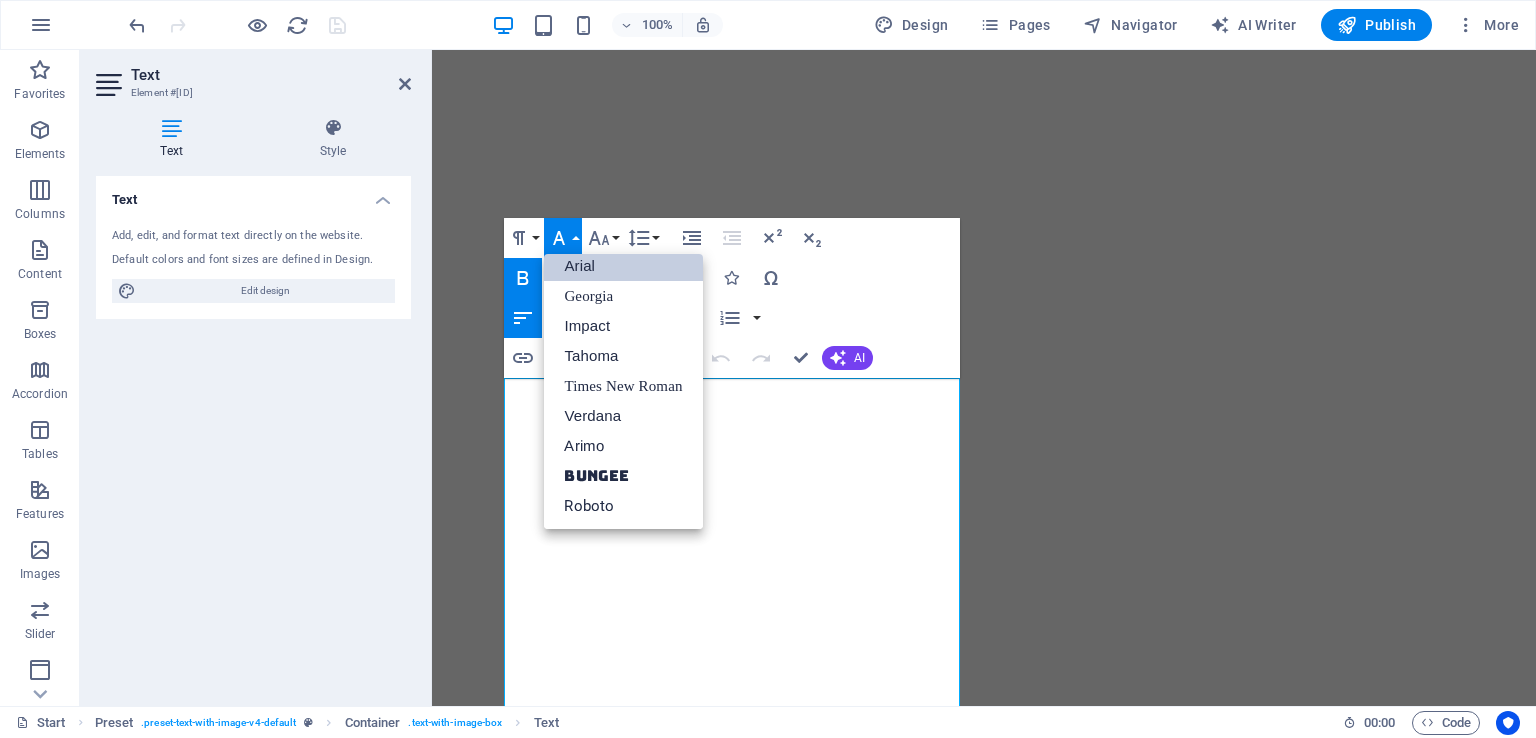 scroll, scrollTop: 11, scrollLeft: 0, axis: vertical 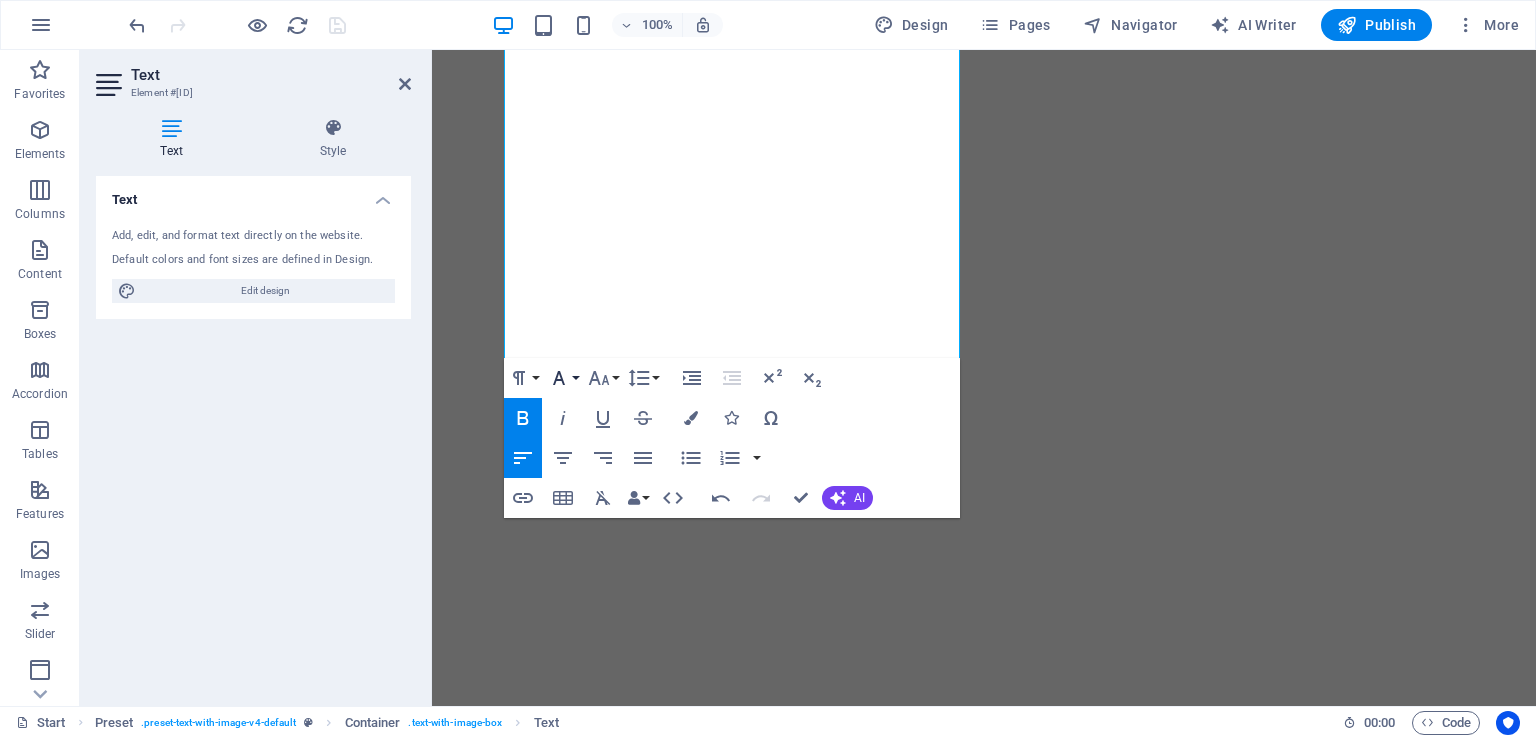 click on "Font Family" at bounding box center [563, 378] 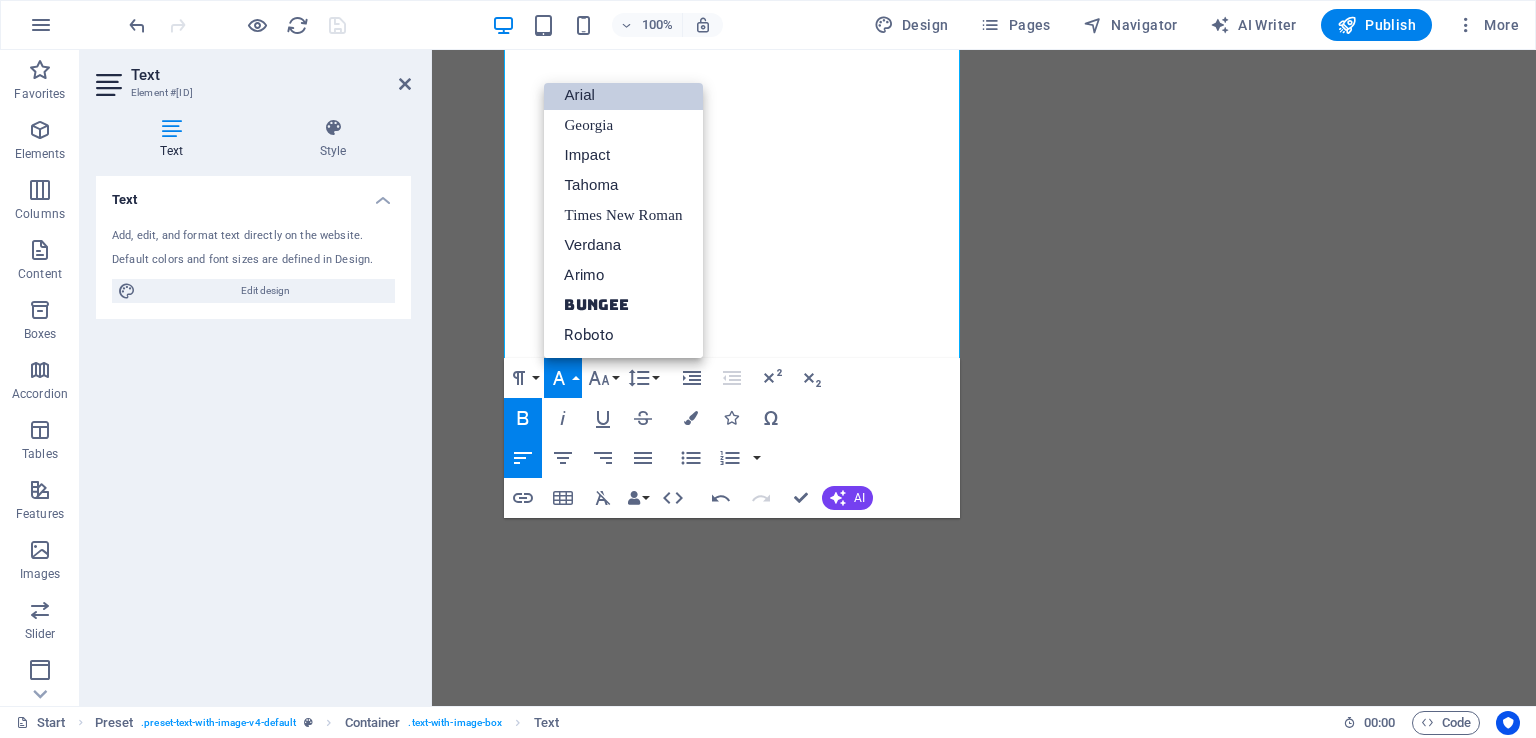 click on "Arial" at bounding box center (623, 95) 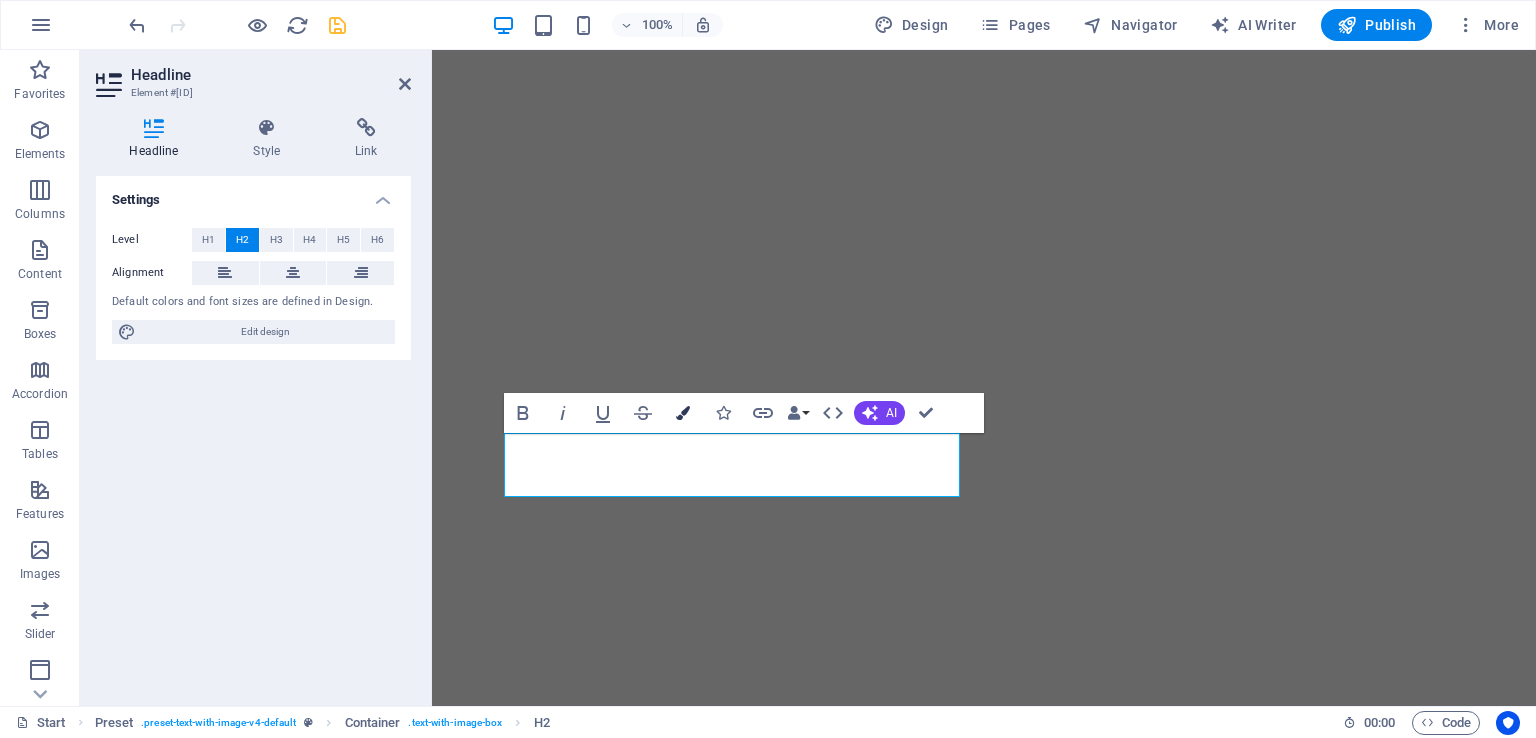 click at bounding box center [683, 413] 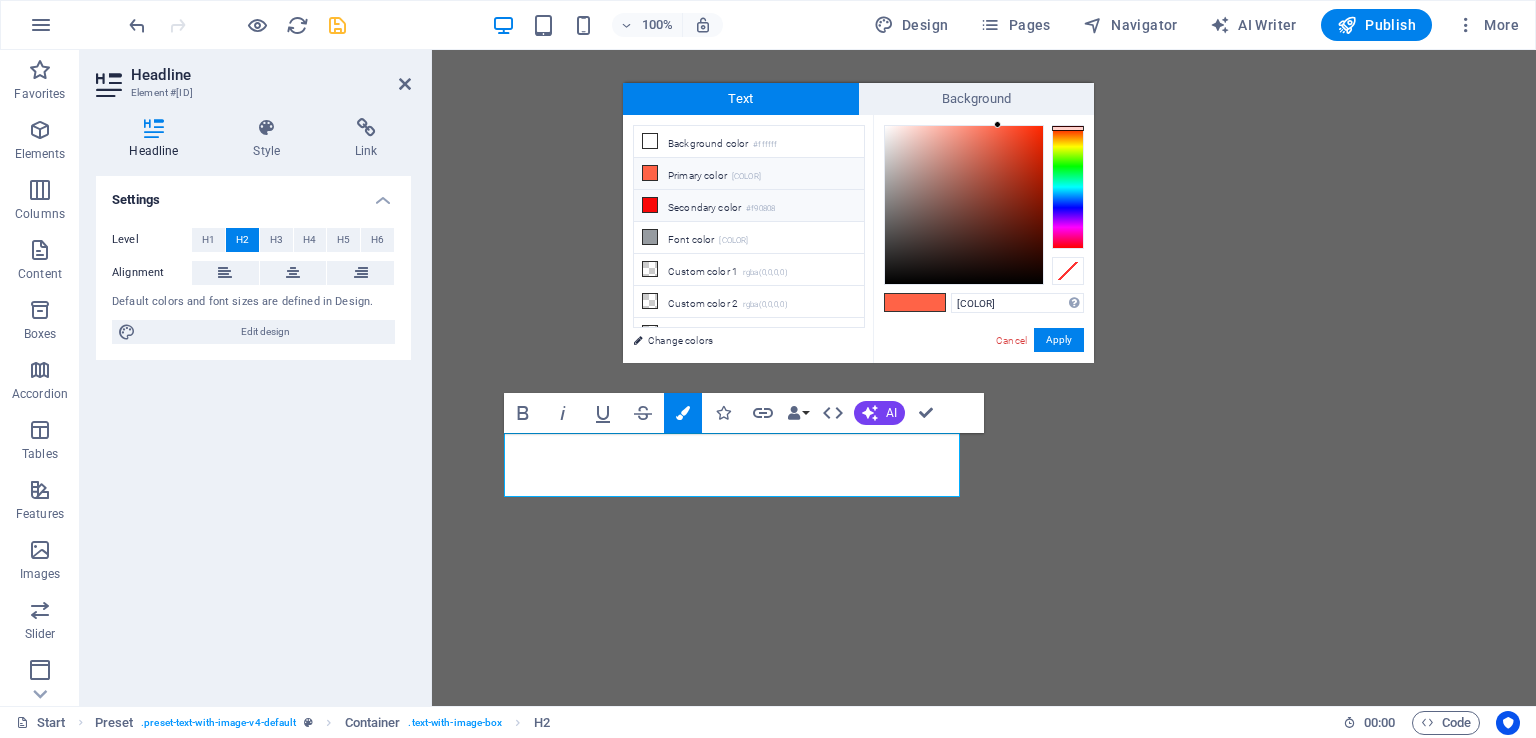 click on "Secondary color
[COLOR]" at bounding box center (749, 206) 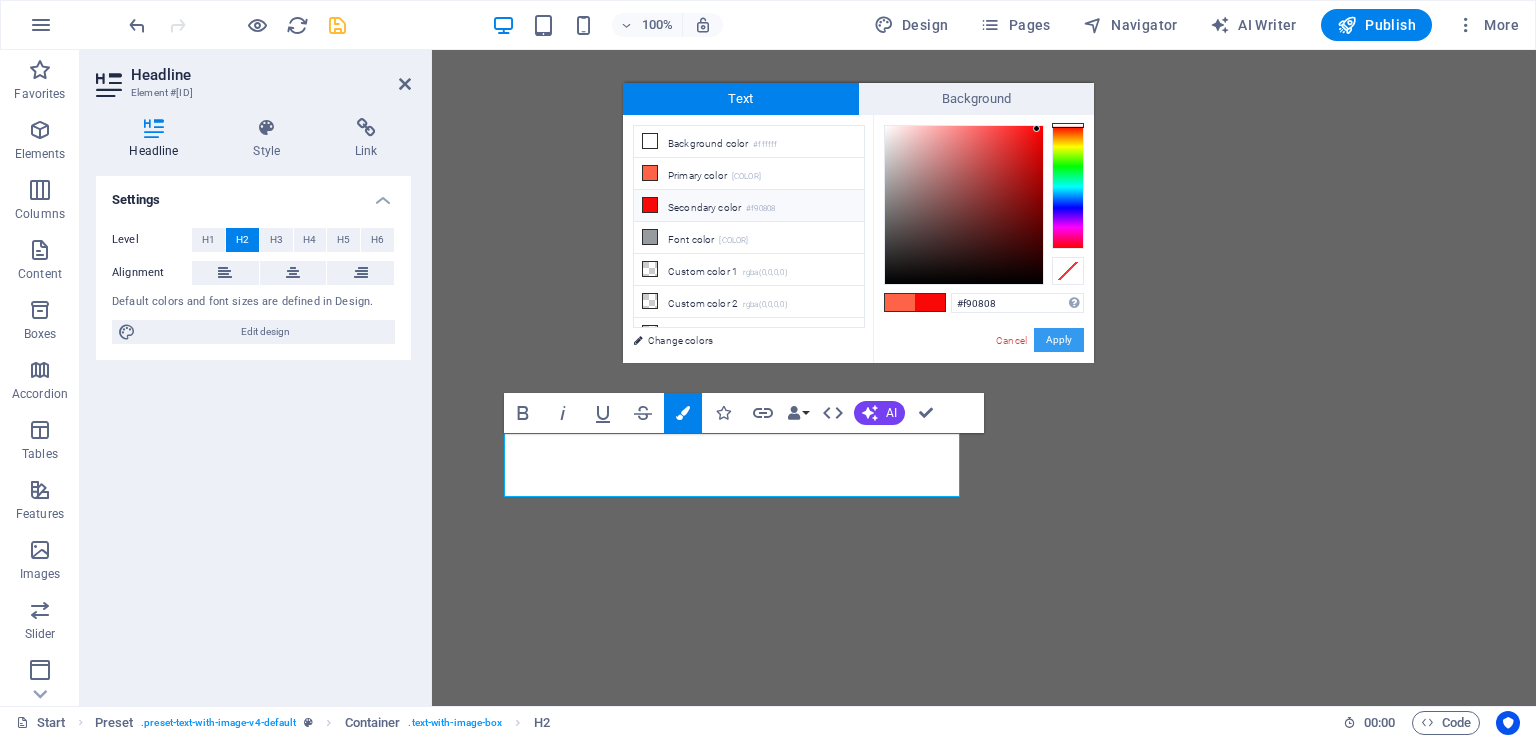 click on "Apply" at bounding box center [1059, 340] 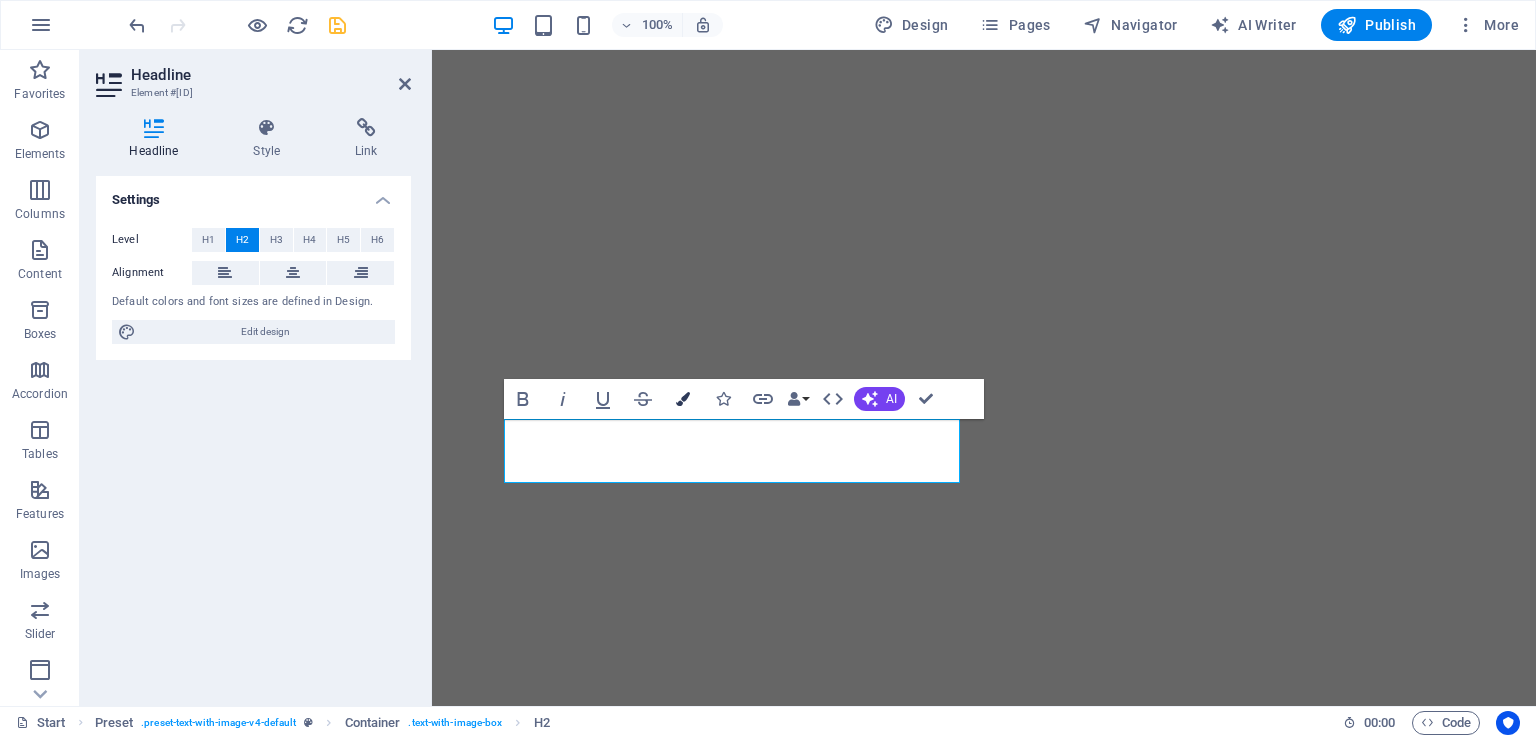 click at bounding box center [683, 399] 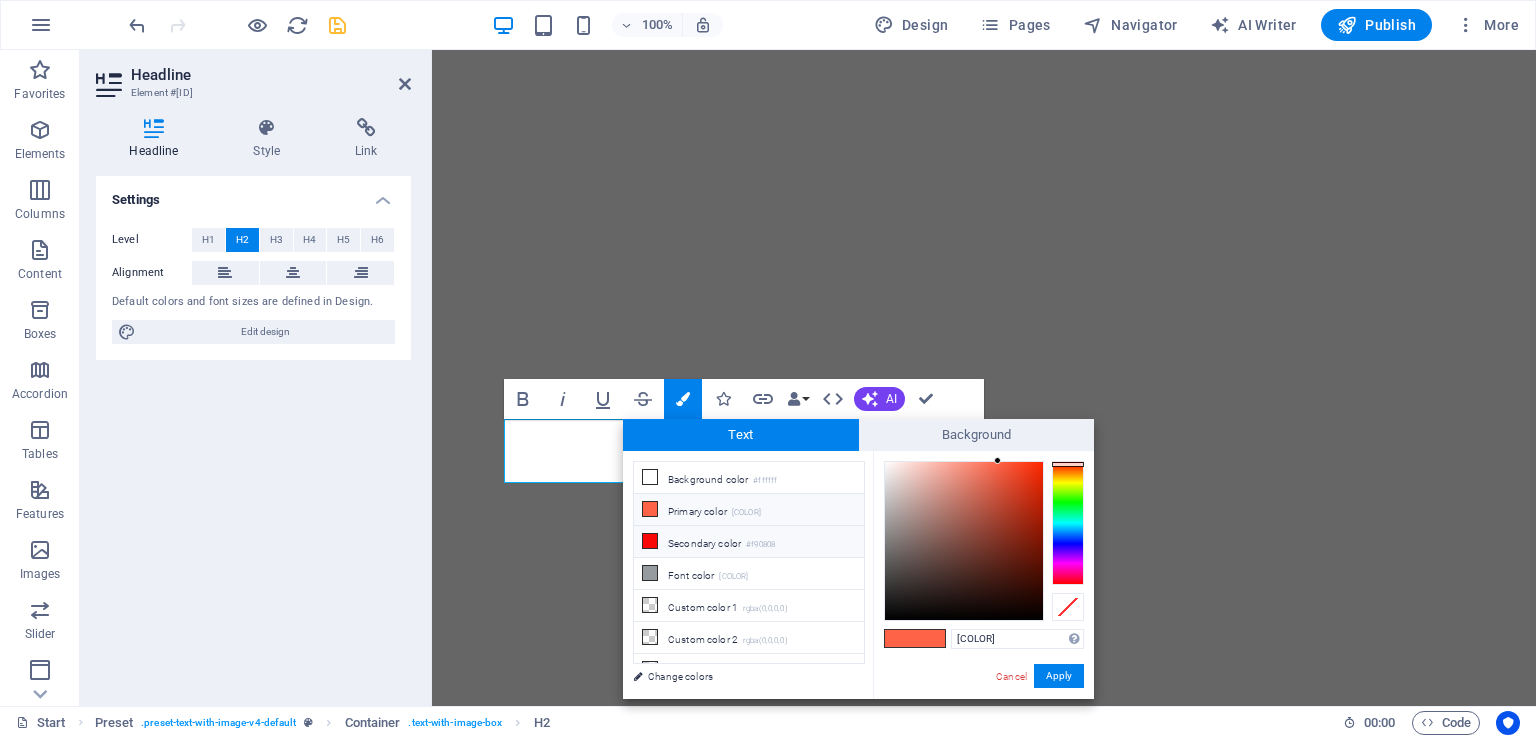 click on "Secondary color
[COLOR]" at bounding box center [749, 542] 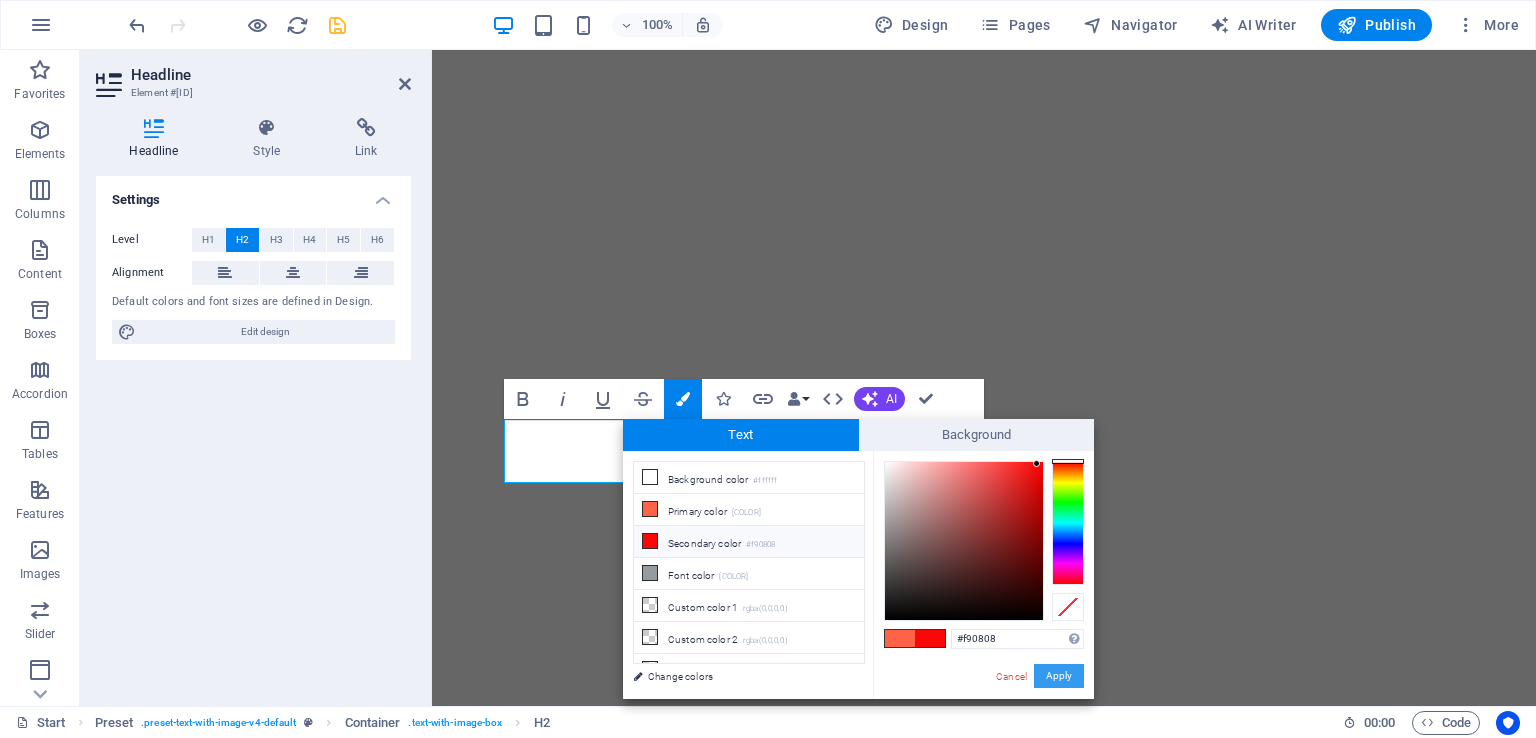 click on "Apply" at bounding box center (1059, 676) 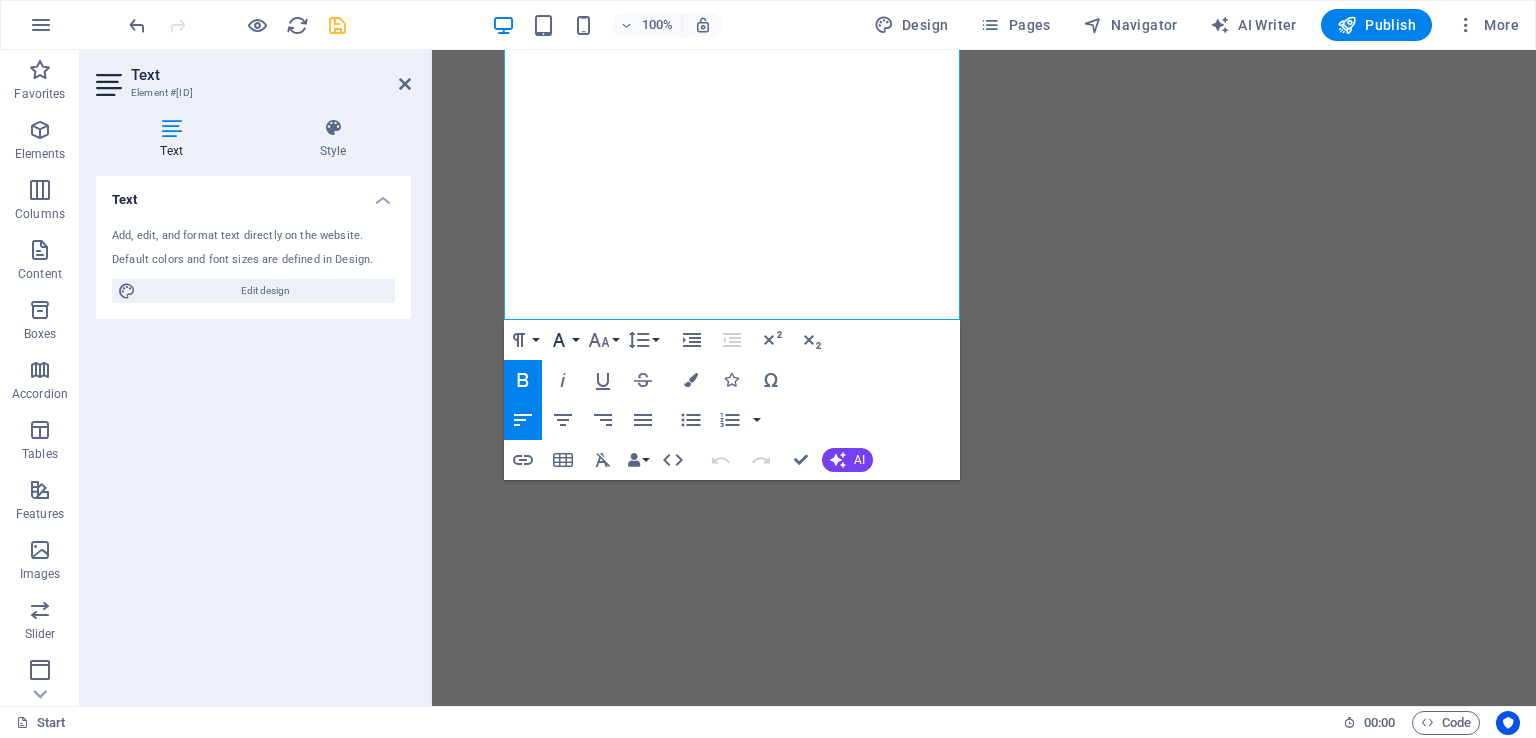 click 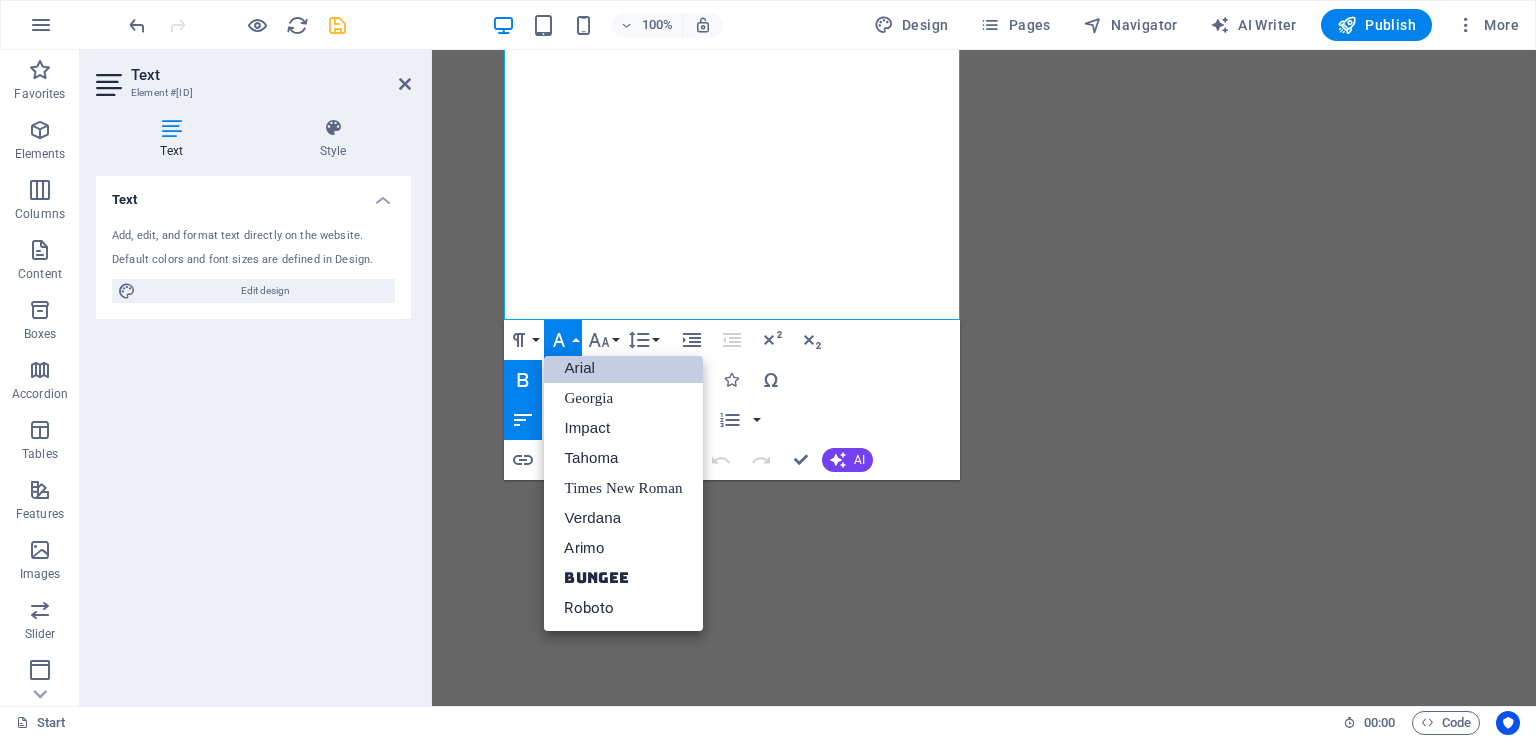 scroll, scrollTop: 11, scrollLeft: 0, axis: vertical 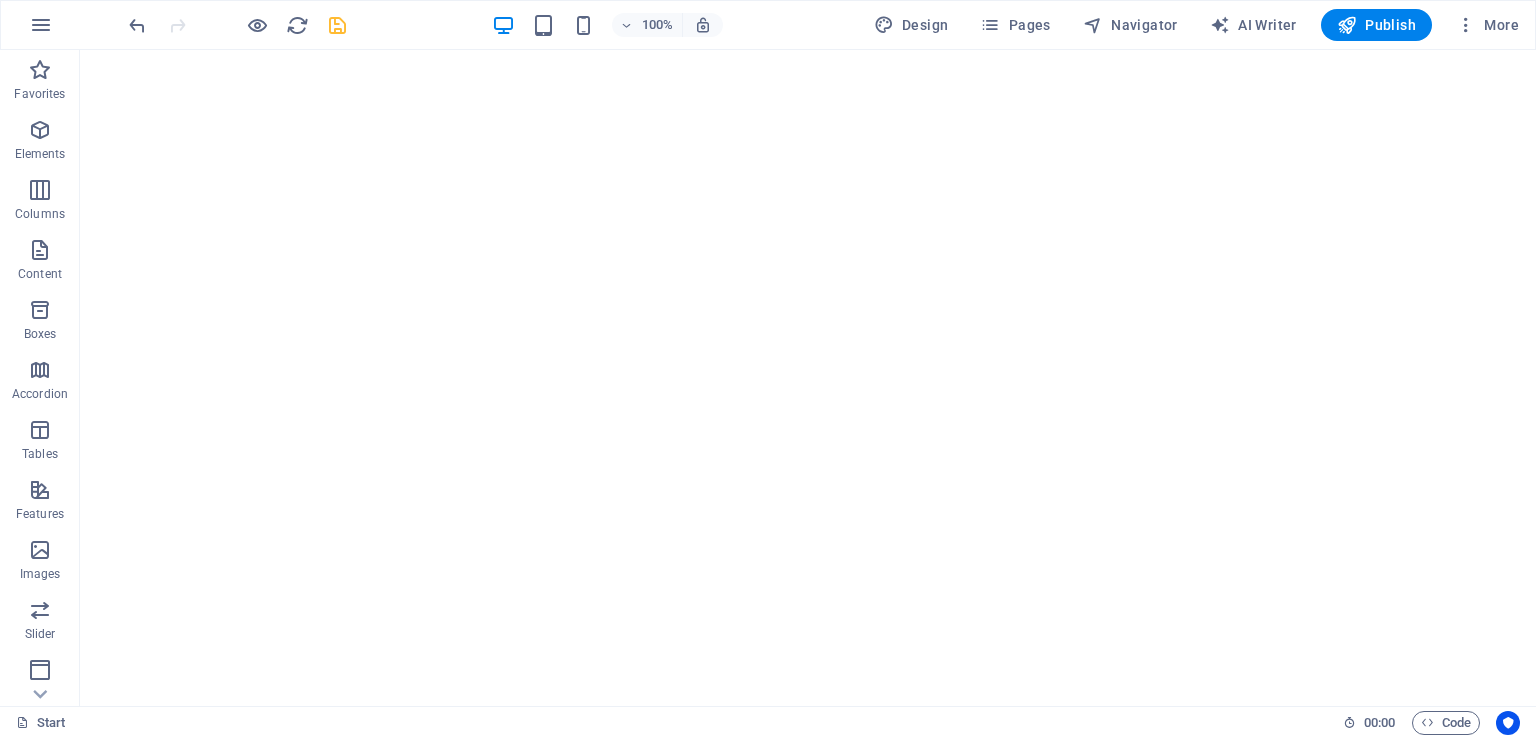 click at bounding box center (337, 25) 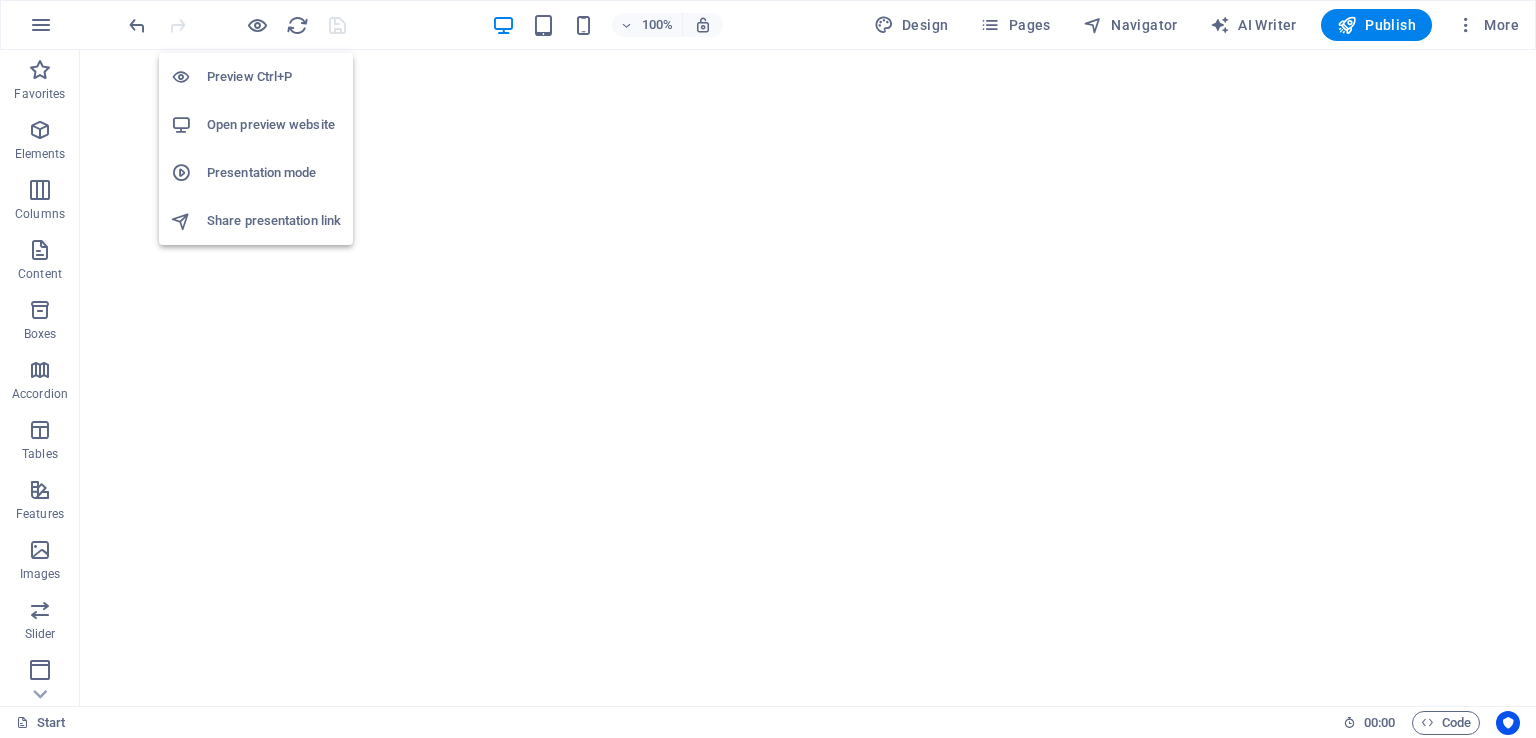 click on "Open preview website" at bounding box center (274, 125) 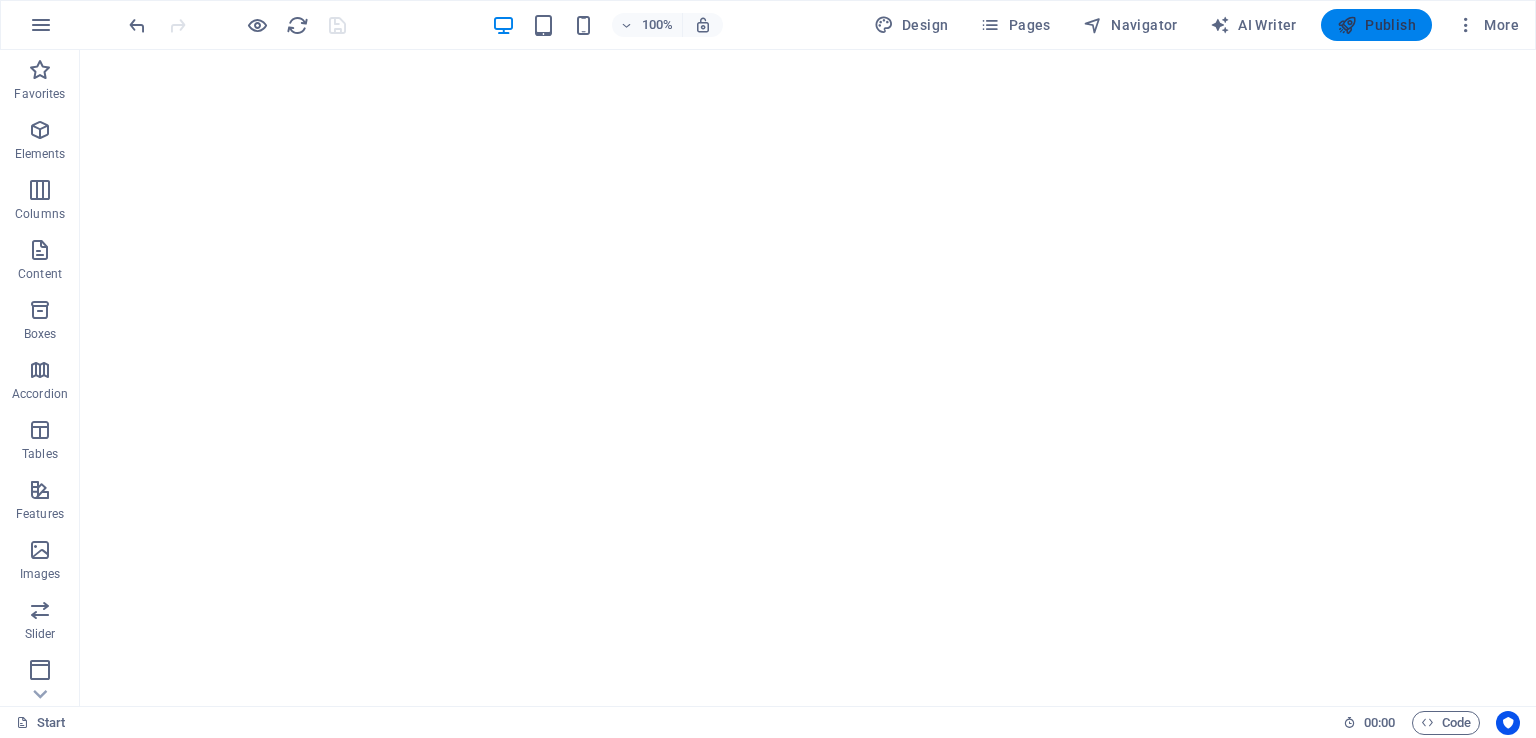 click on "Publish" at bounding box center (1376, 25) 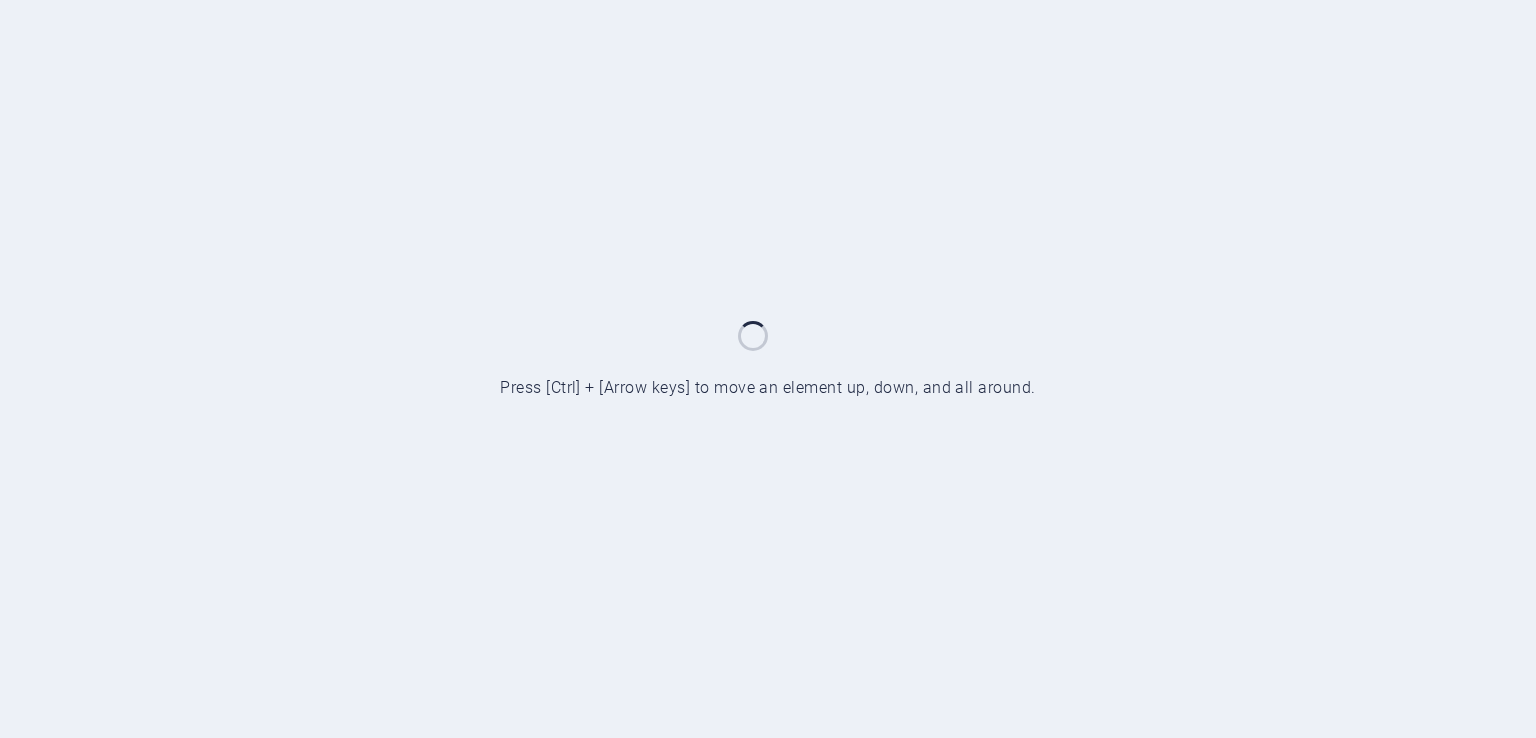 scroll, scrollTop: 0, scrollLeft: 0, axis: both 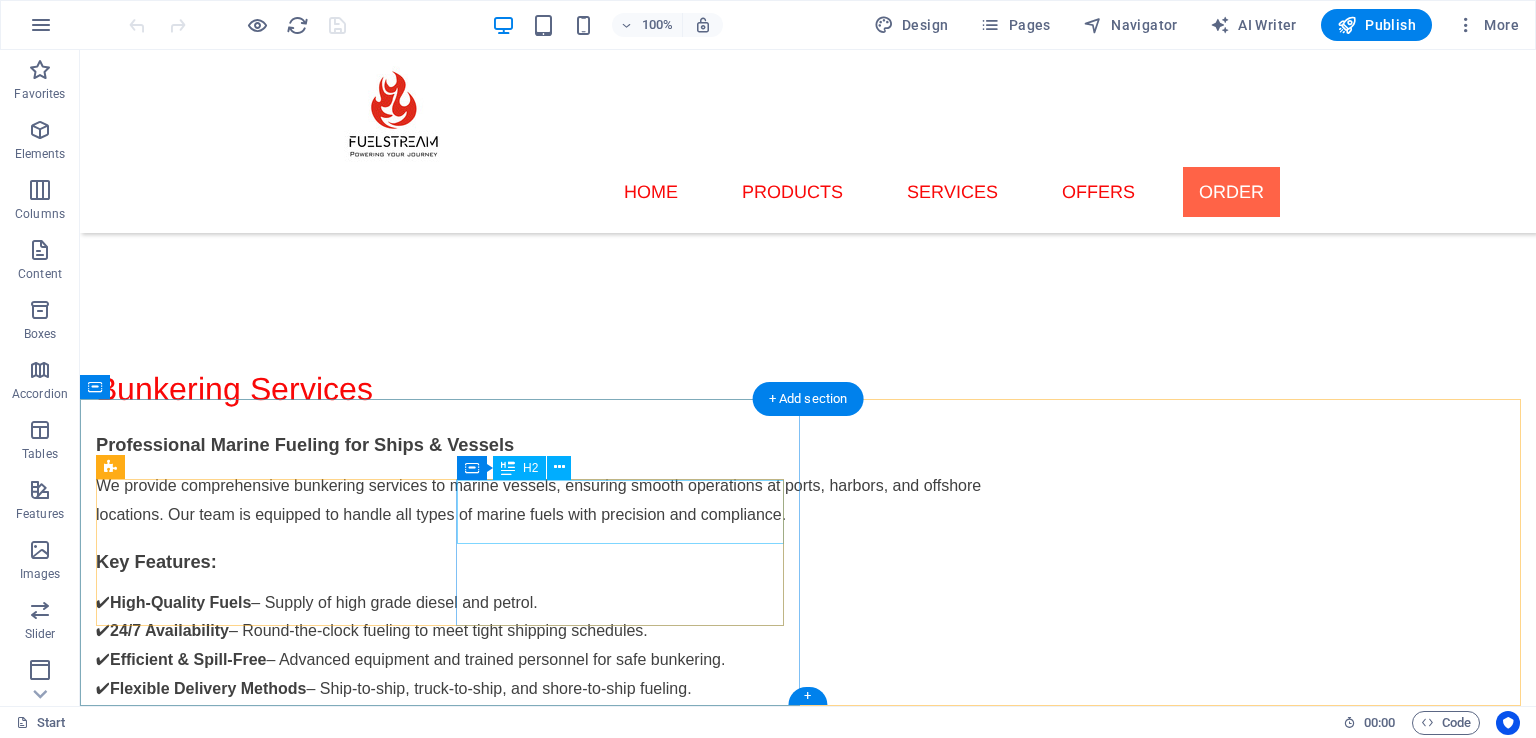click on "fuelstream.mv" at bounding box center [444, 3573] 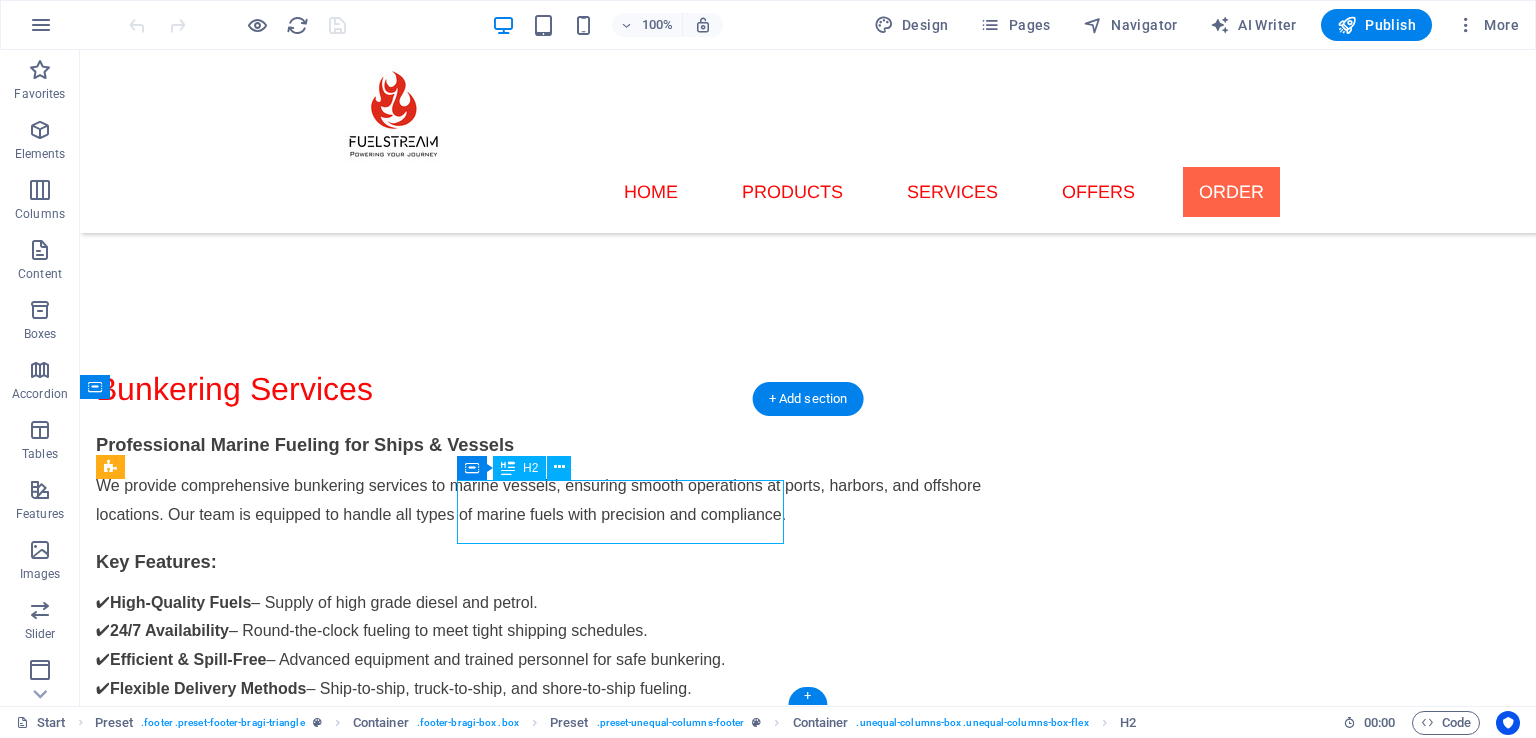 click on "fuelstream.mv" at bounding box center (444, 3573) 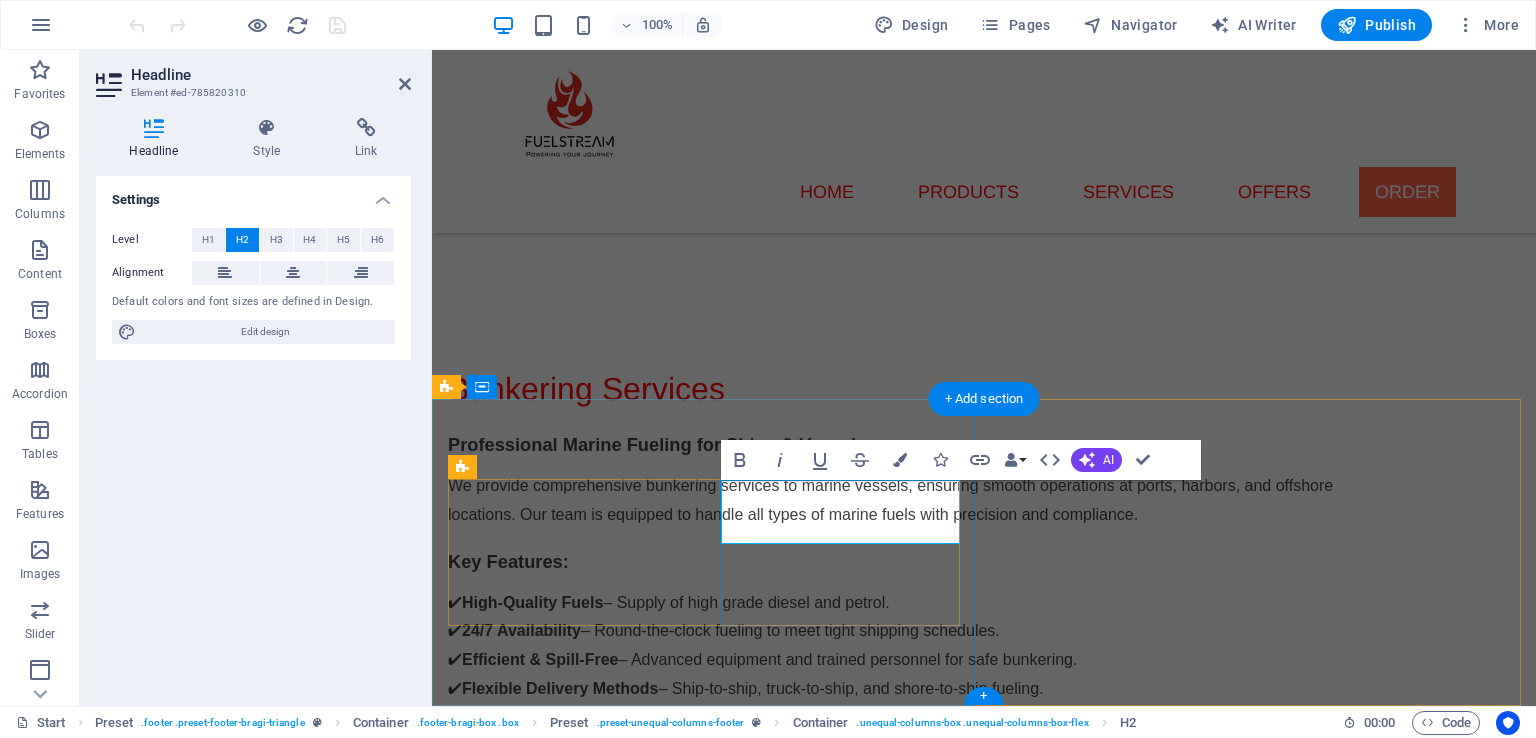 click on "fuelstream.mv" at bounding box center (708, 3573) 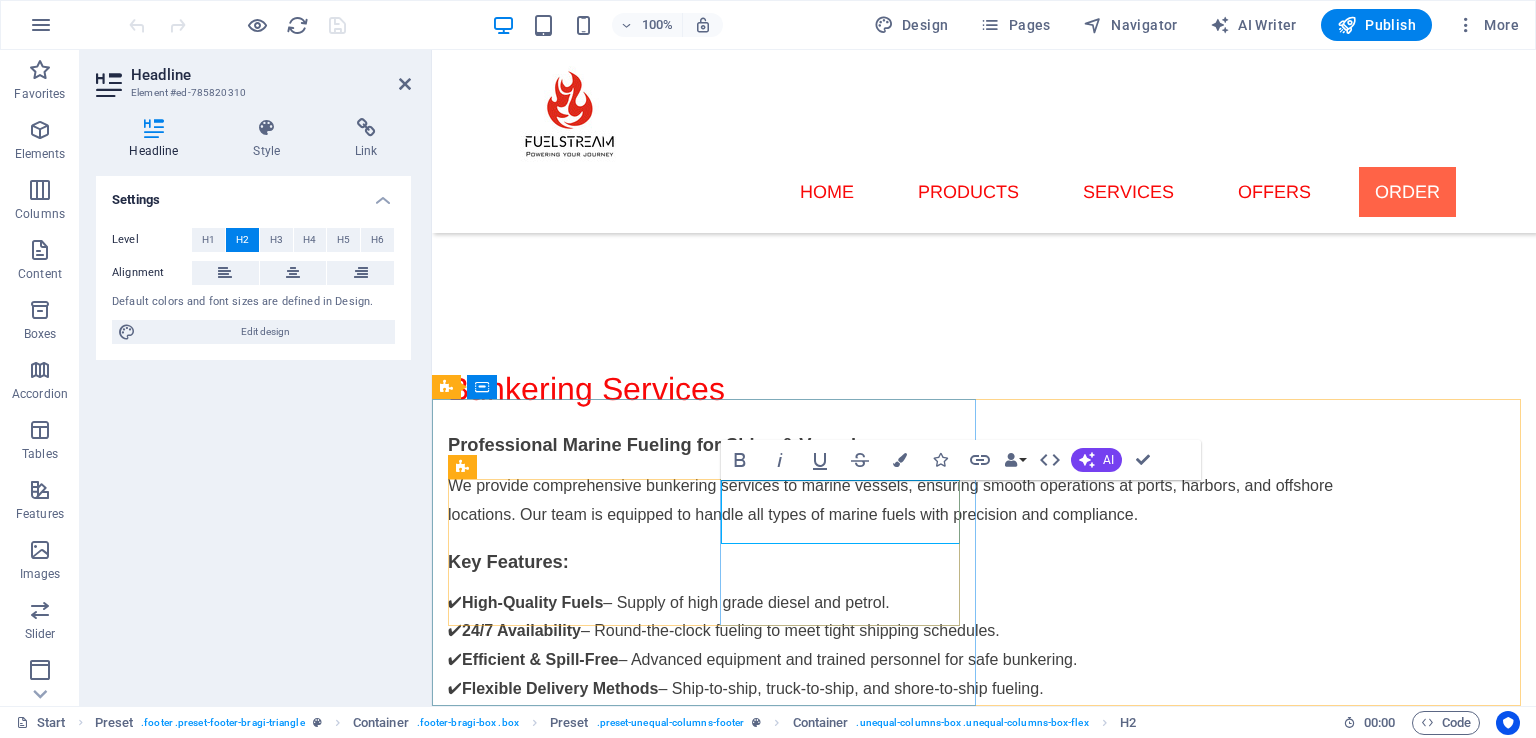 drag, startPoint x: 743, startPoint y: 508, endPoint x: 953, endPoint y: 510, distance: 210.00952 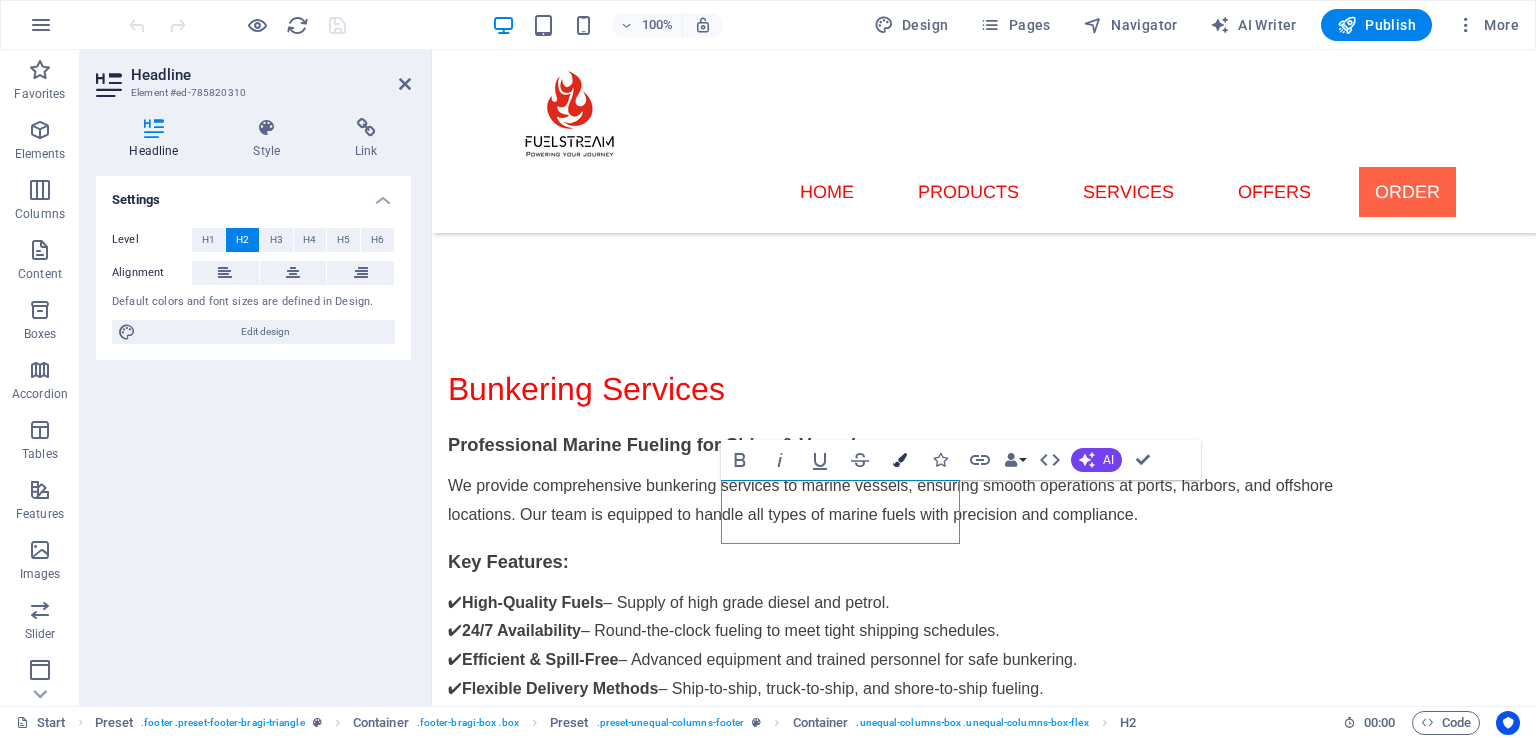 click on "Colors" at bounding box center (900, 460) 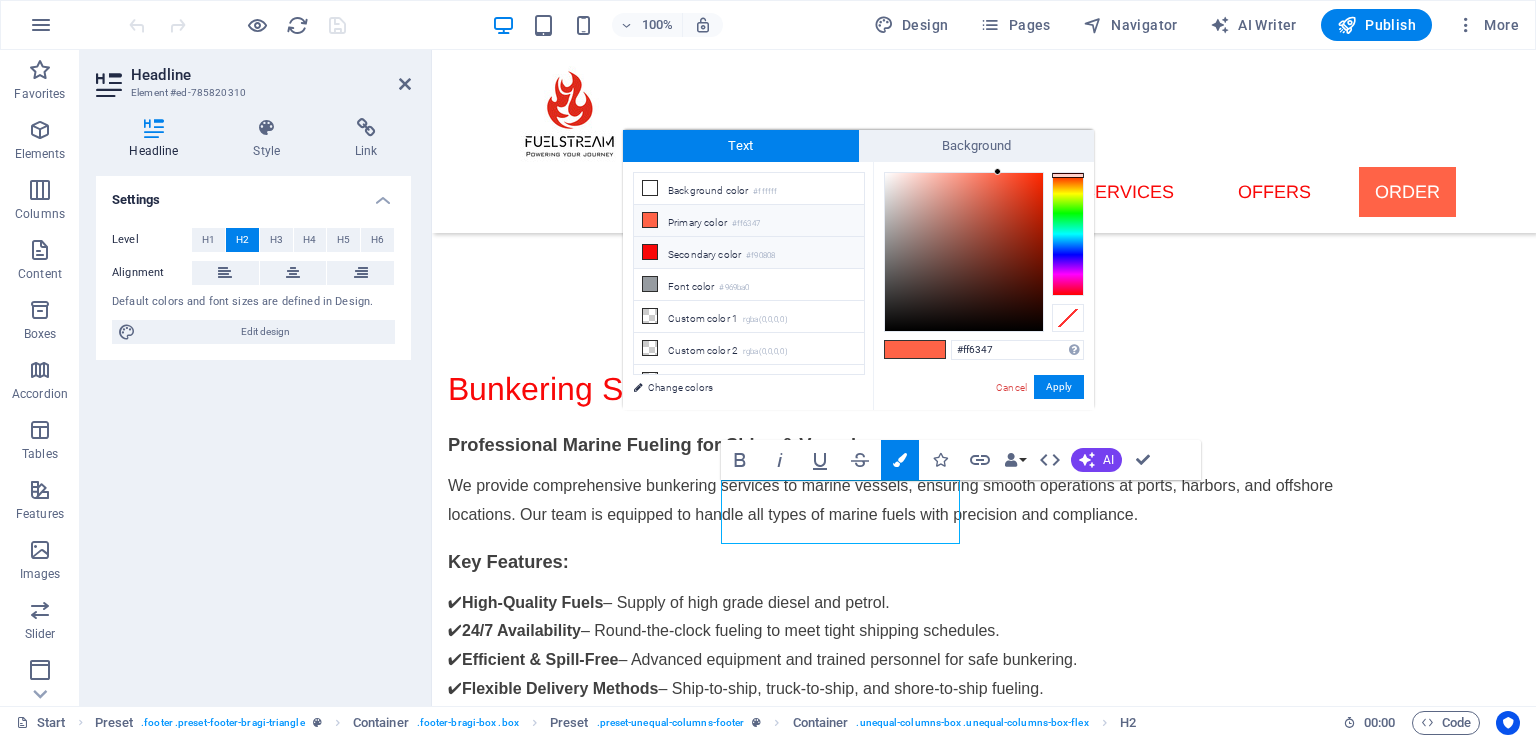 click on "Secondary color
[COLOR]" at bounding box center [749, 253] 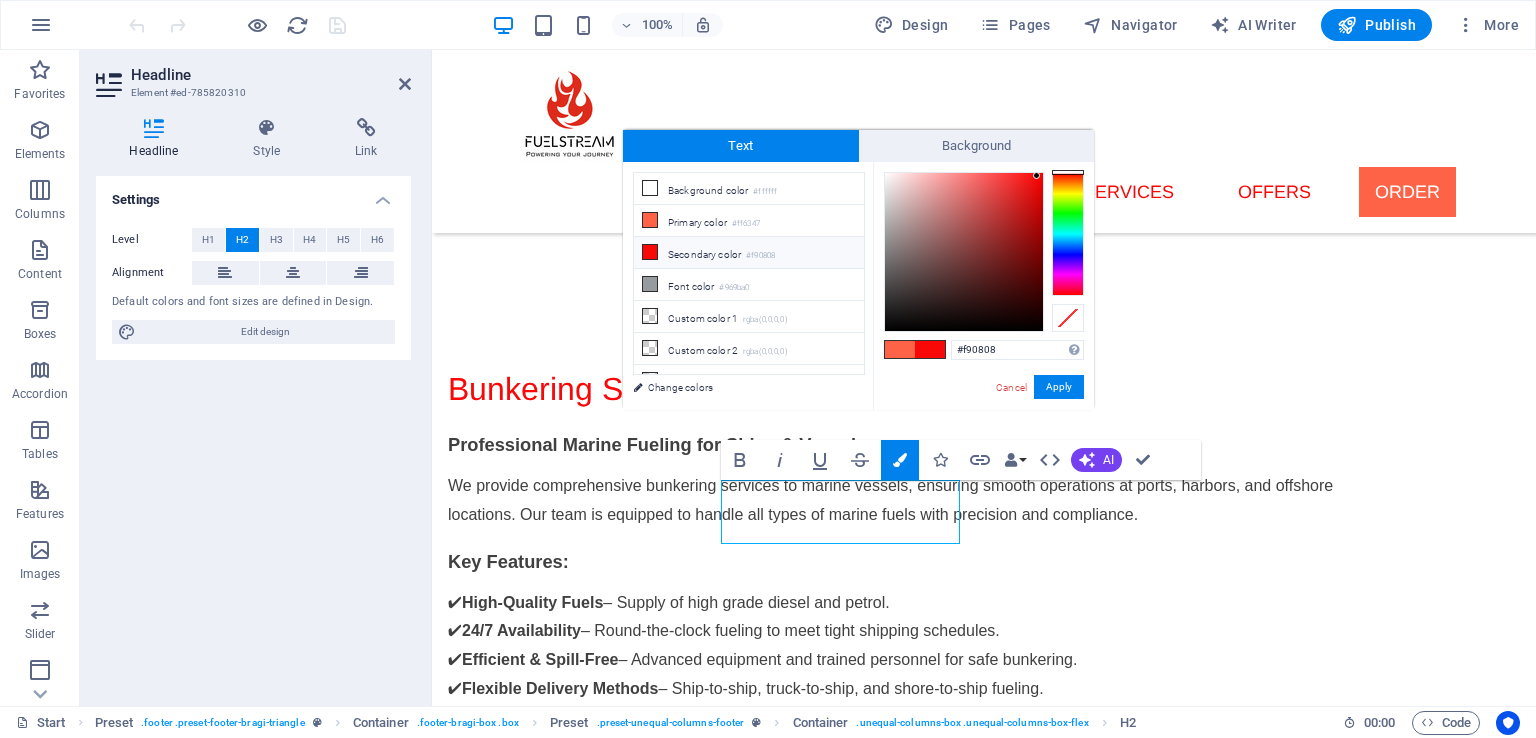 click at bounding box center (930, 349) 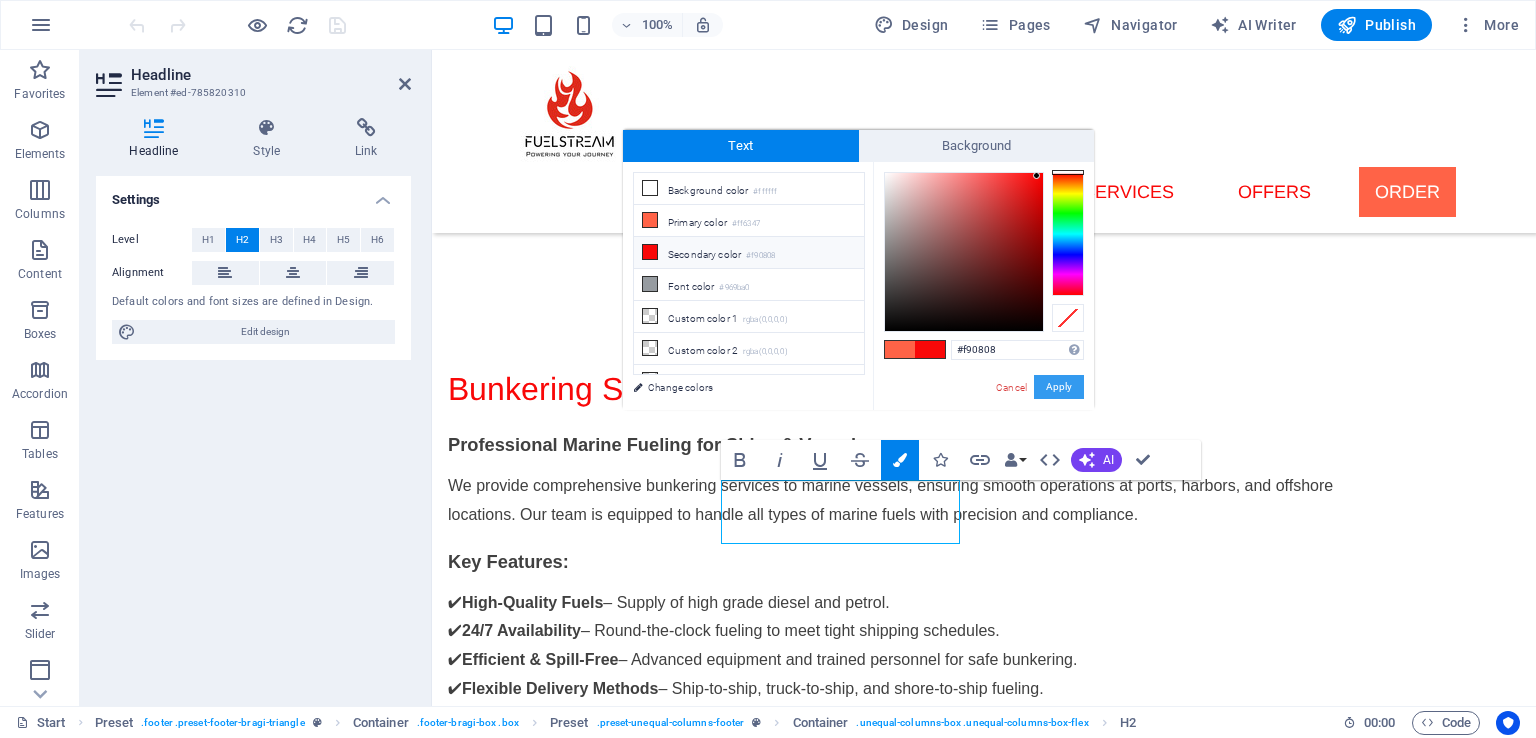 click on "Apply" at bounding box center (1059, 387) 